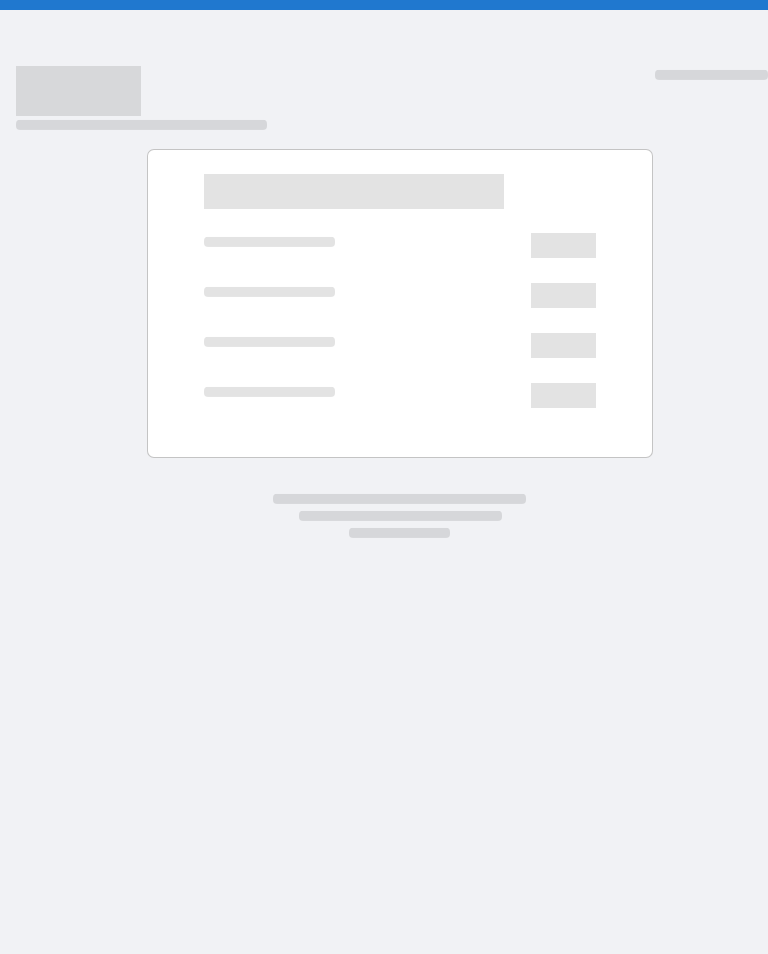 scroll, scrollTop: 0, scrollLeft: 0, axis: both 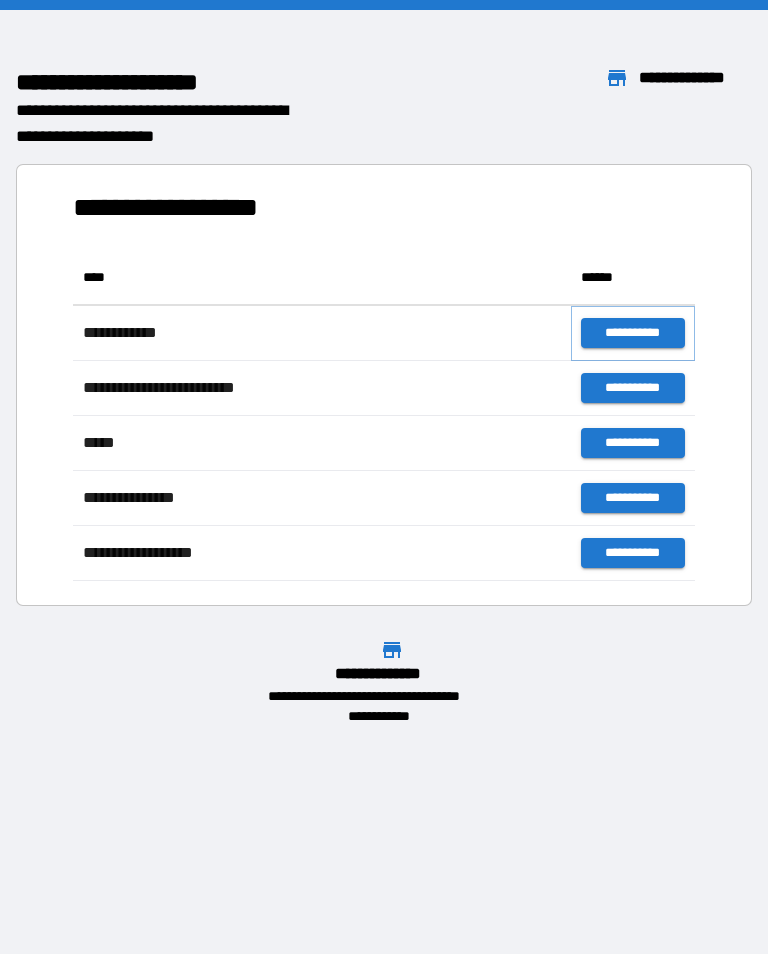 click on "**********" at bounding box center (633, 333) 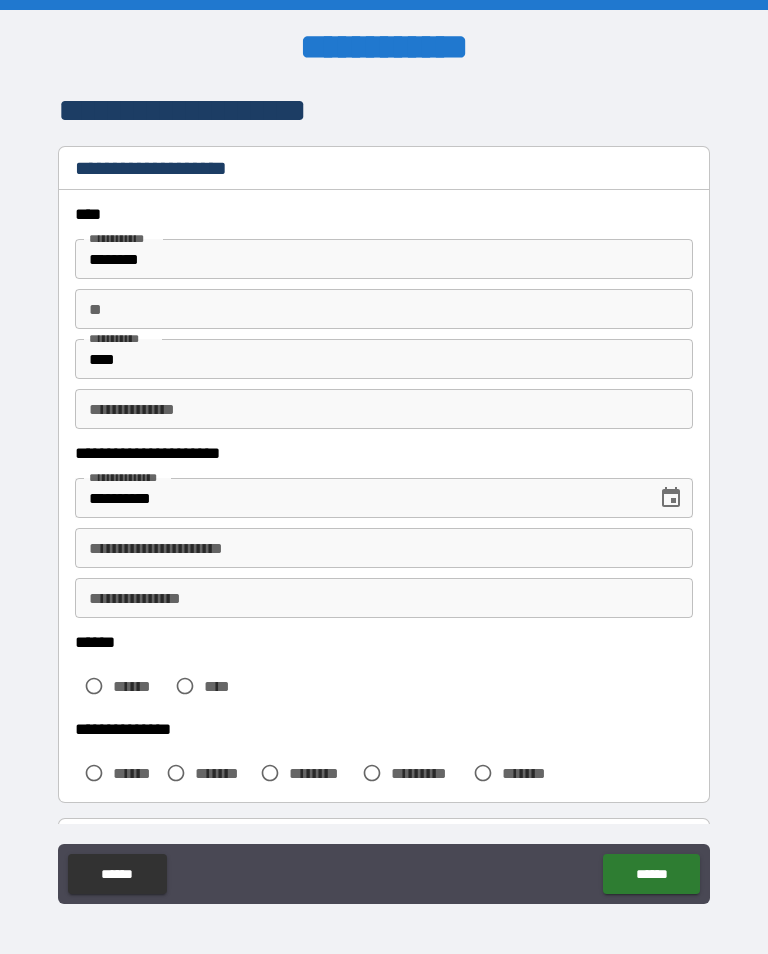 click on "**********" at bounding box center [384, 598] 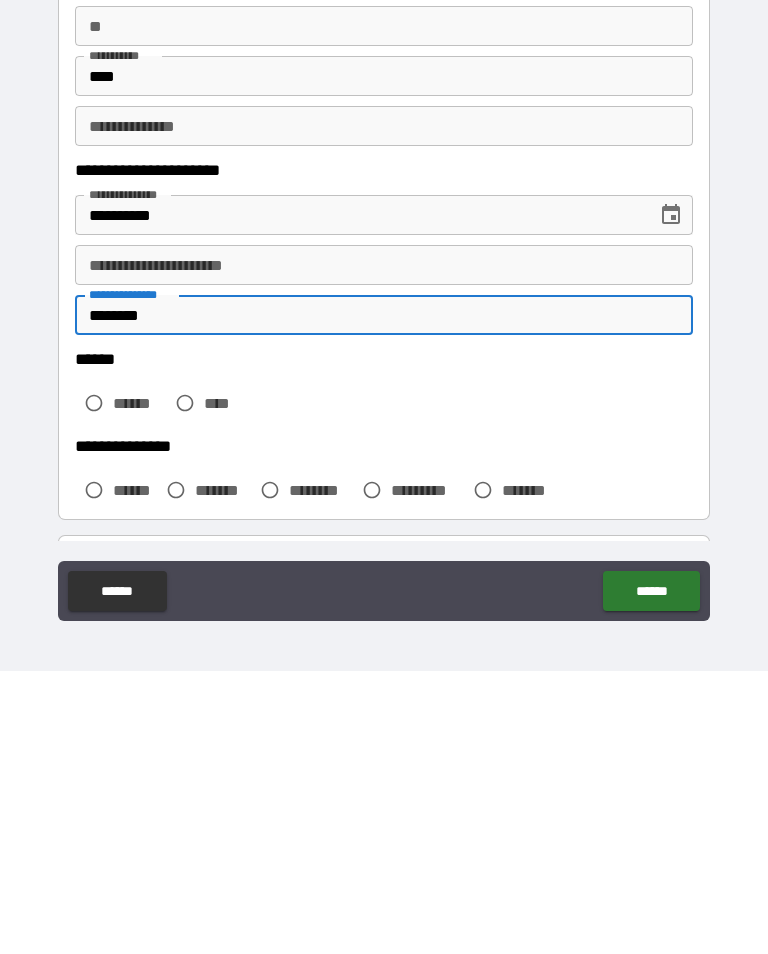 type on "********" 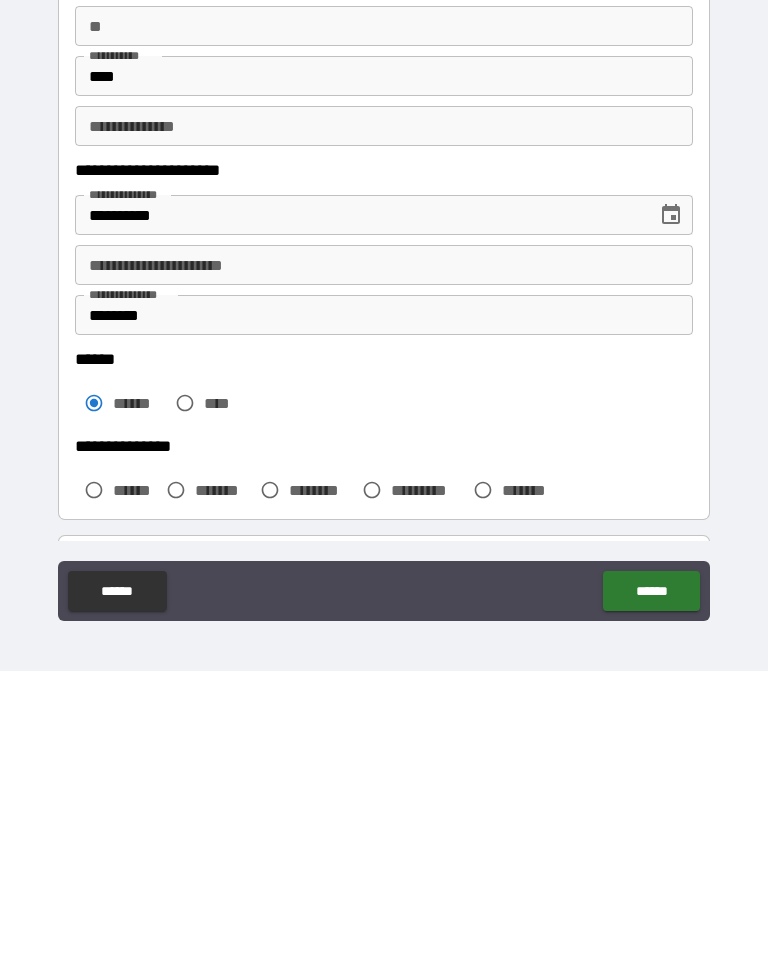 scroll, scrollTop: 31, scrollLeft: 0, axis: vertical 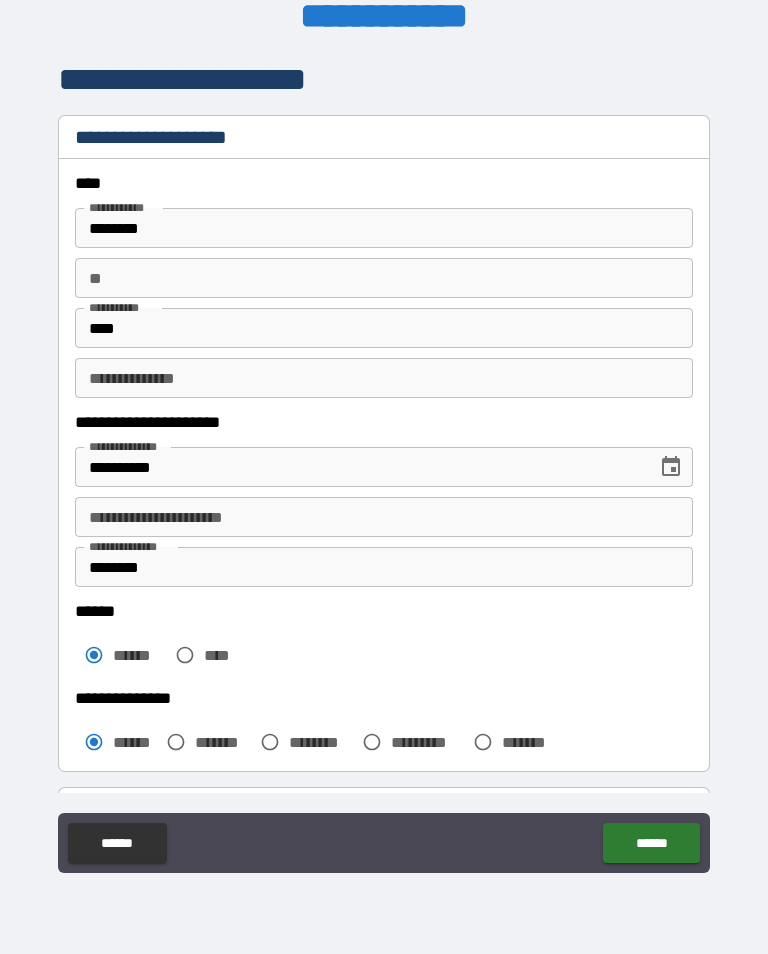 click on "******" at bounding box center (651, 843) 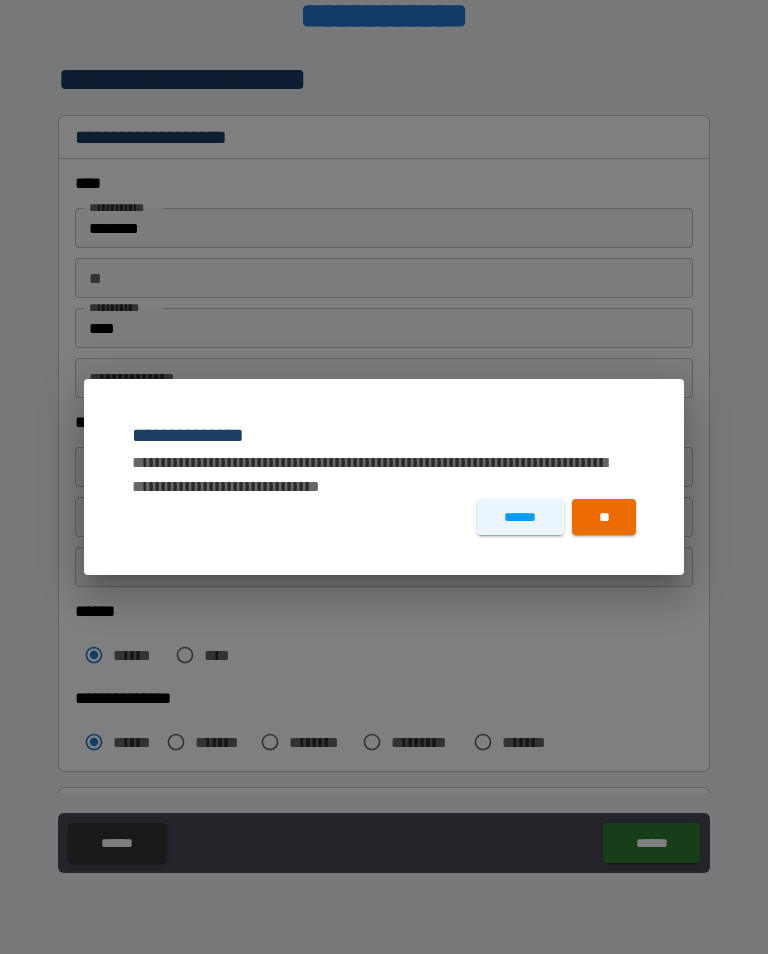 click on "**" at bounding box center [604, 517] 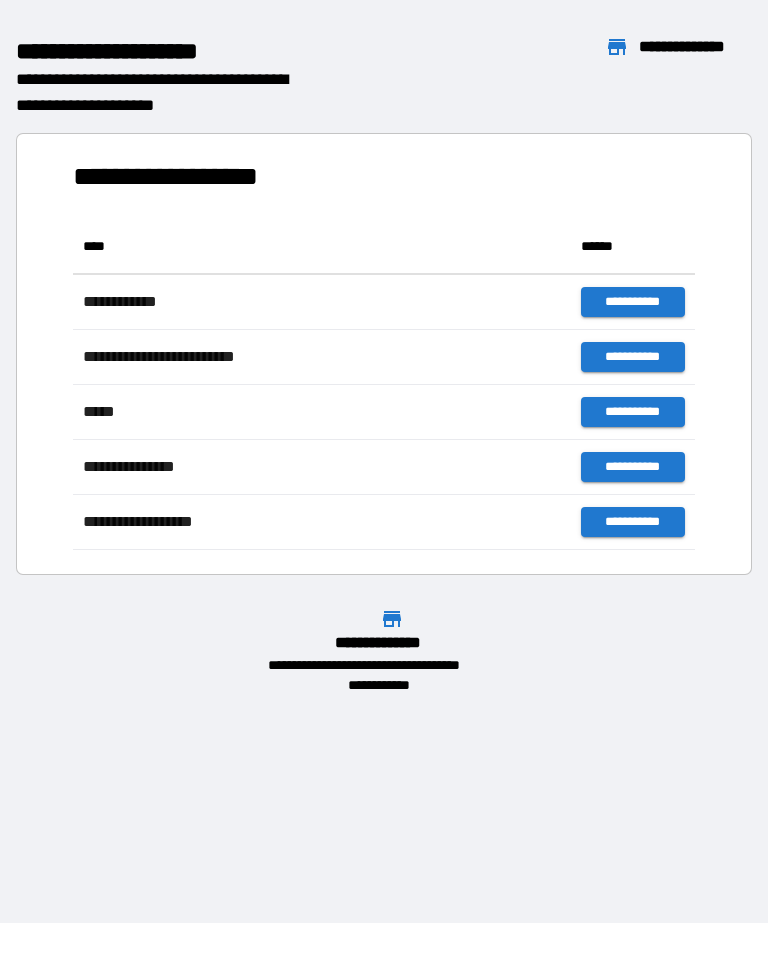 scroll, scrollTop: 331, scrollLeft: 622, axis: both 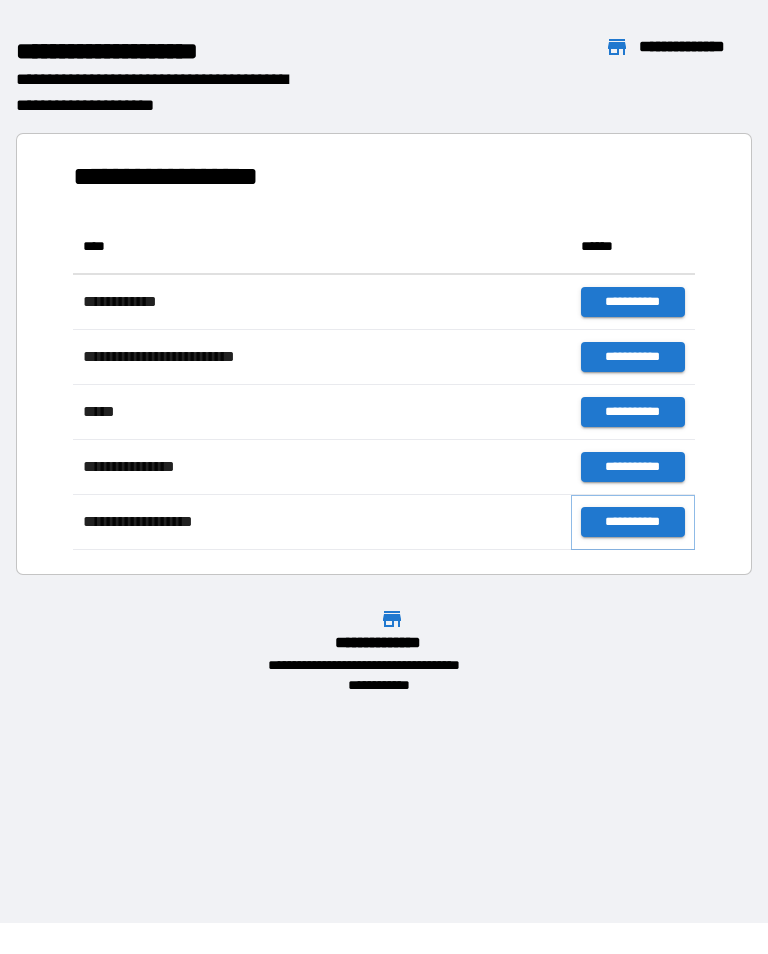 click on "**********" at bounding box center (633, 522) 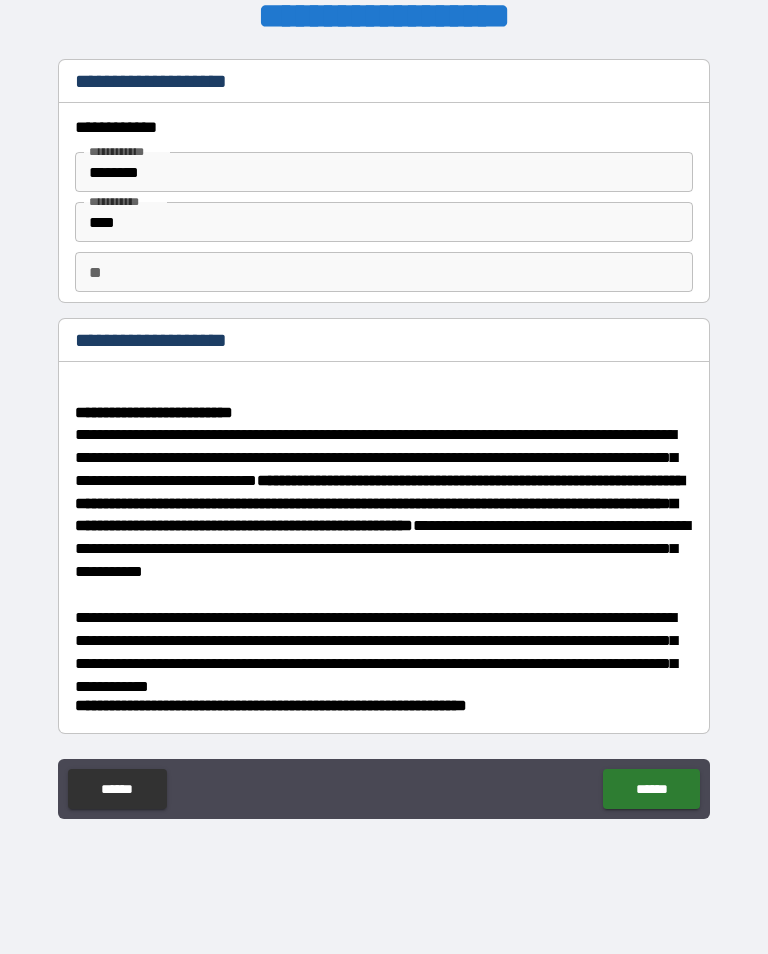 click on "******" at bounding box center [651, 789] 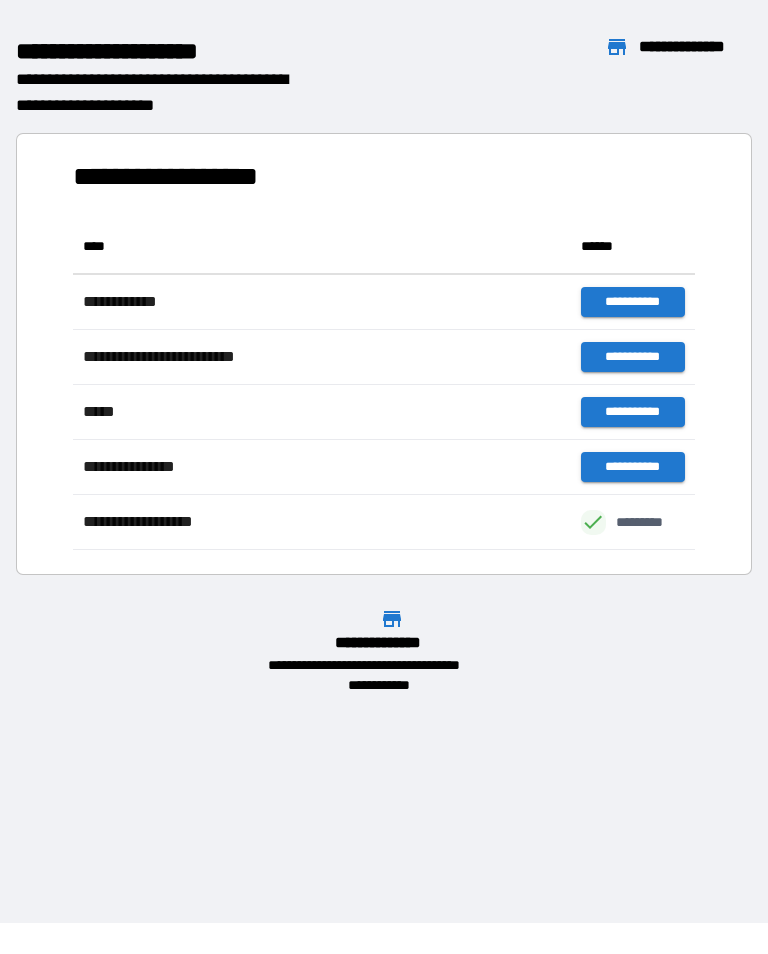 scroll, scrollTop: 331, scrollLeft: 622, axis: both 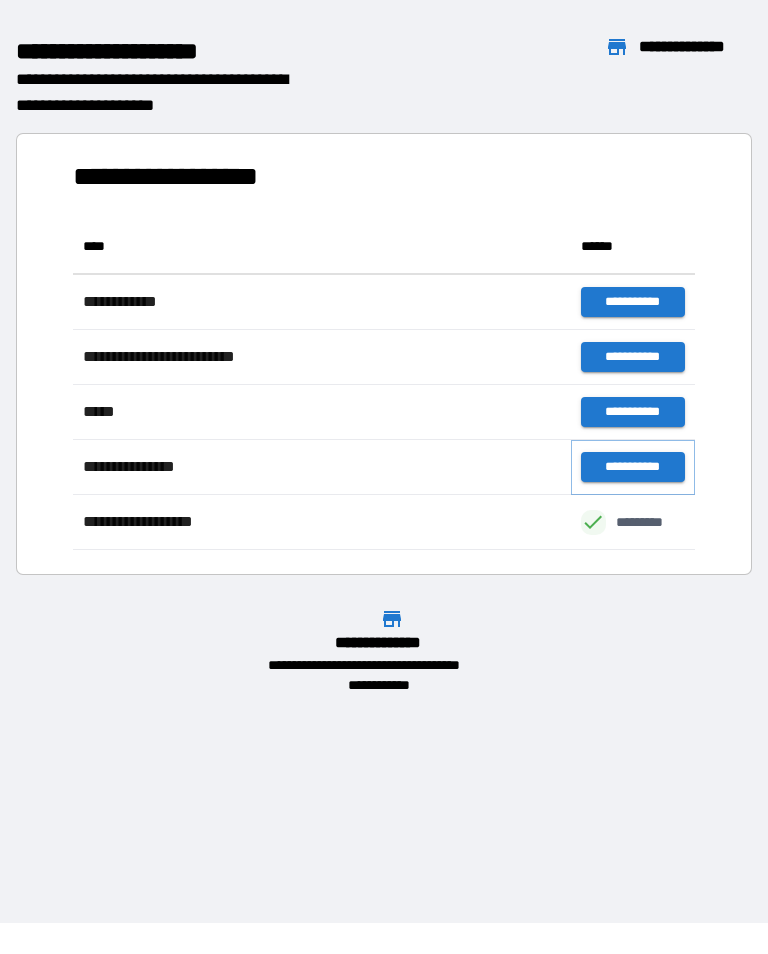 click on "**********" at bounding box center [633, 467] 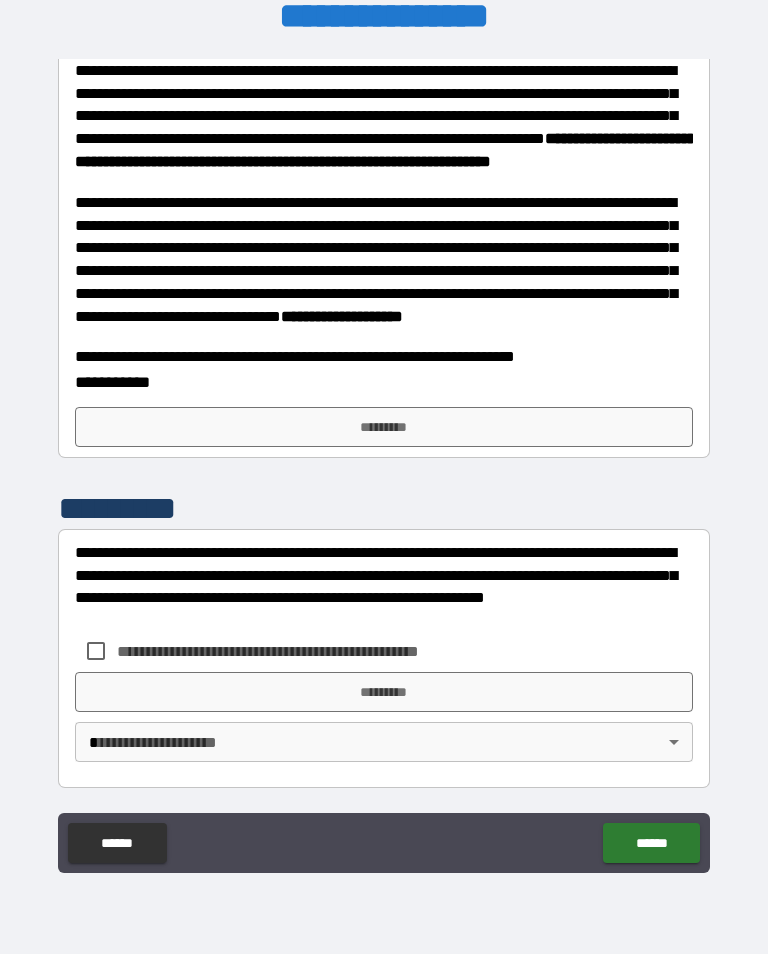 scroll, scrollTop: 633, scrollLeft: 0, axis: vertical 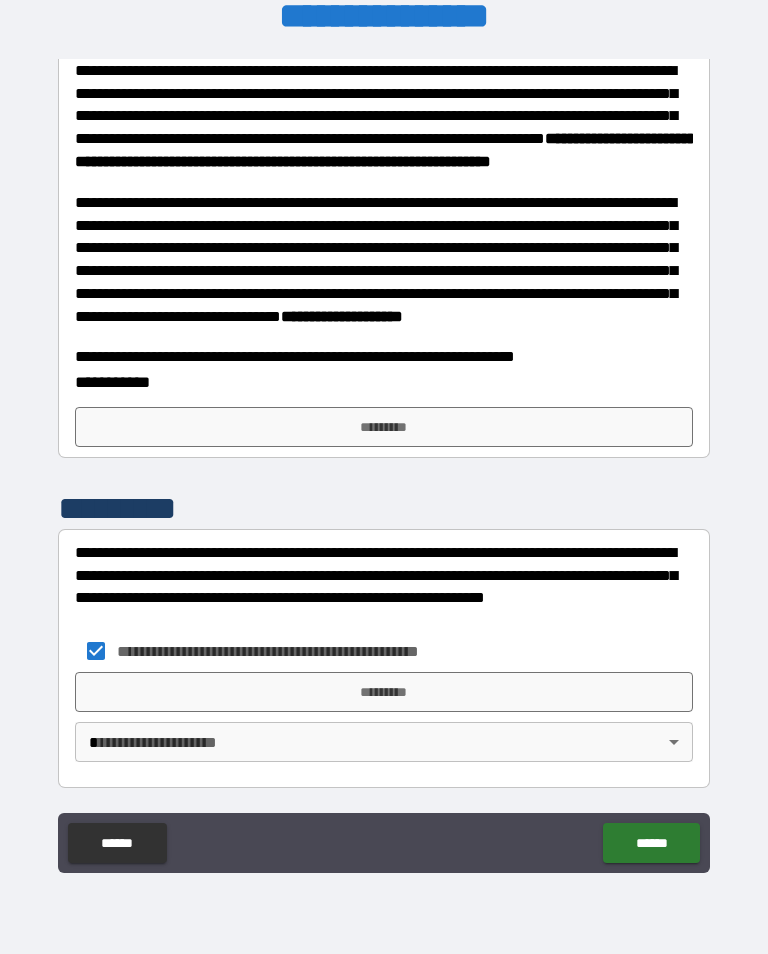 click on "*********" at bounding box center (384, 427) 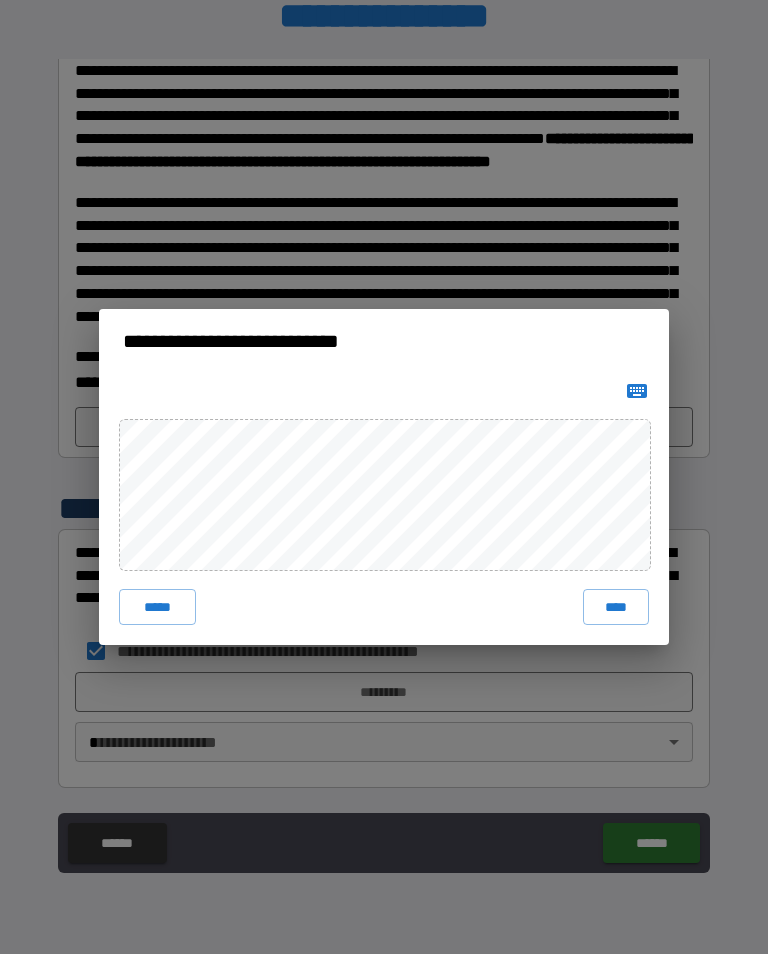 click on "****" at bounding box center (616, 607) 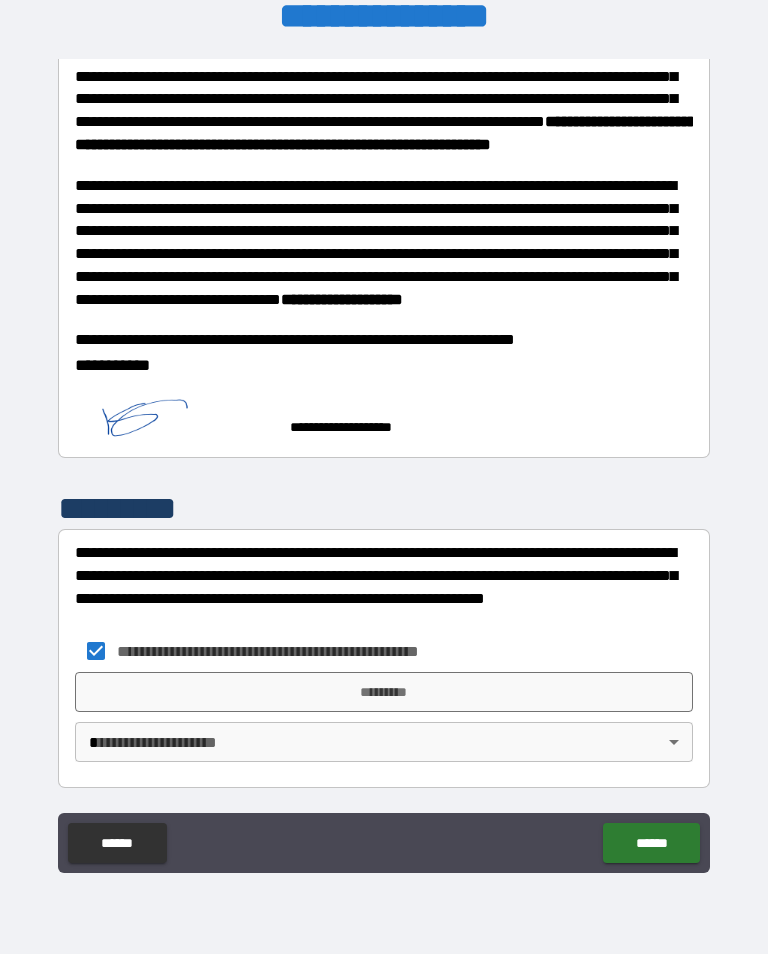 scroll, scrollTop: 650, scrollLeft: 0, axis: vertical 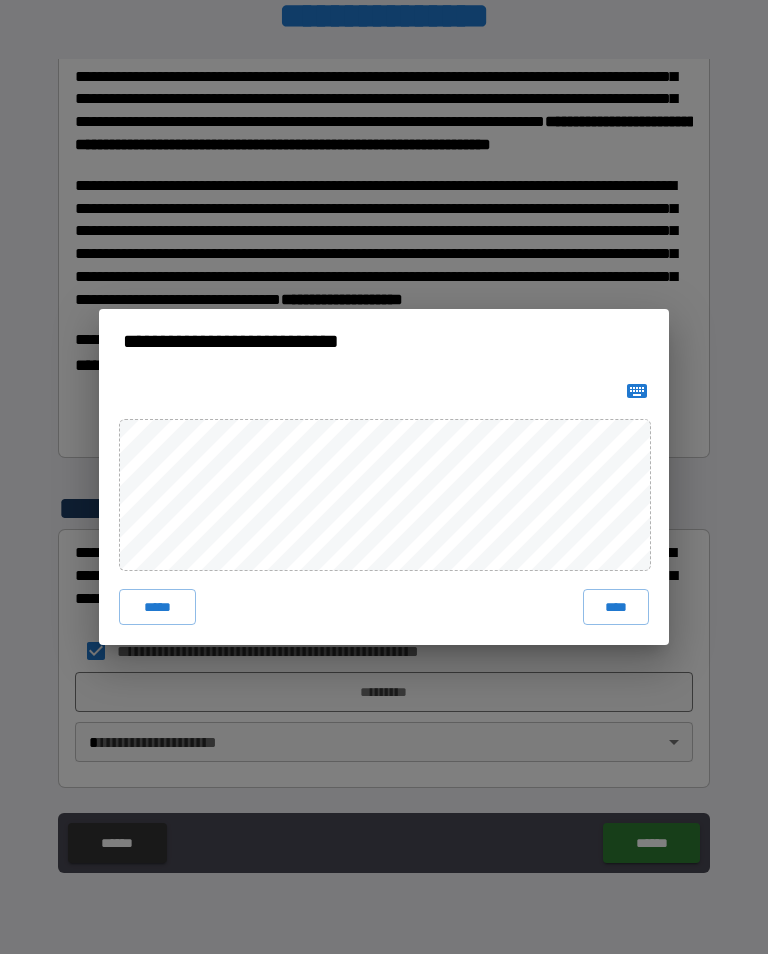 click on "****" at bounding box center (616, 607) 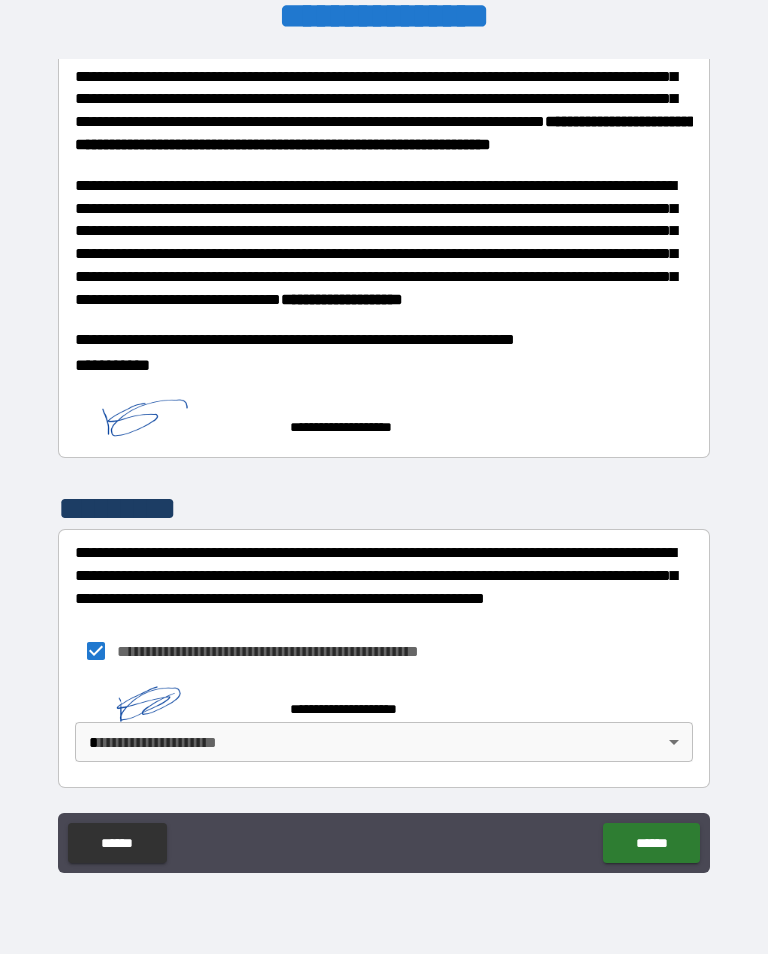 scroll, scrollTop: 640, scrollLeft: 0, axis: vertical 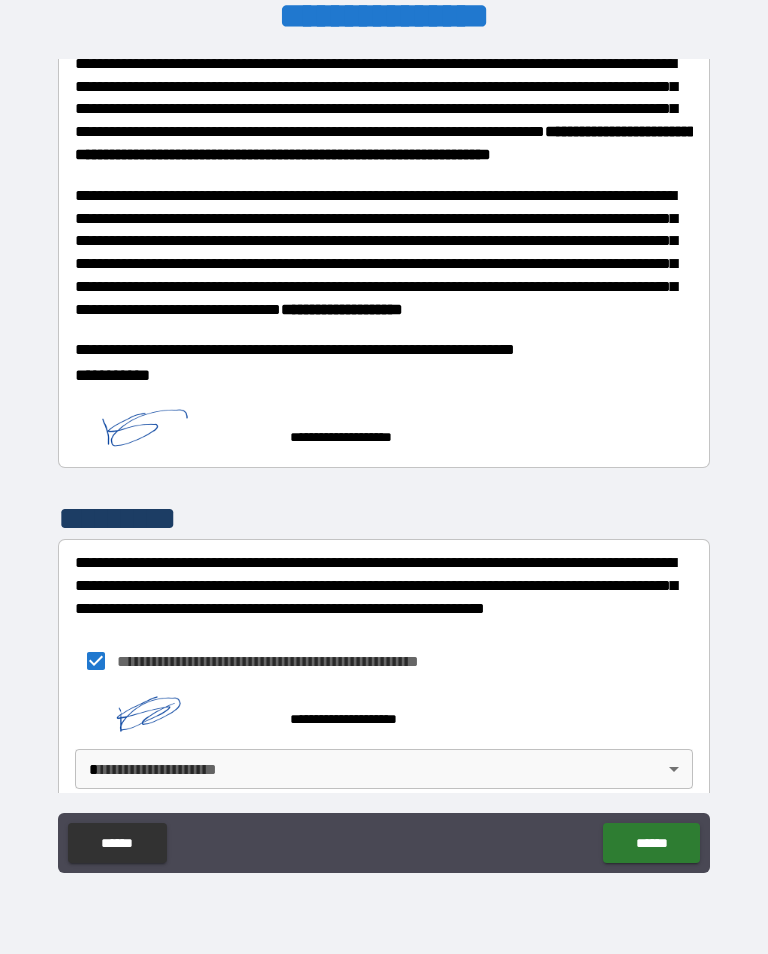 click on "**********" at bounding box center (384, 461) 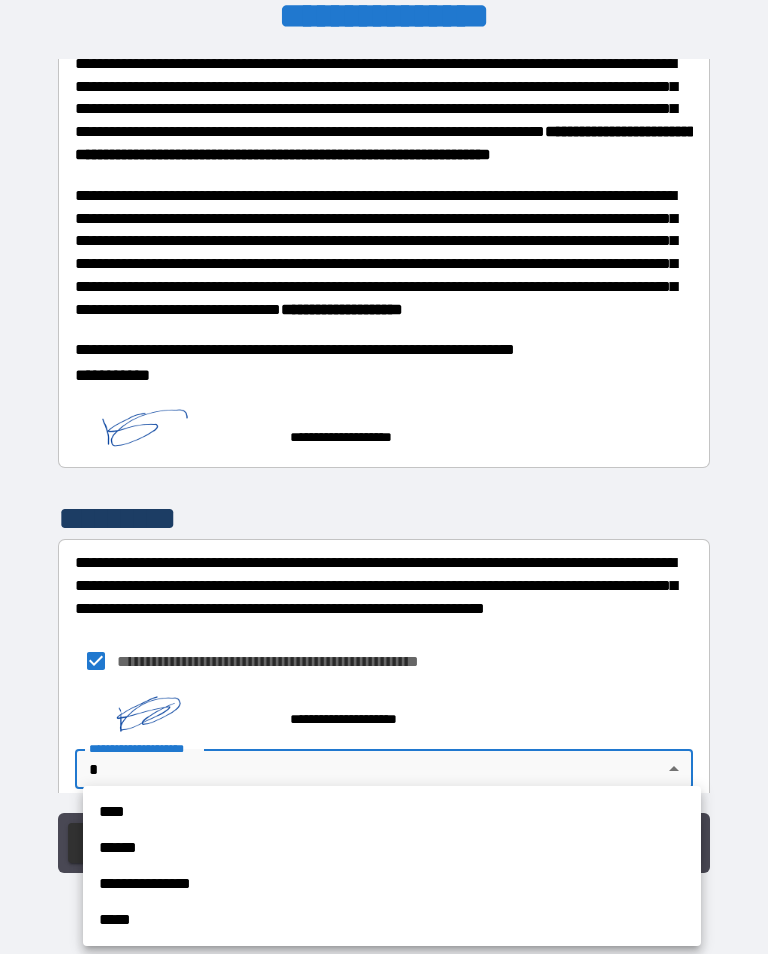 click on "****" at bounding box center (392, 812) 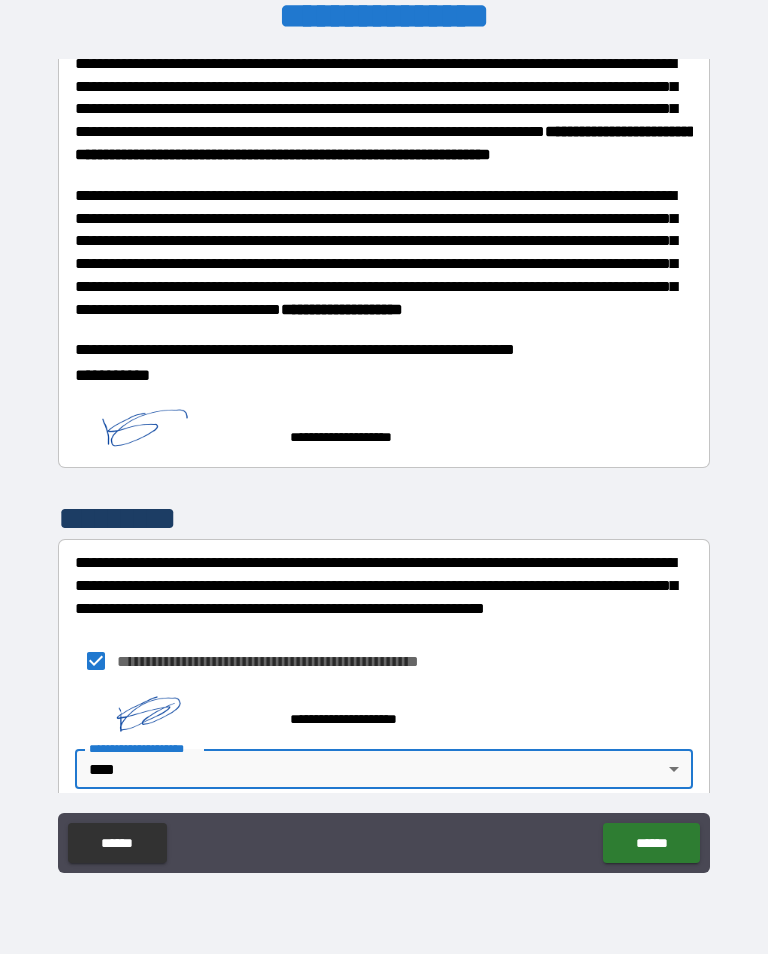 click on "******" at bounding box center [651, 843] 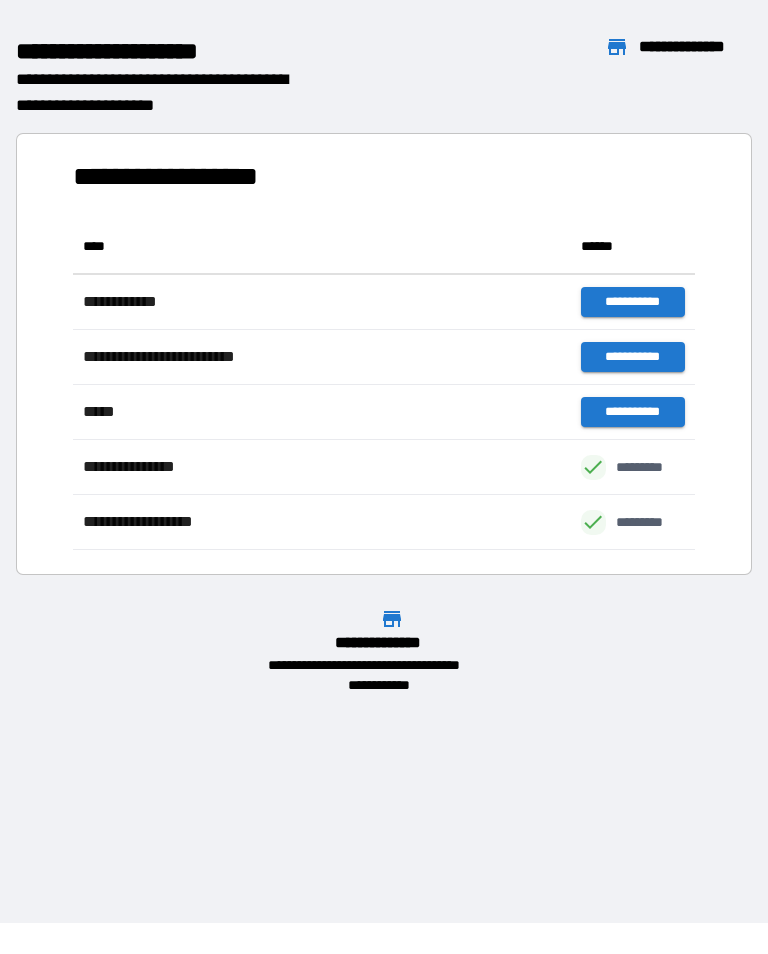scroll, scrollTop: 1, scrollLeft: 1, axis: both 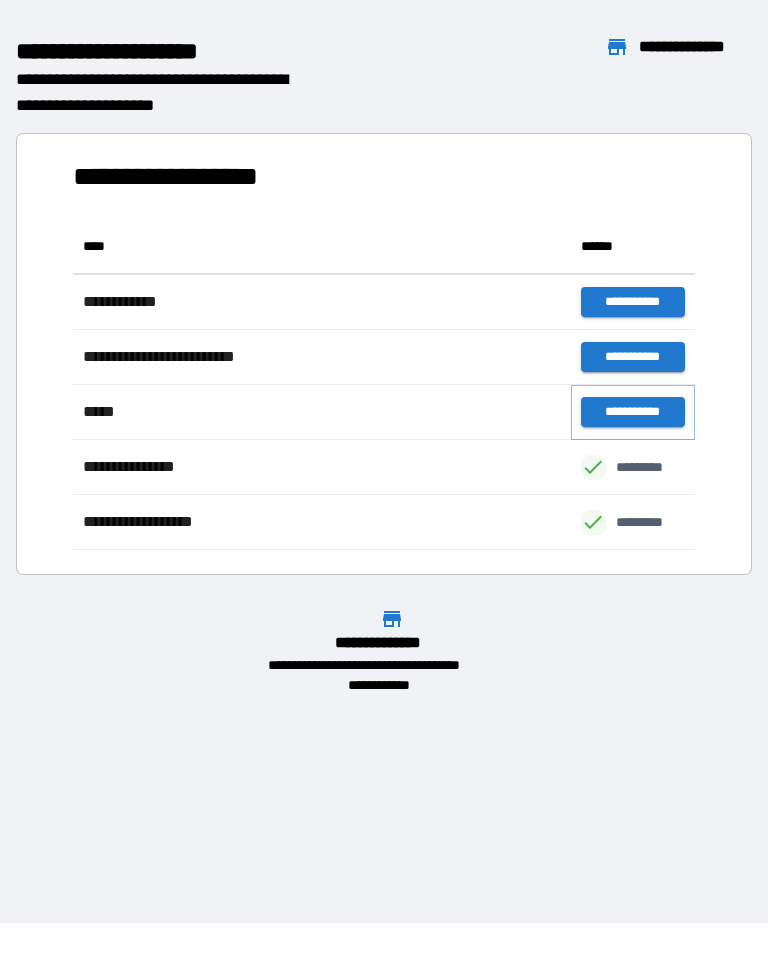 click on "**********" at bounding box center [633, 412] 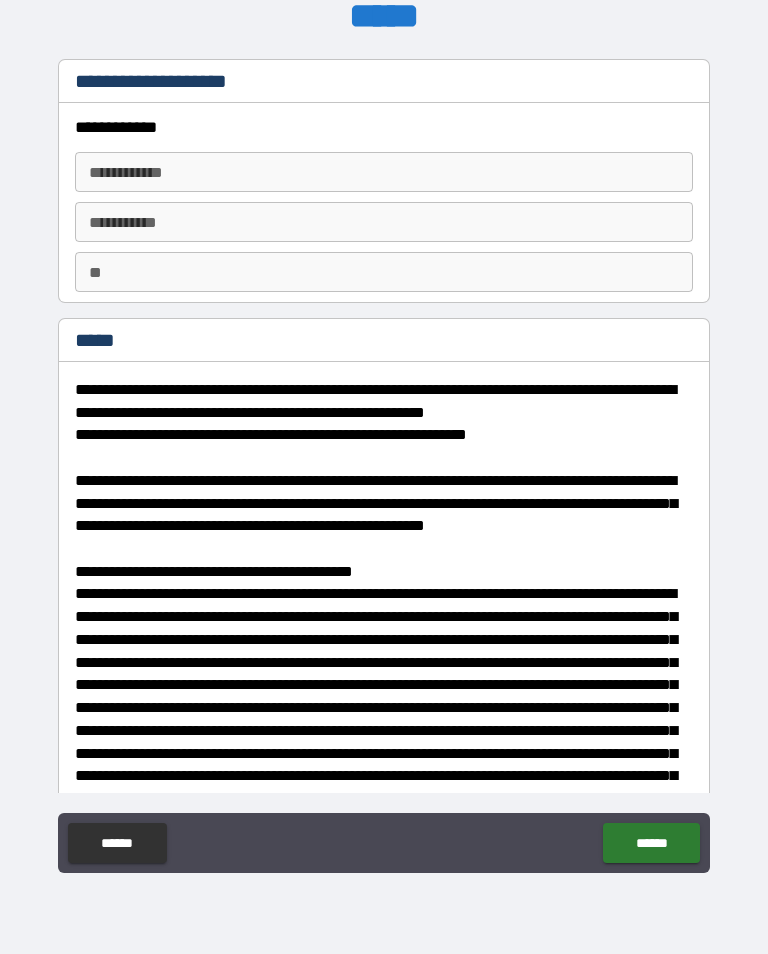 click on "******" at bounding box center [651, 843] 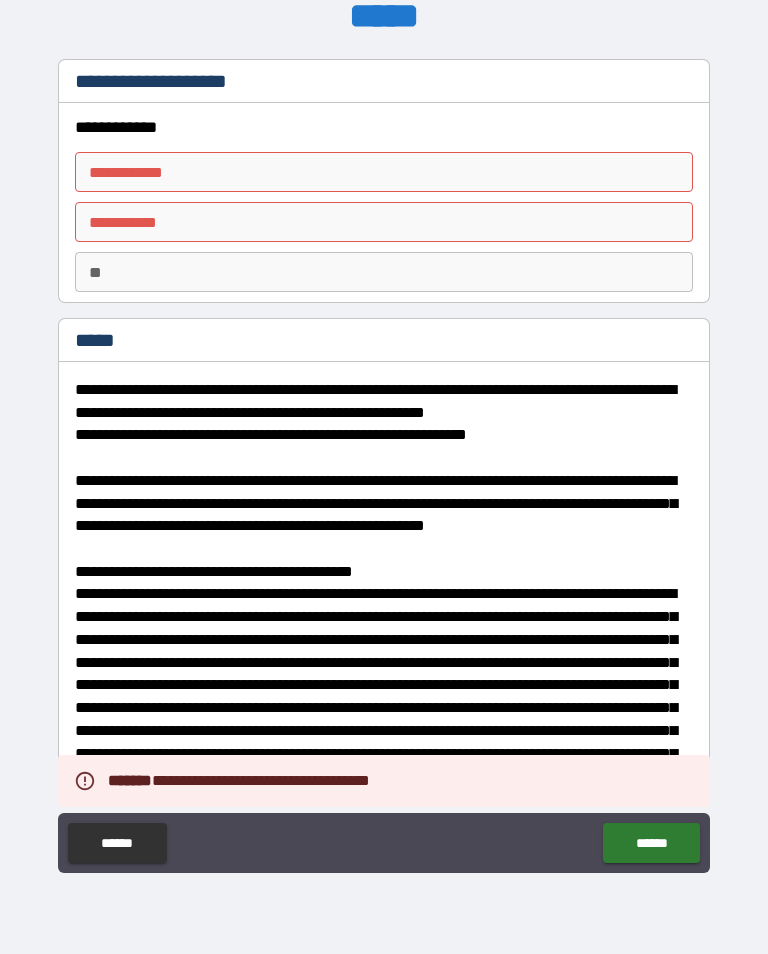 click on "**********" at bounding box center [384, 172] 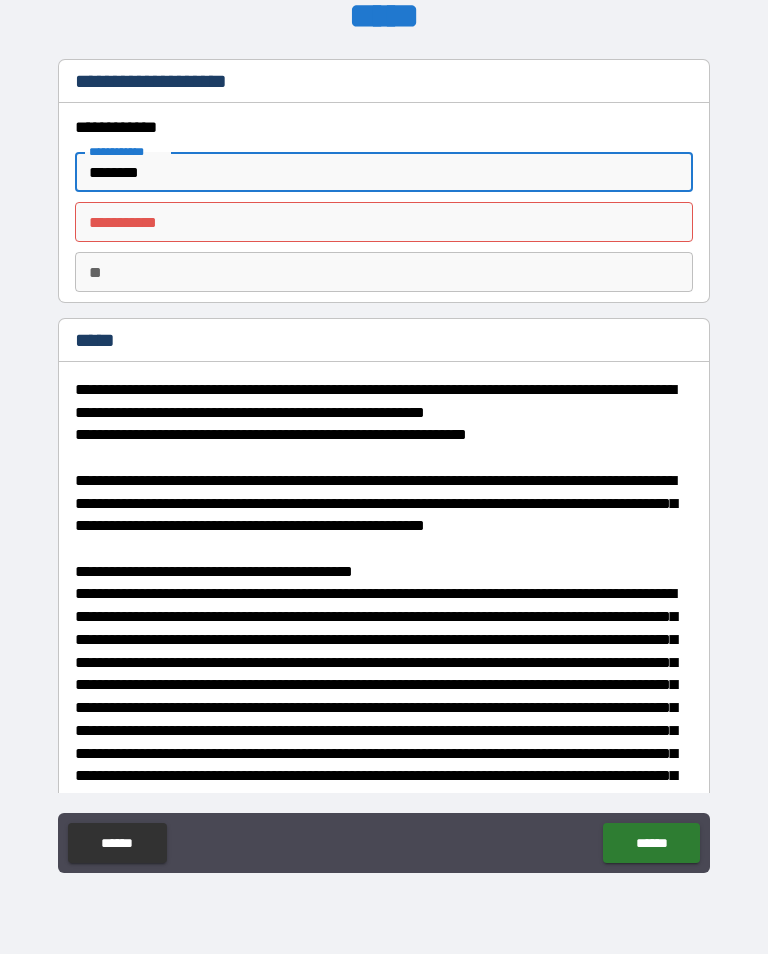 type on "********" 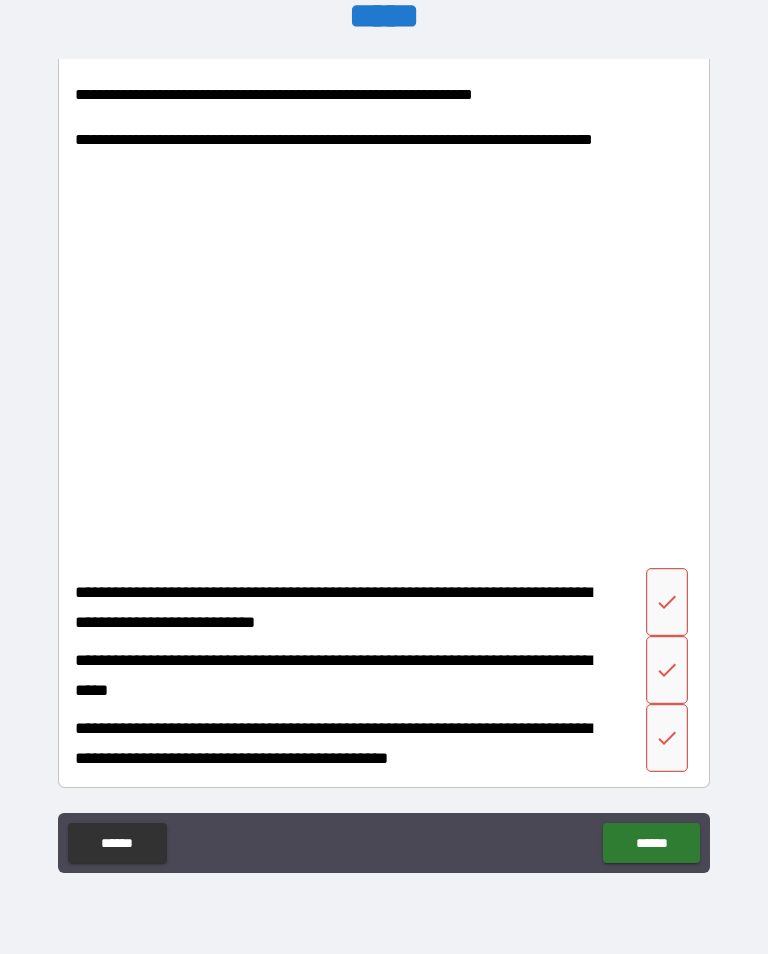 scroll, scrollTop: 3771, scrollLeft: 0, axis: vertical 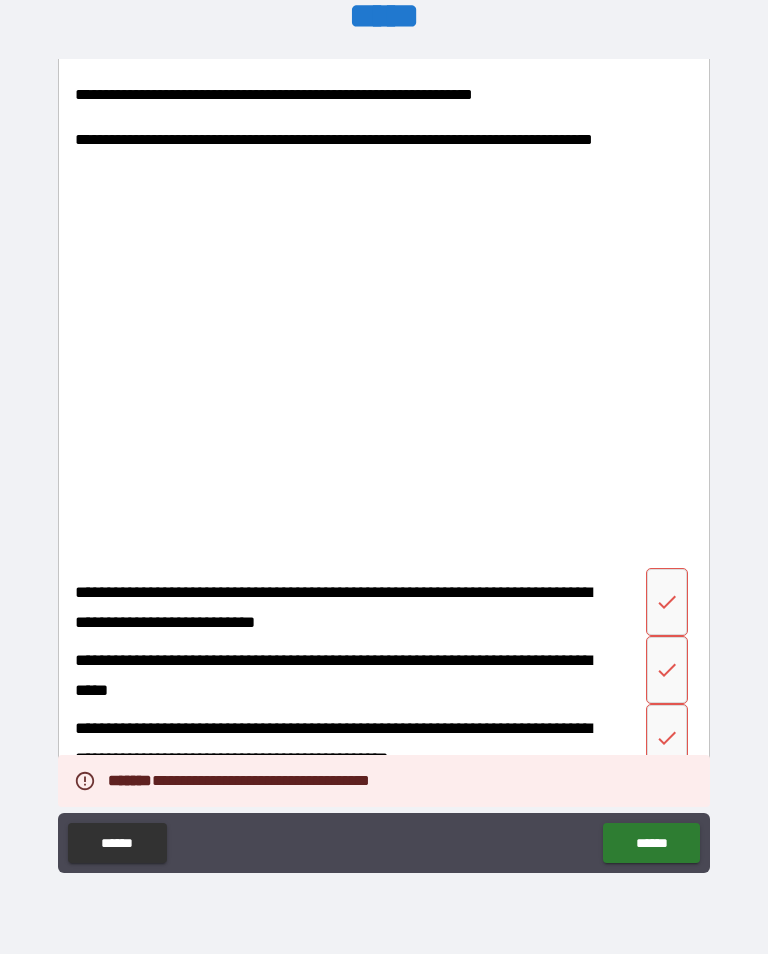 click at bounding box center (667, 602) 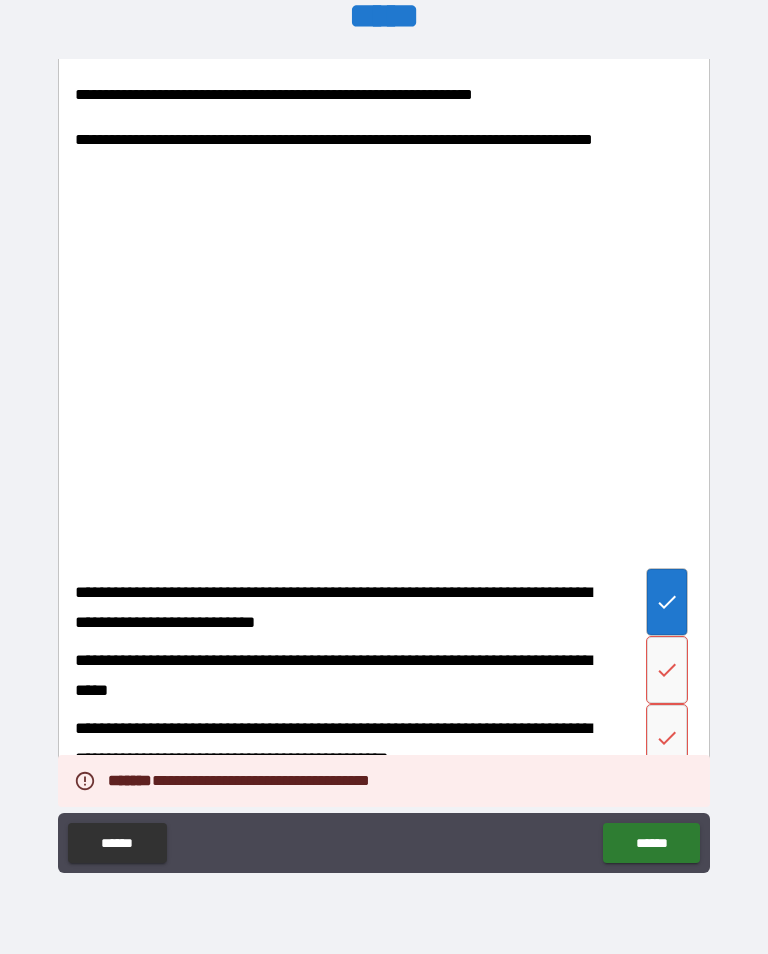 click 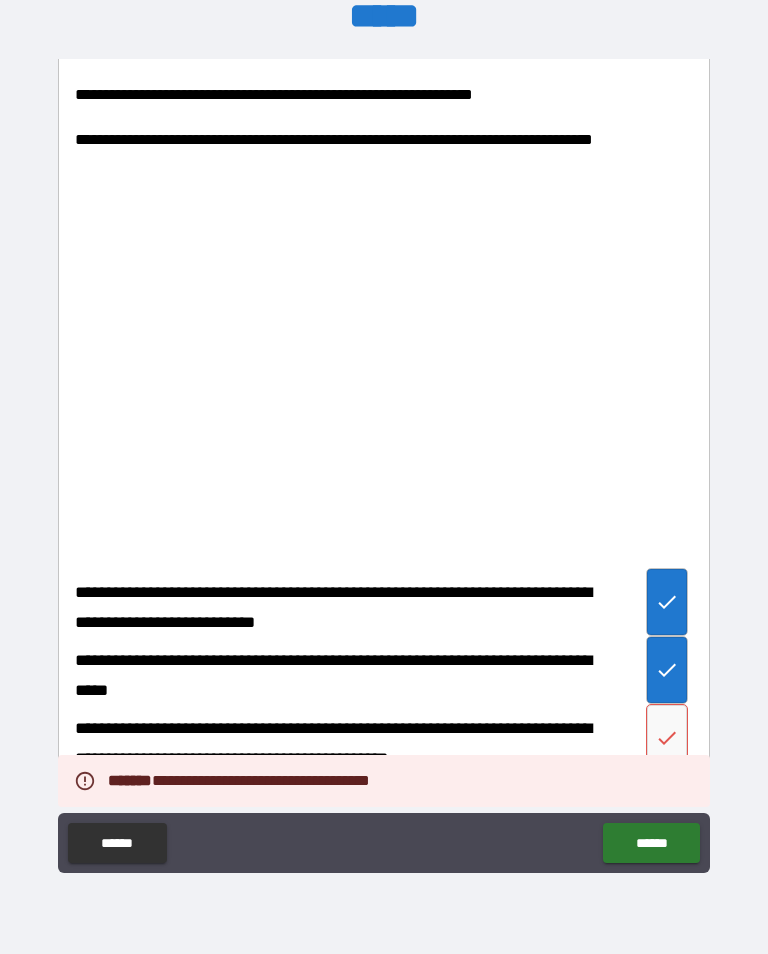 click 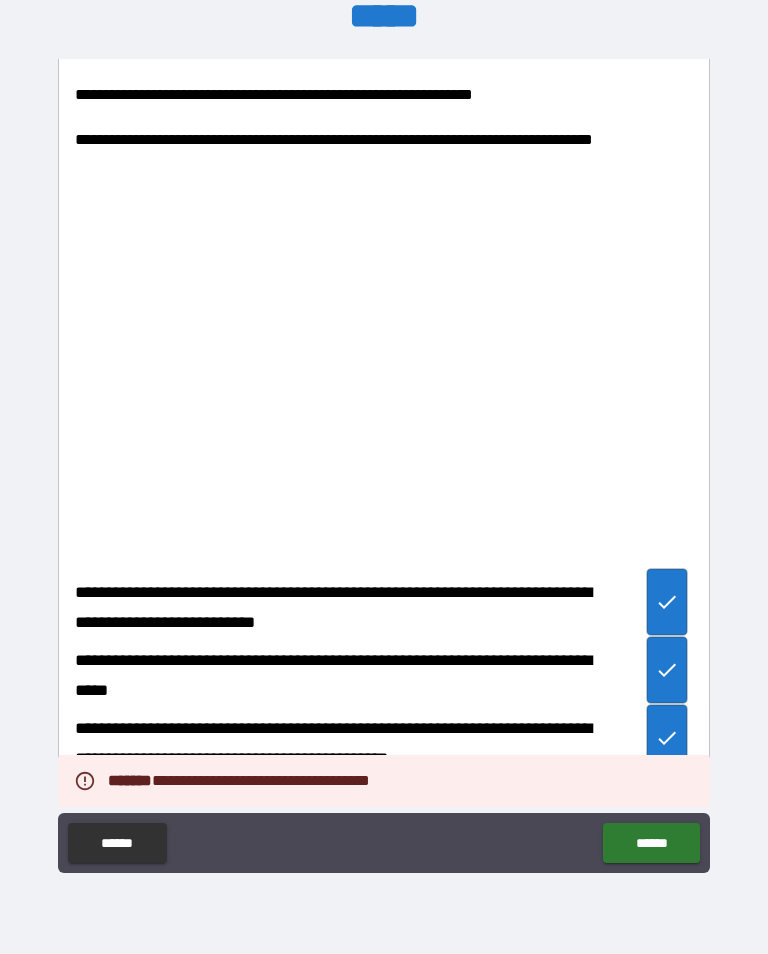 scroll, scrollTop: 3771, scrollLeft: 0, axis: vertical 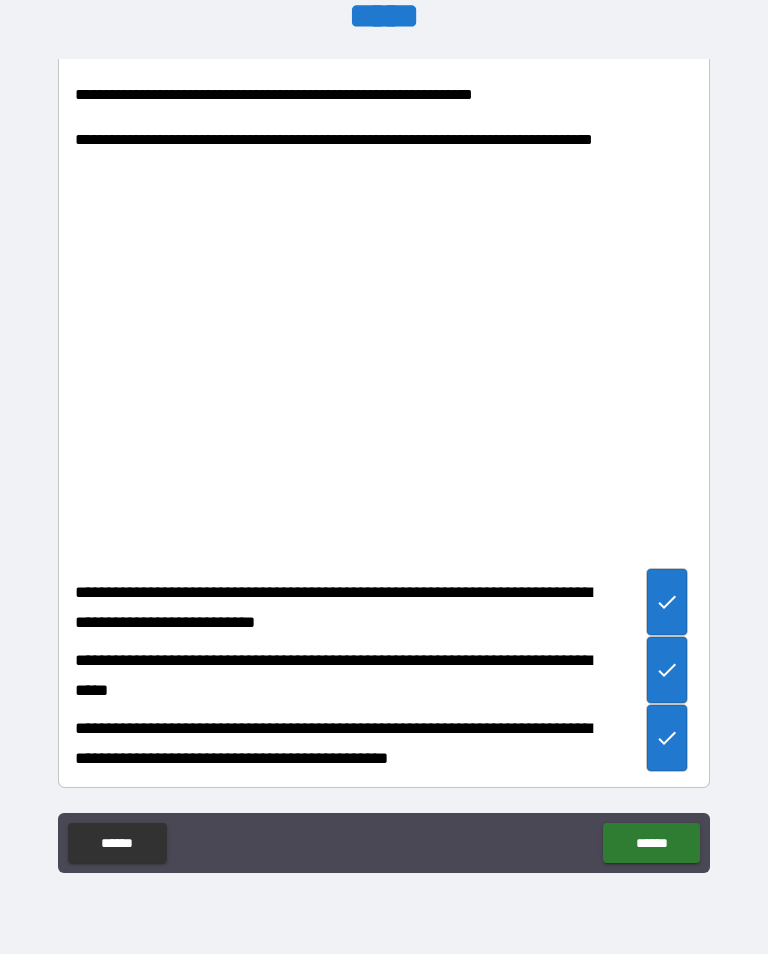click on "******" at bounding box center [651, 843] 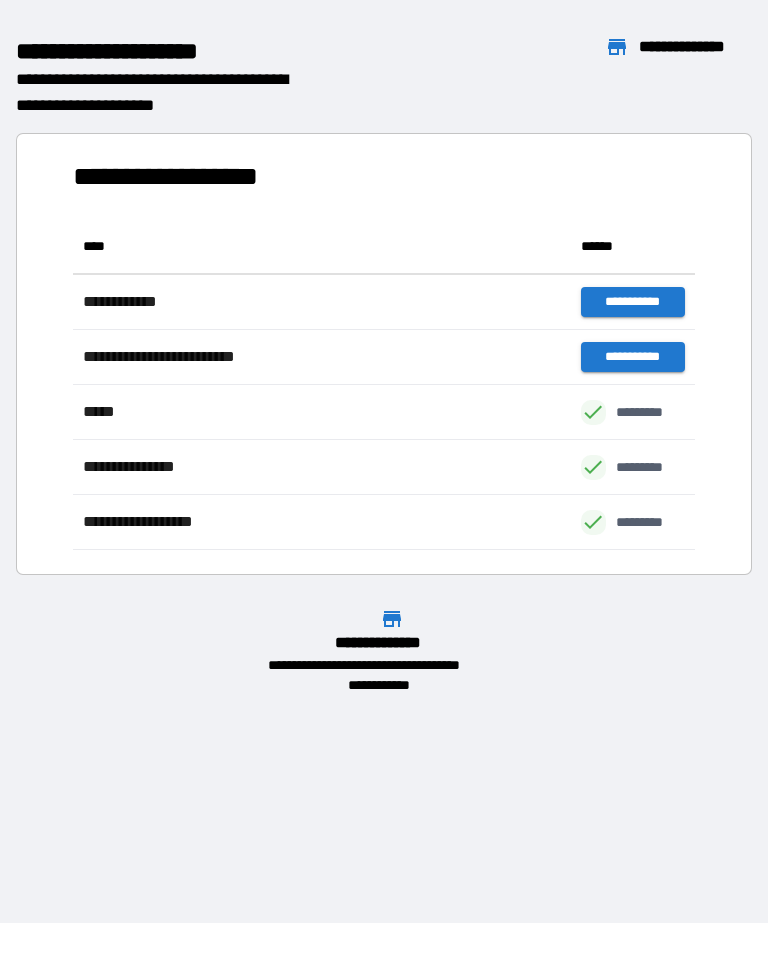 scroll, scrollTop: 1, scrollLeft: 1, axis: both 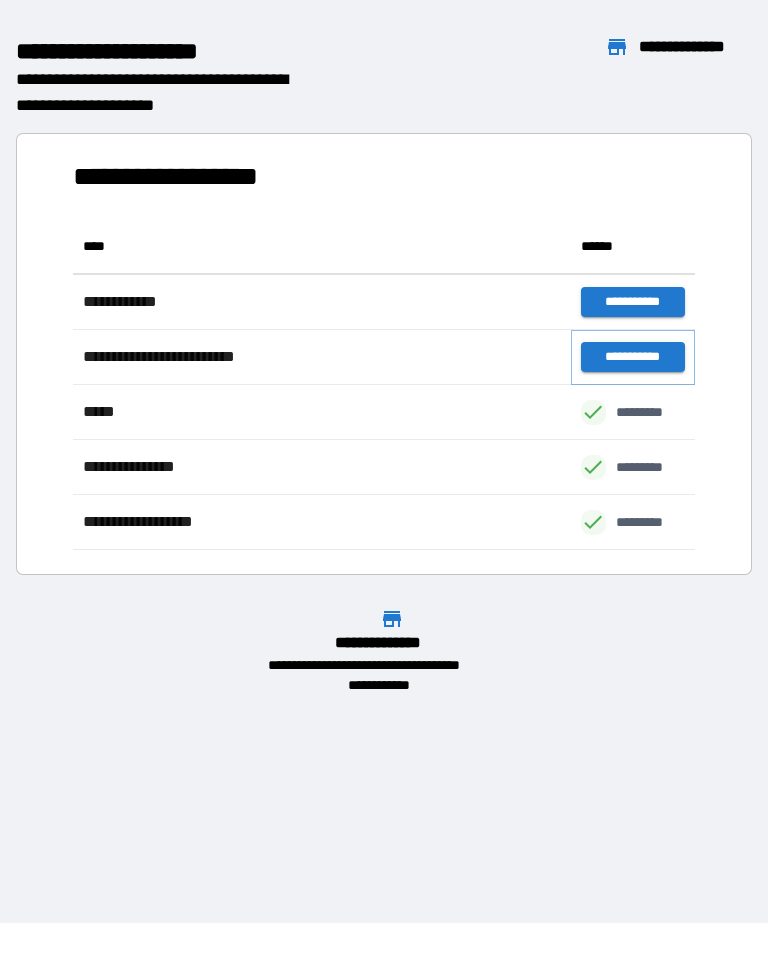 click on "**********" at bounding box center (633, 357) 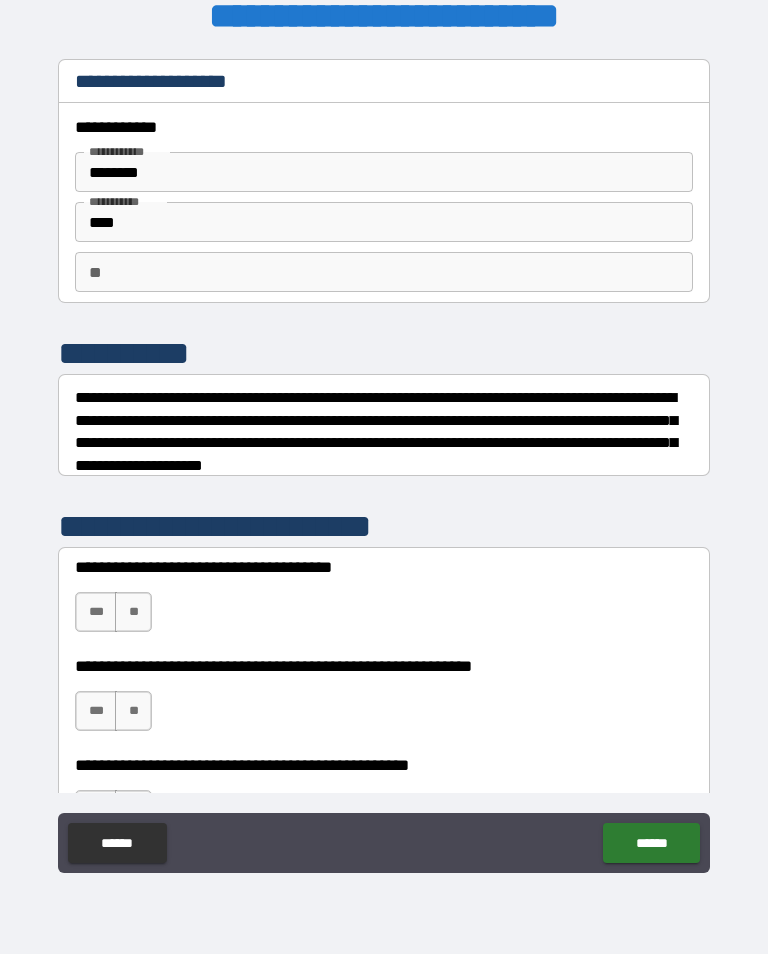 click on "**" at bounding box center (133, 612) 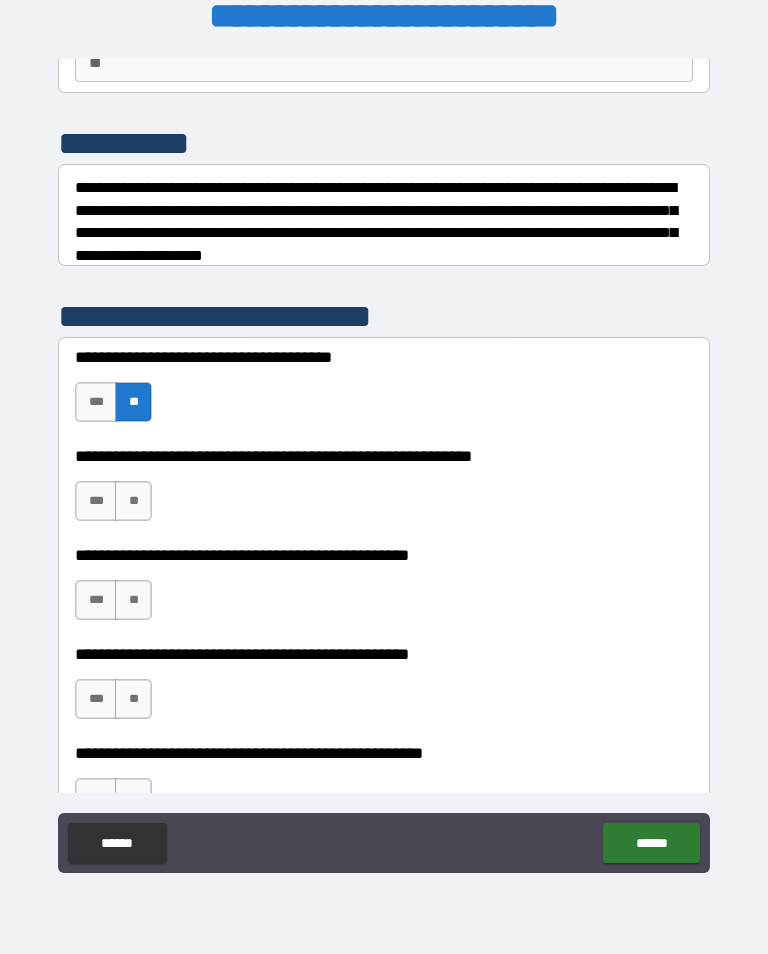 scroll, scrollTop: 217, scrollLeft: 0, axis: vertical 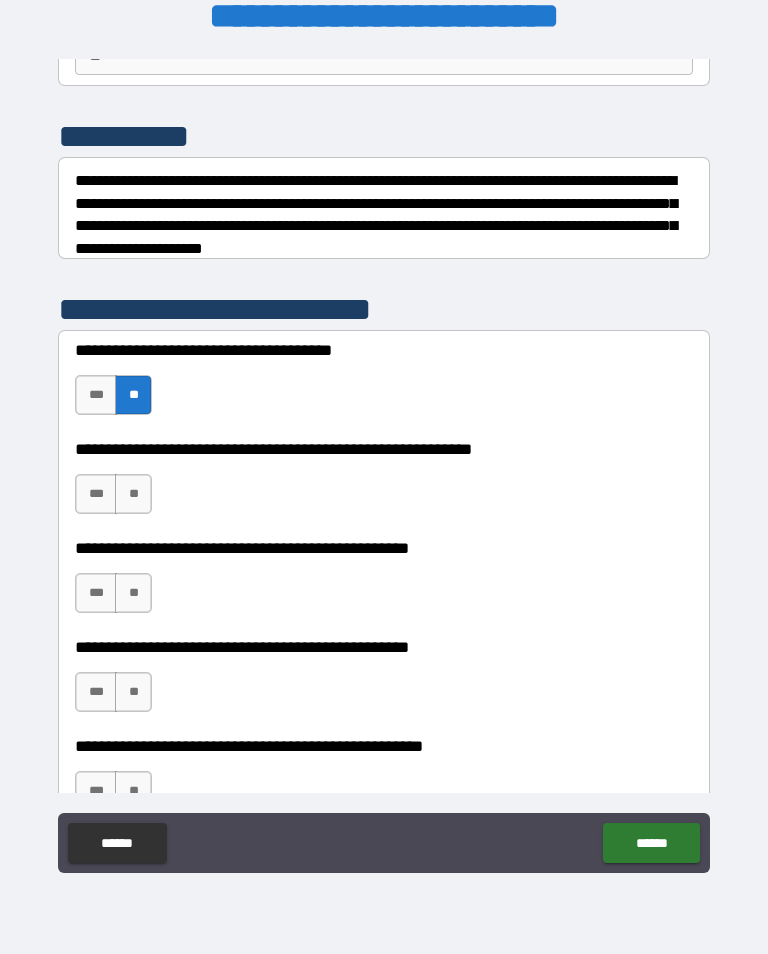 click on "***" at bounding box center [96, 494] 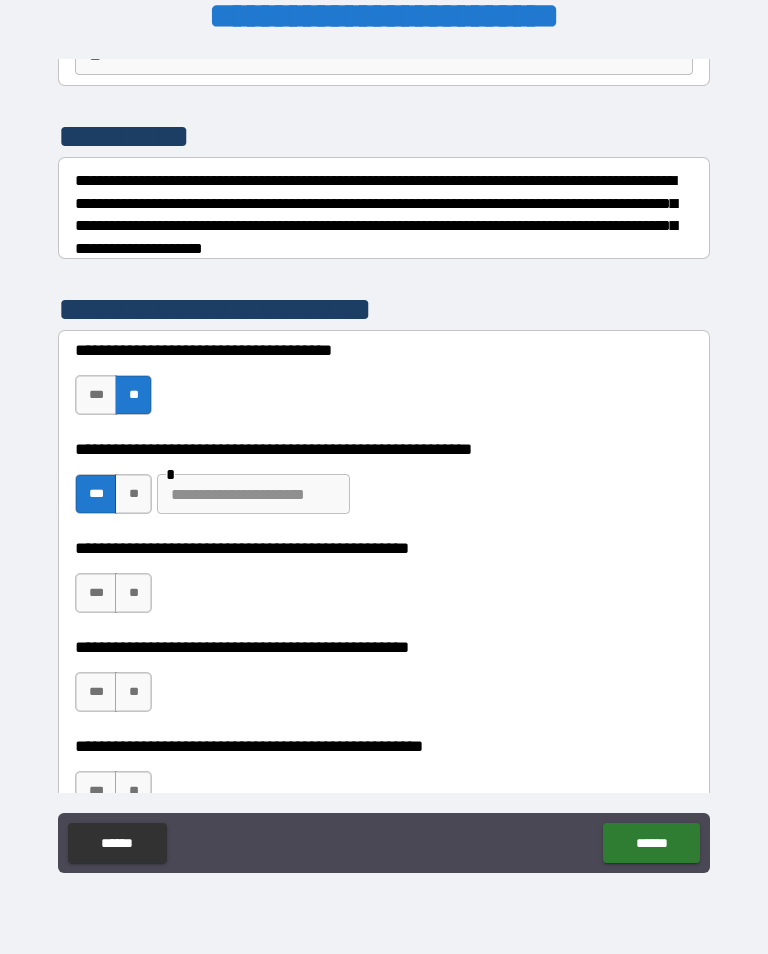 click at bounding box center [253, 494] 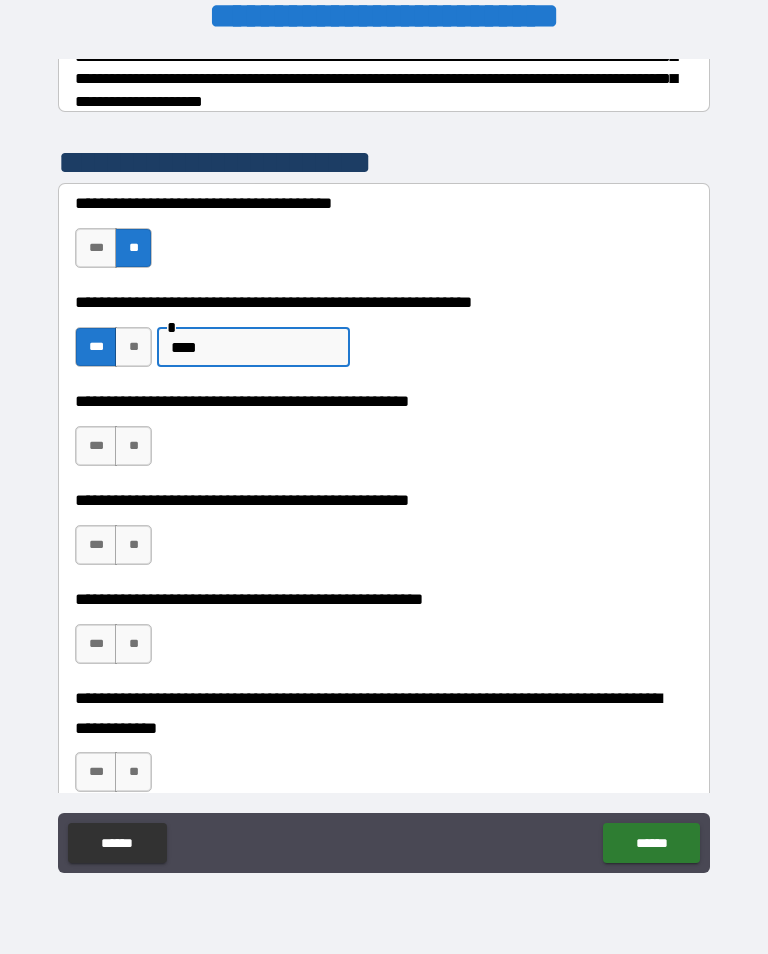 scroll, scrollTop: 367, scrollLeft: 0, axis: vertical 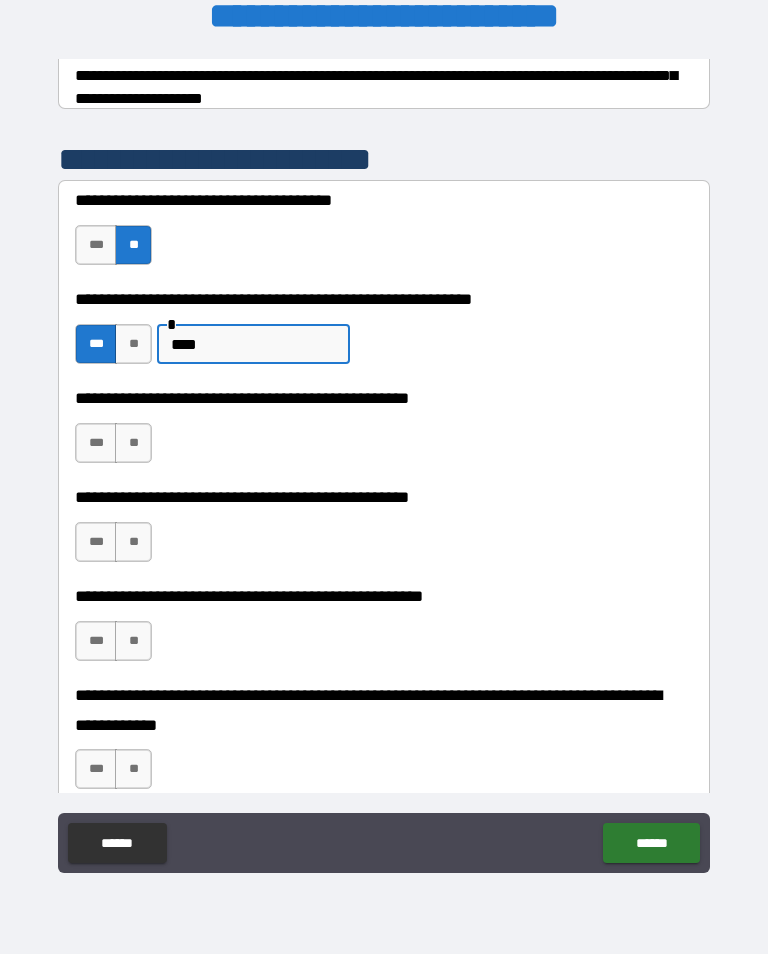 type on "****" 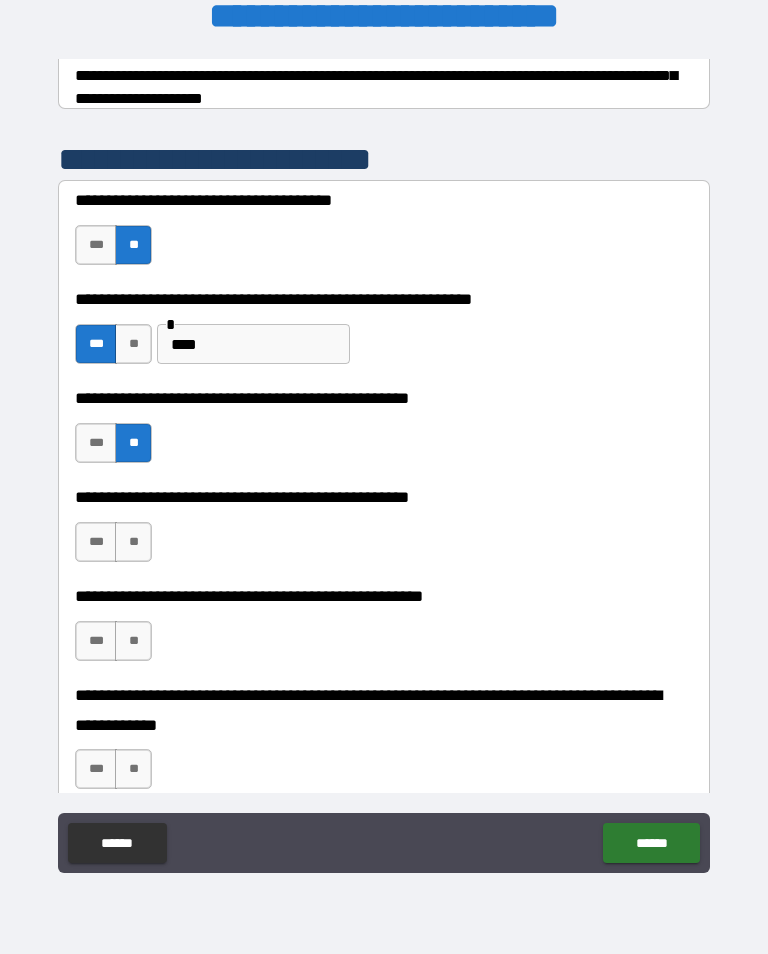 click on "***" at bounding box center (96, 542) 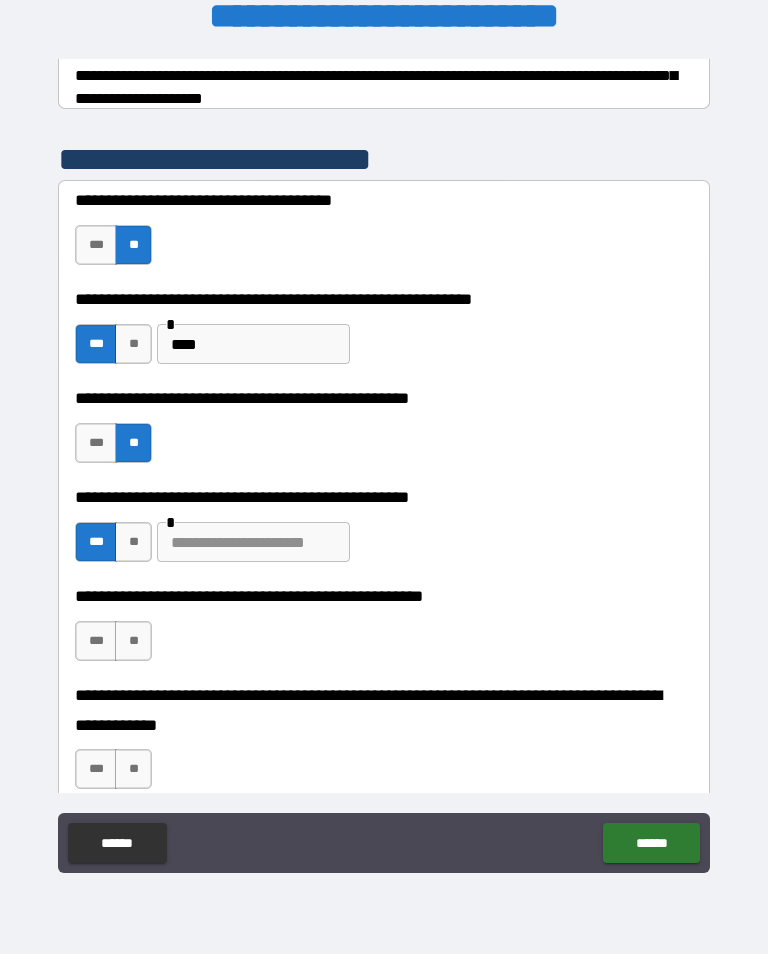 click at bounding box center [253, 542] 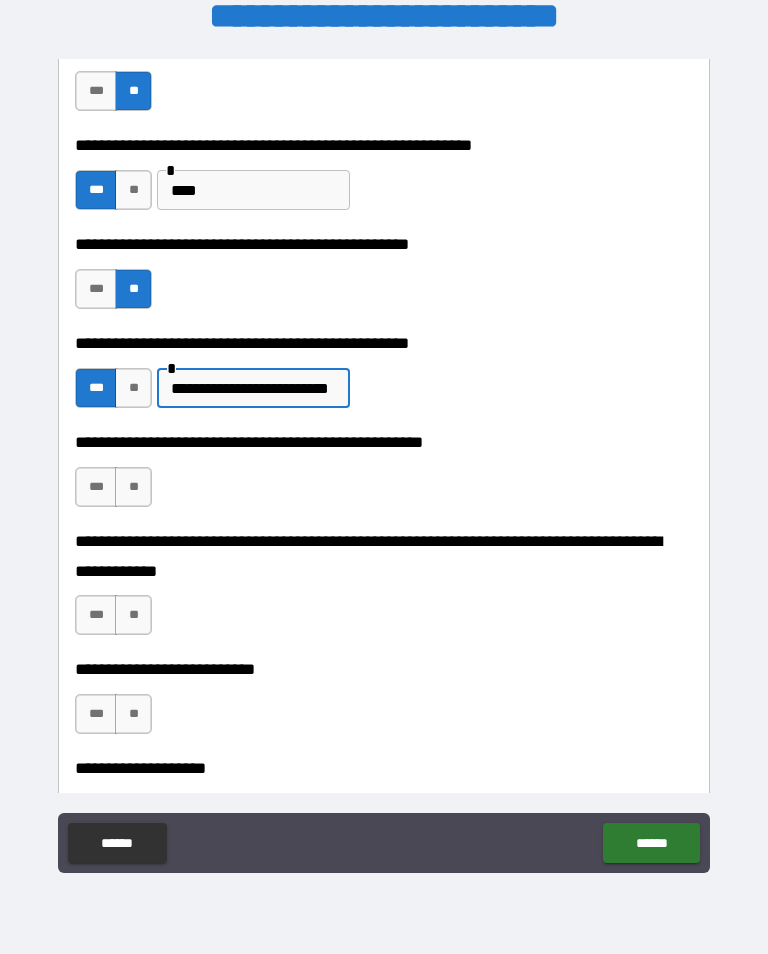 scroll, scrollTop: 529, scrollLeft: 0, axis: vertical 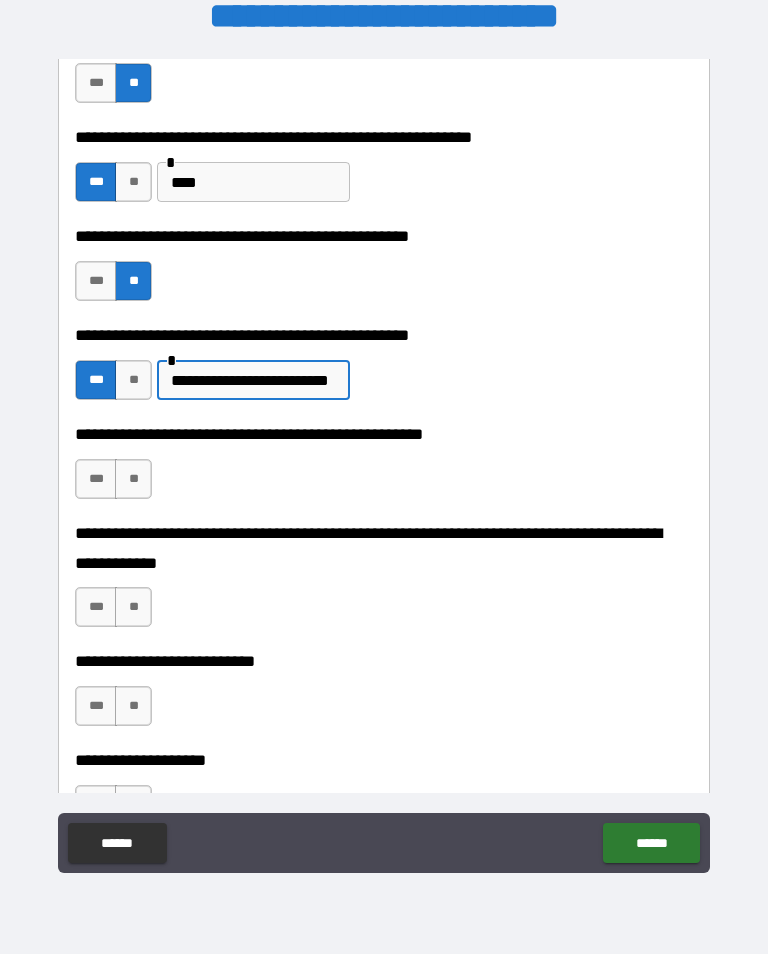 type on "**********" 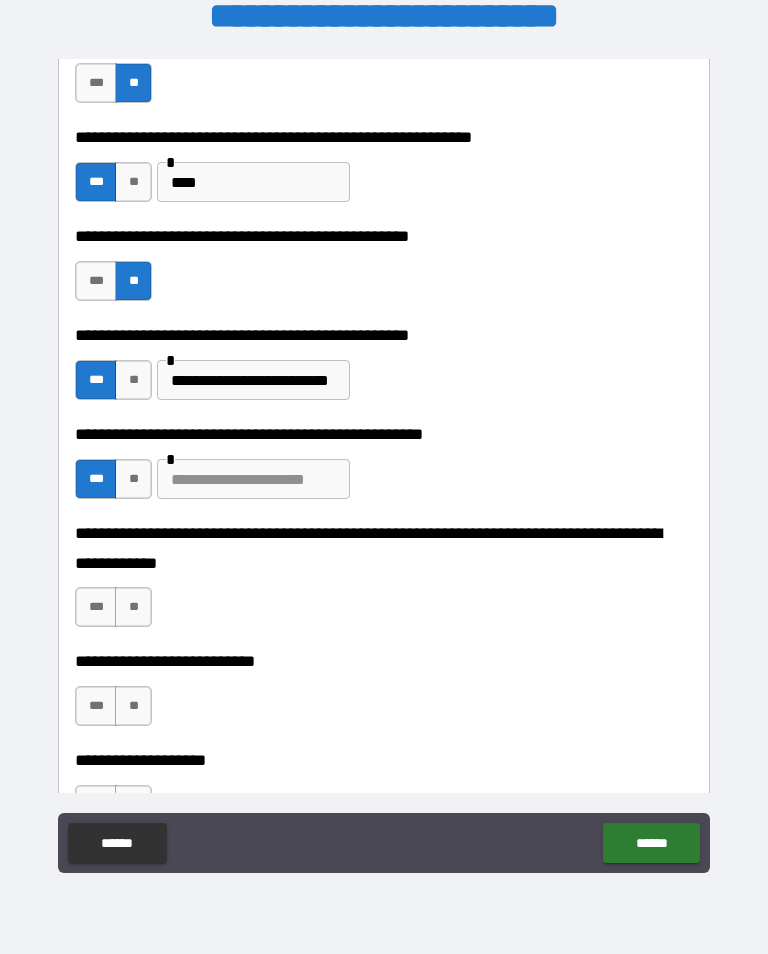 click at bounding box center (253, 479) 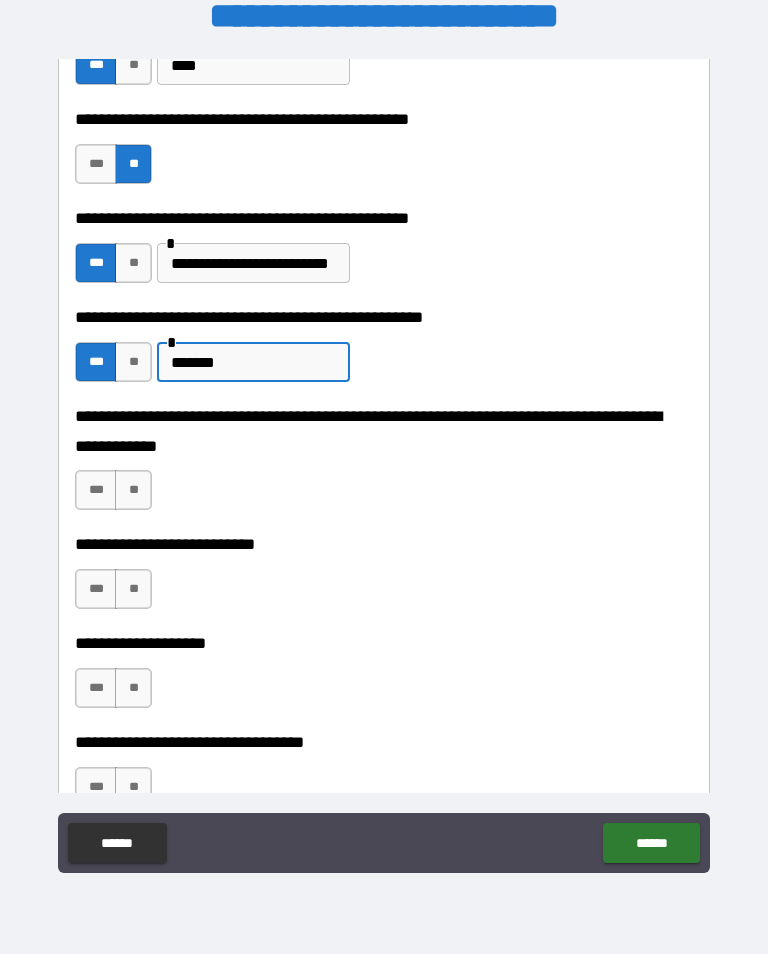 scroll, scrollTop: 660, scrollLeft: 0, axis: vertical 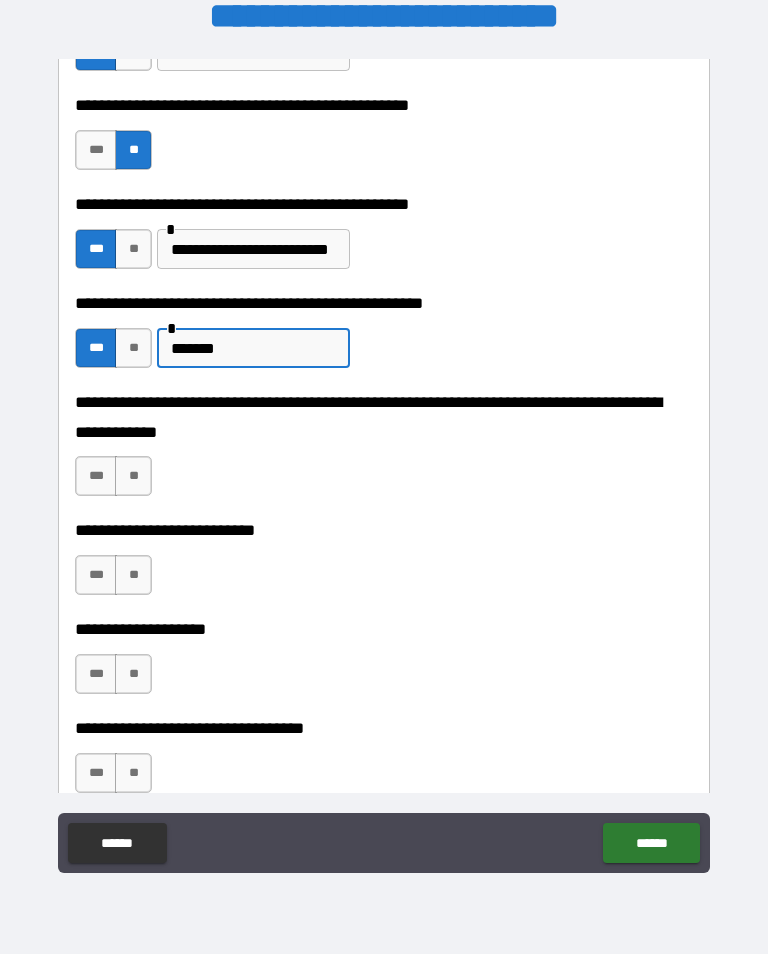 type on "*******" 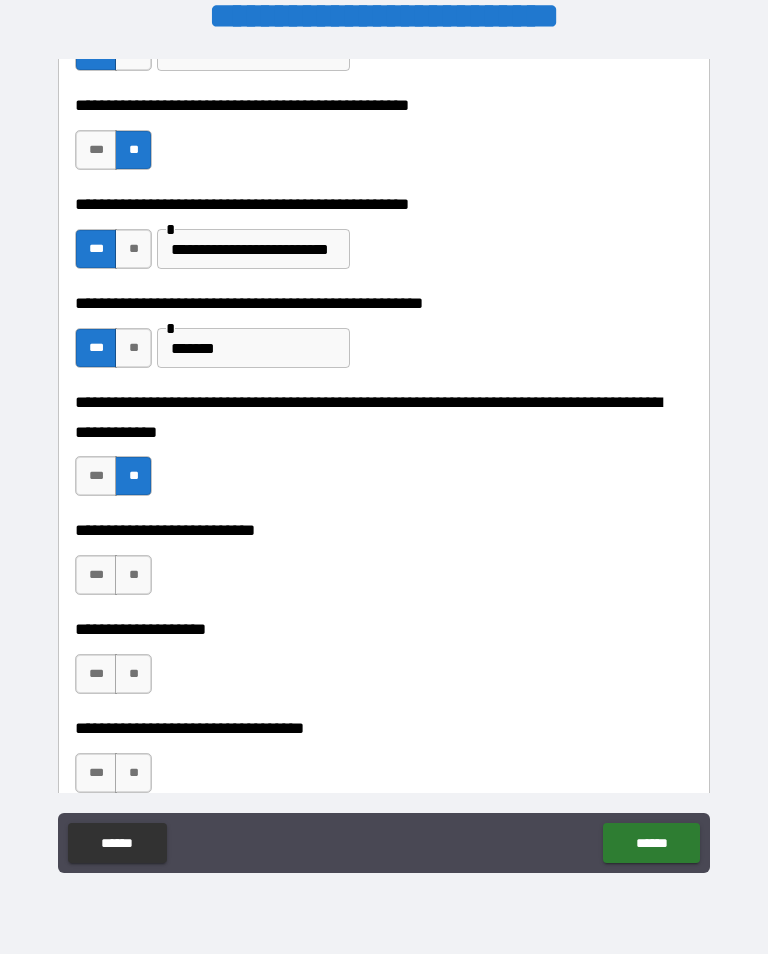 click on "**" at bounding box center (133, 575) 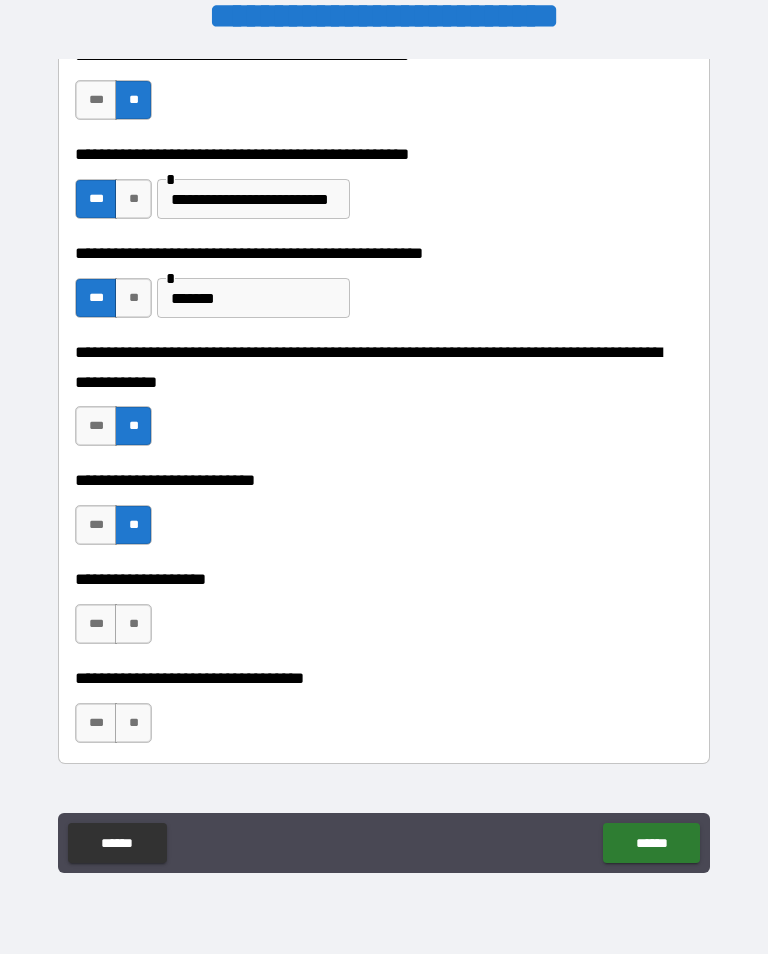 scroll, scrollTop: 721, scrollLeft: 0, axis: vertical 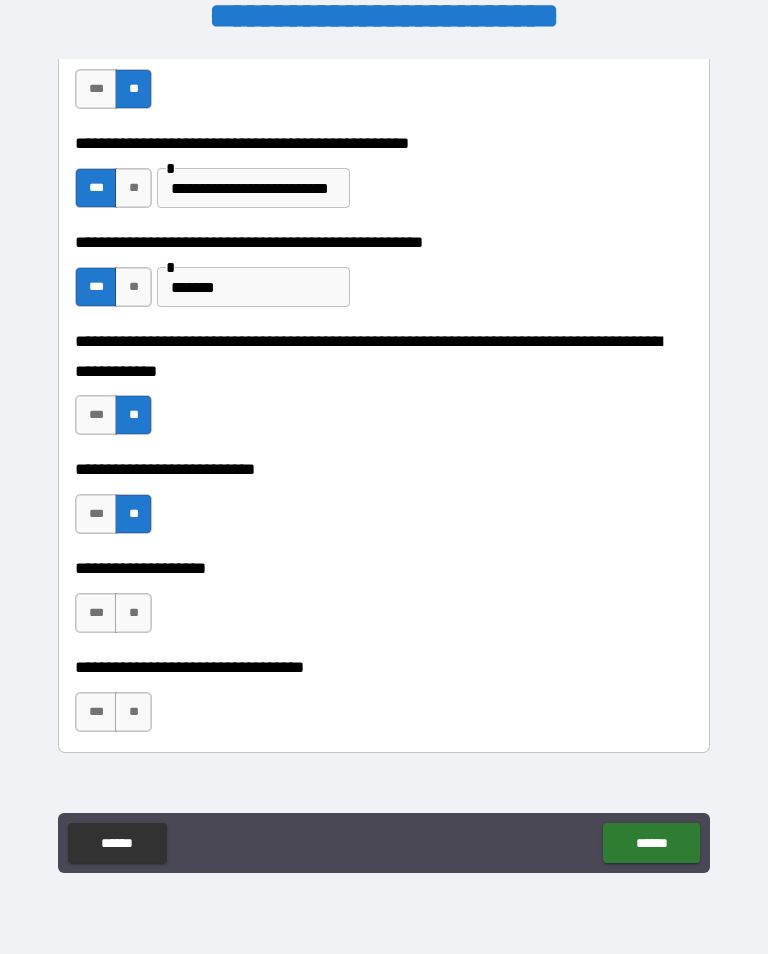 click on "**" at bounding box center (133, 613) 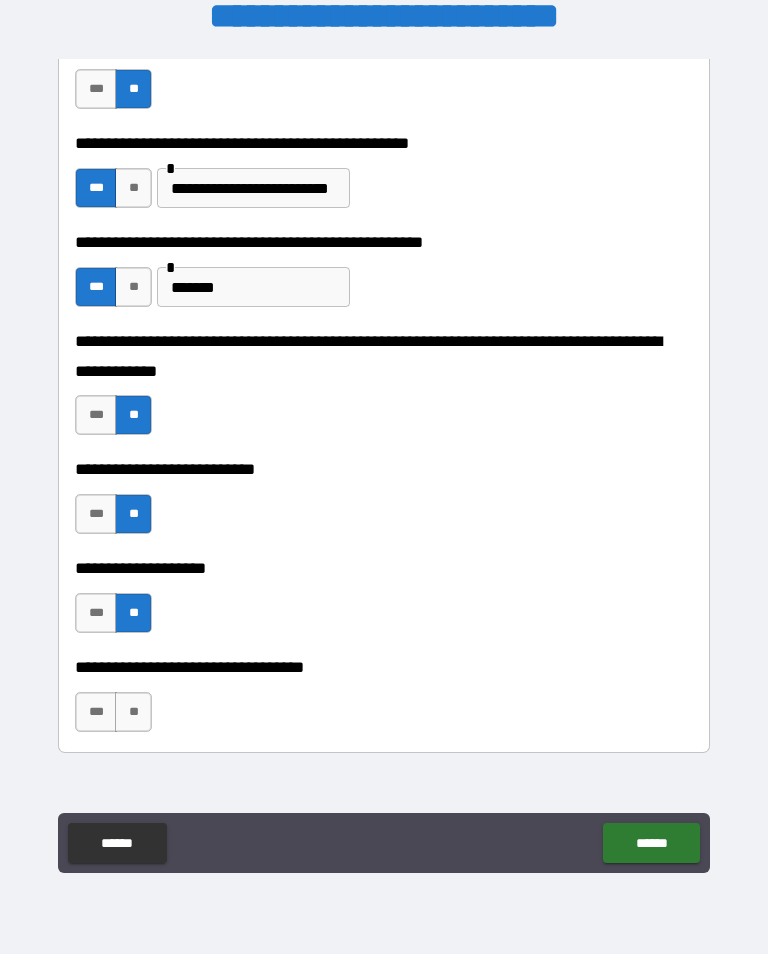 click on "**" at bounding box center (133, 712) 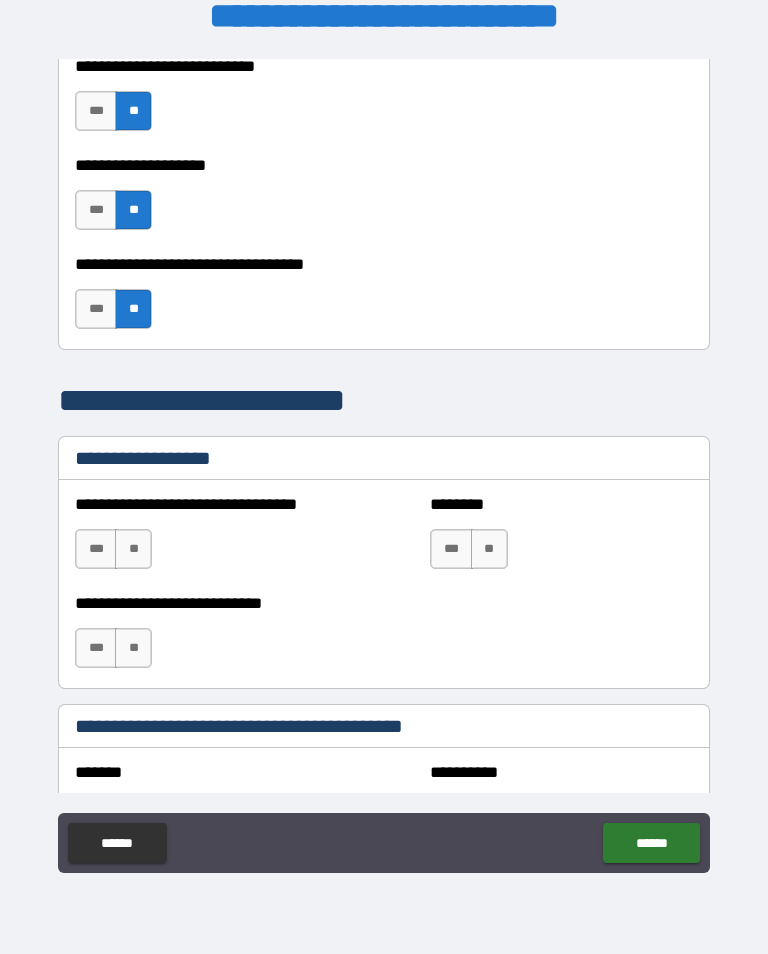 scroll, scrollTop: 1128, scrollLeft: 0, axis: vertical 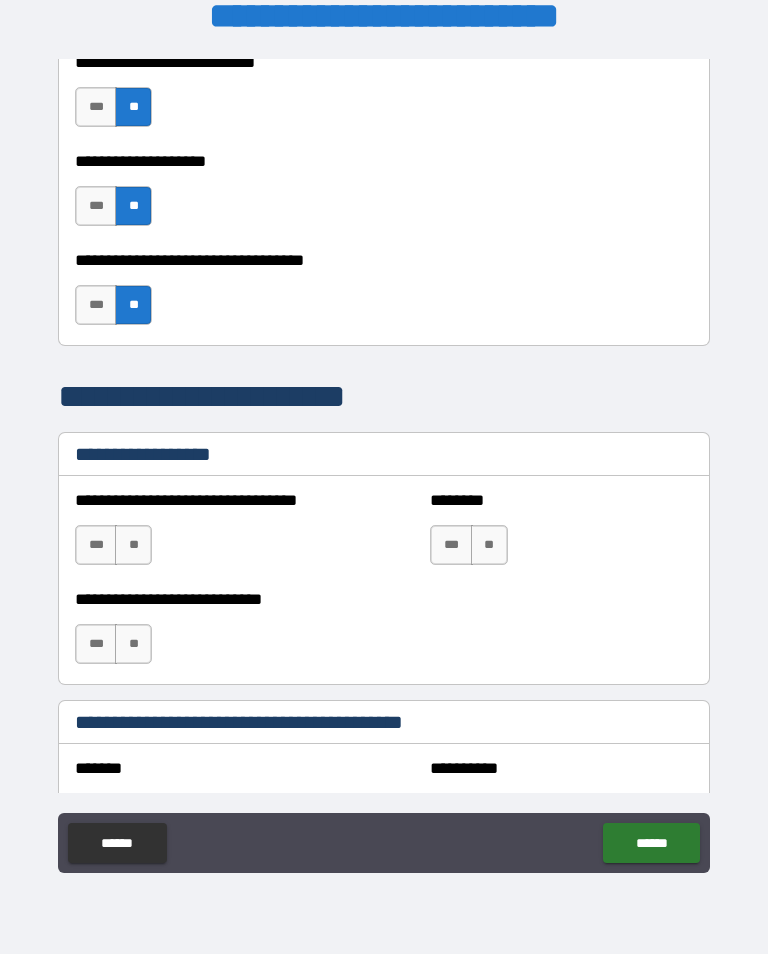 click on "**" at bounding box center [133, 545] 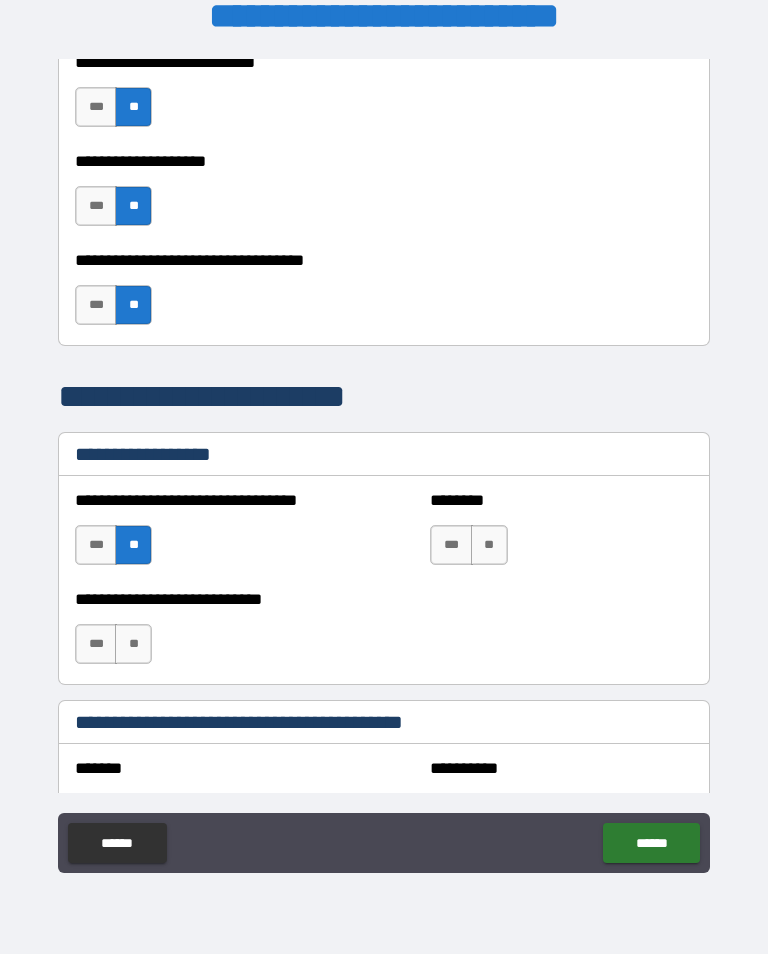 click on "**" at bounding box center [133, 644] 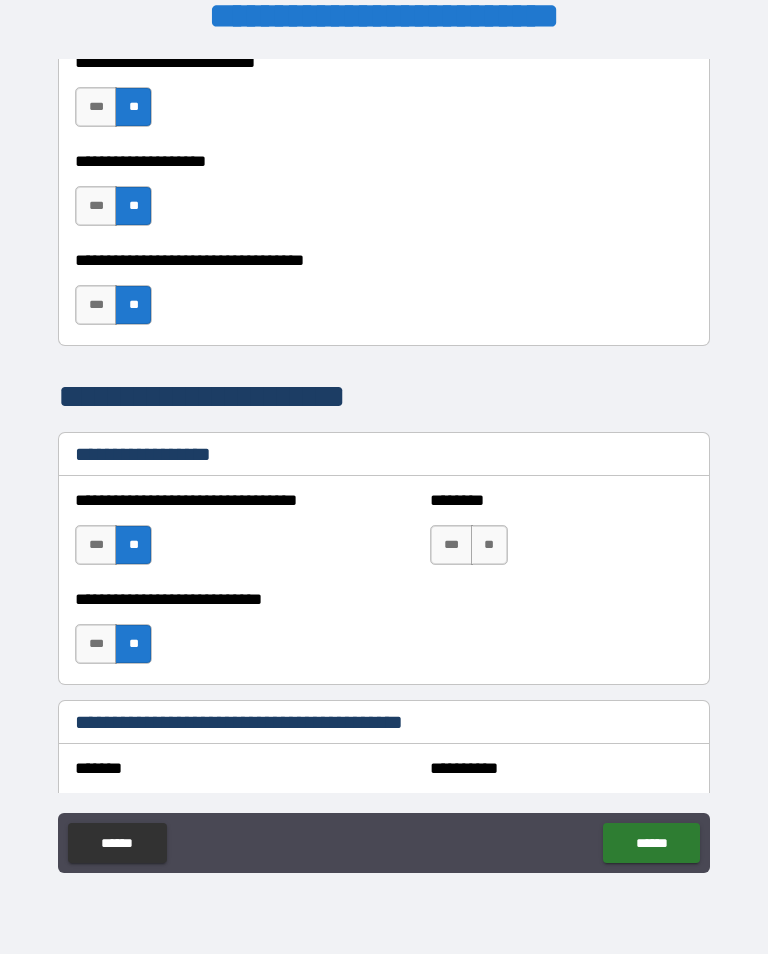 click on "**" at bounding box center [489, 545] 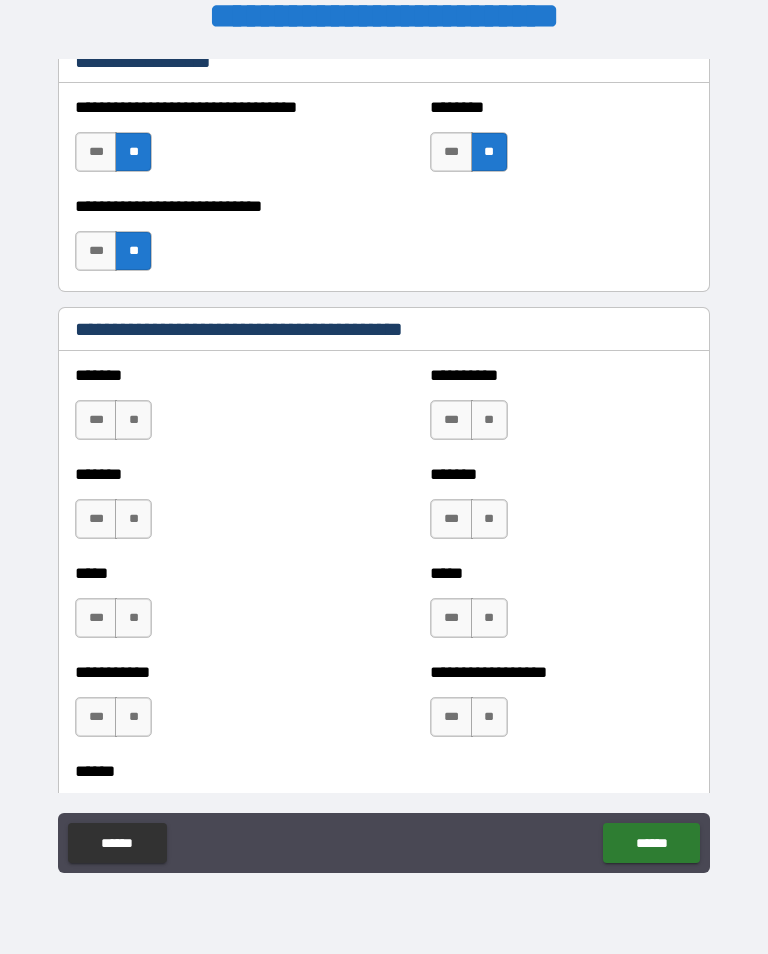 scroll, scrollTop: 1523, scrollLeft: 0, axis: vertical 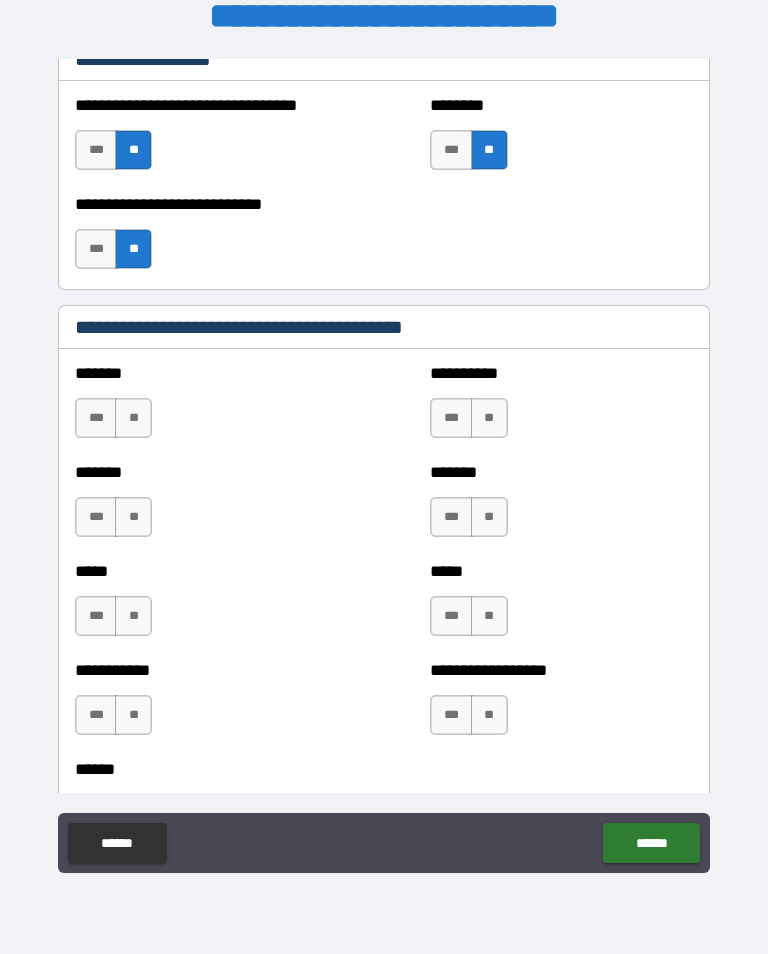 click on "**" at bounding box center (489, 418) 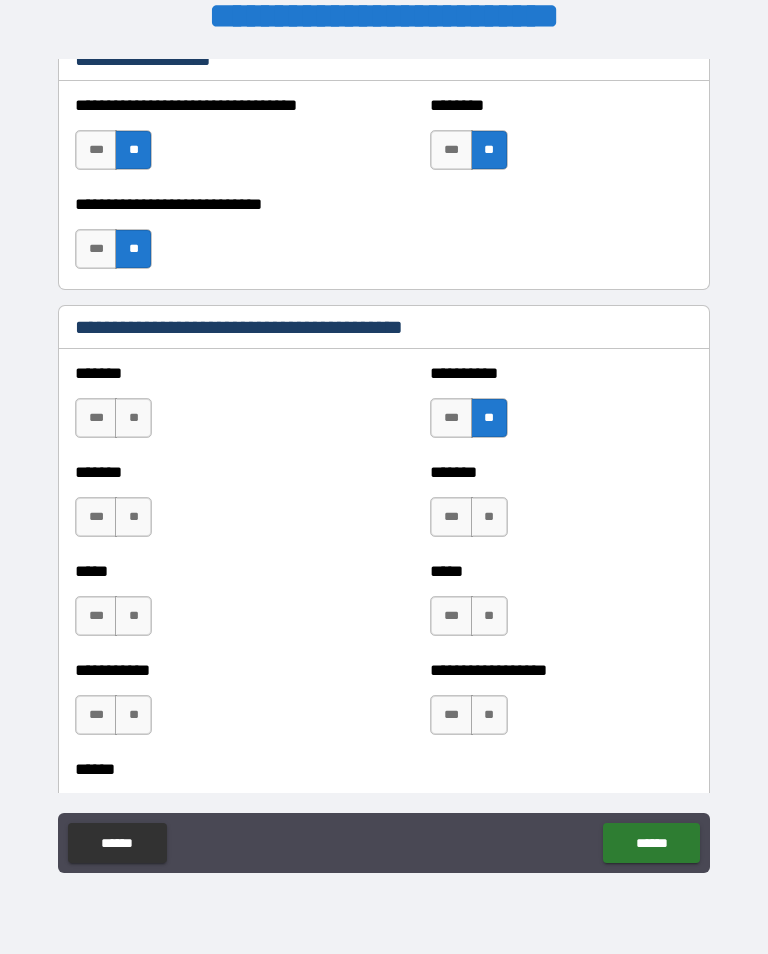 click on "**" at bounding box center (489, 517) 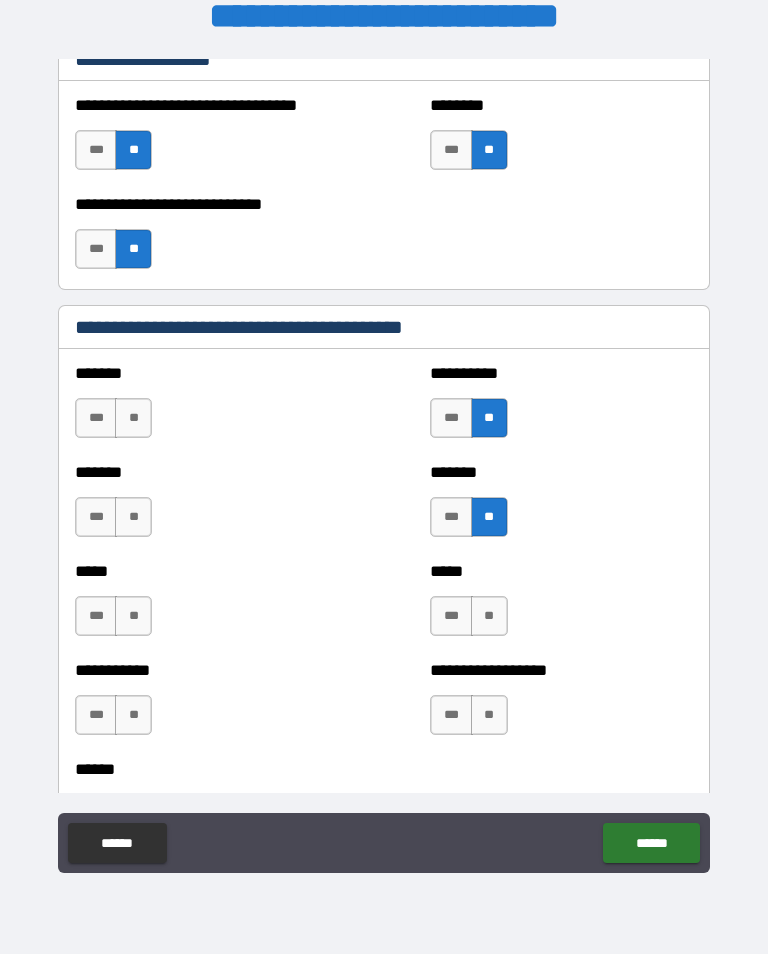 click on "**" at bounding box center [489, 616] 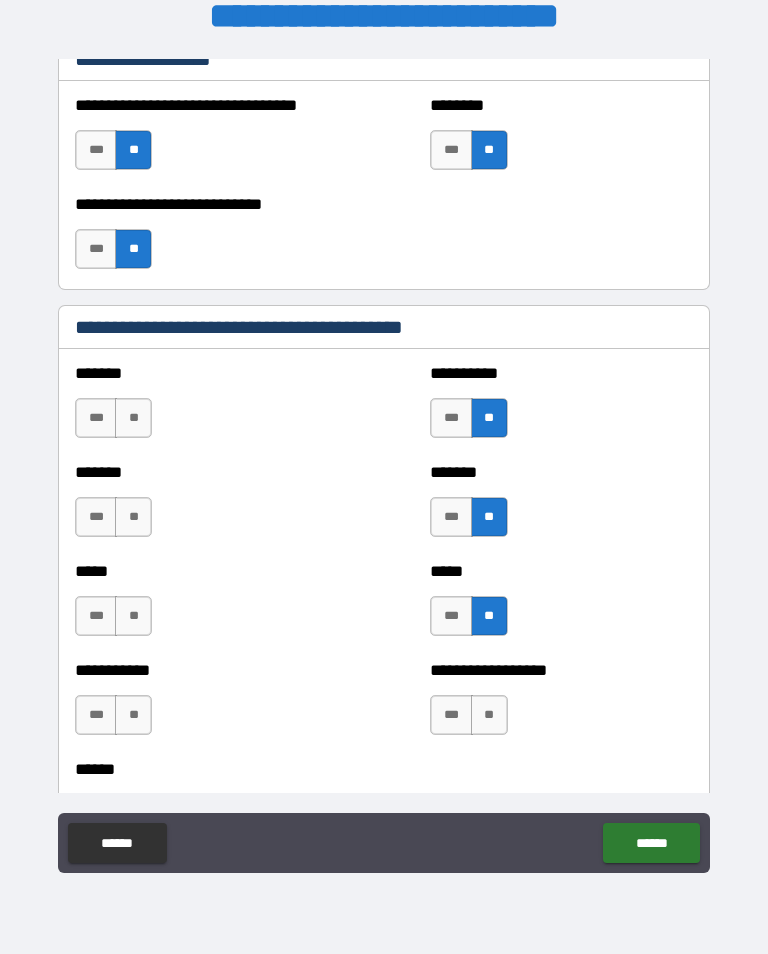 click on "**" at bounding box center (489, 715) 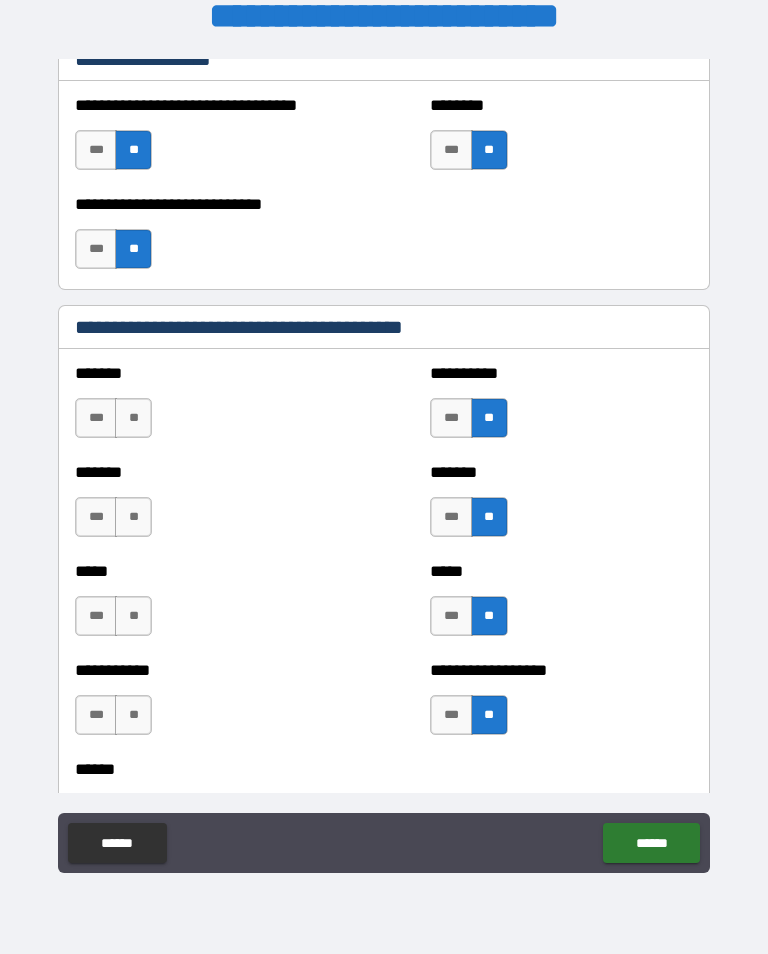 click on "**" at bounding box center (133, 715) 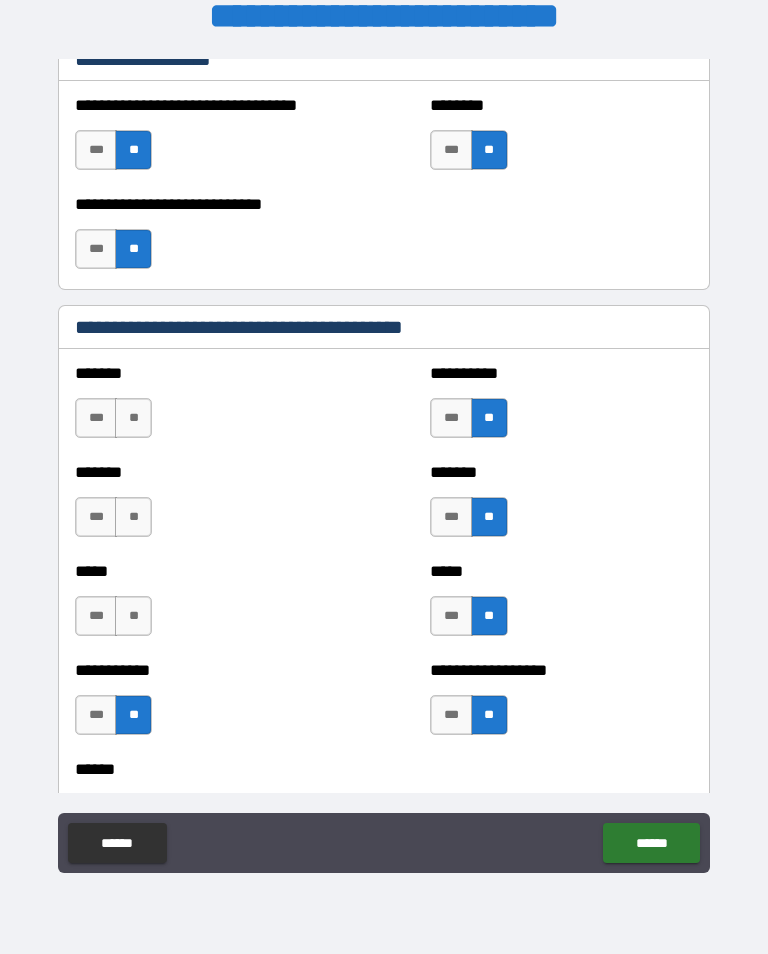 click on "**" at bounding box center [133, 616] 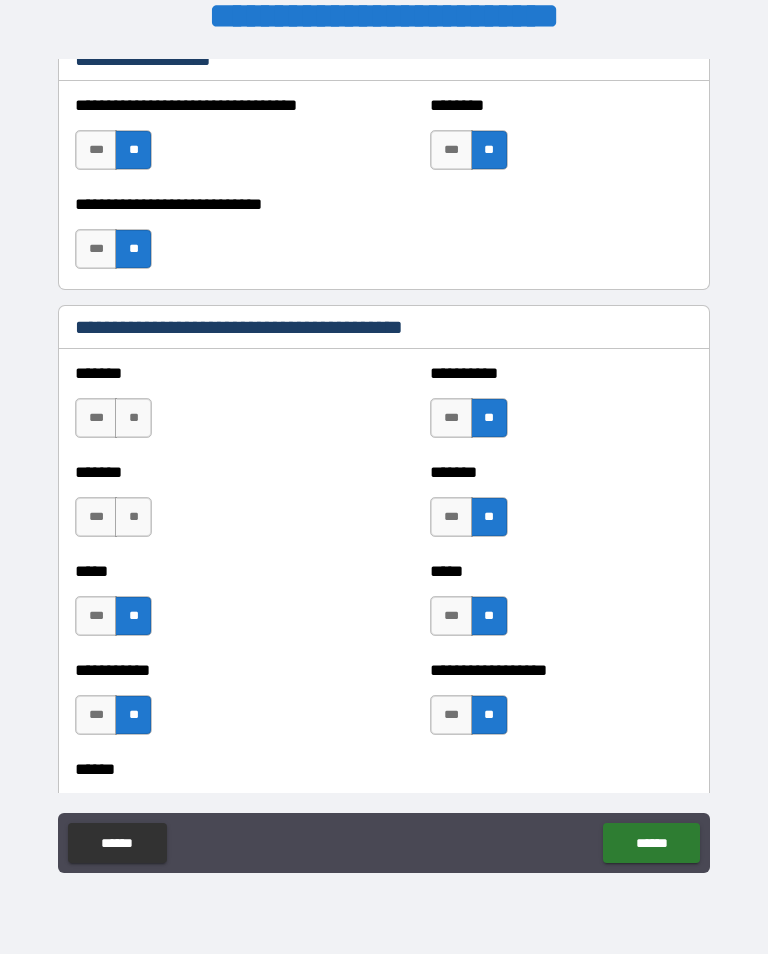 click on "**" at bounding box center [133, 517] 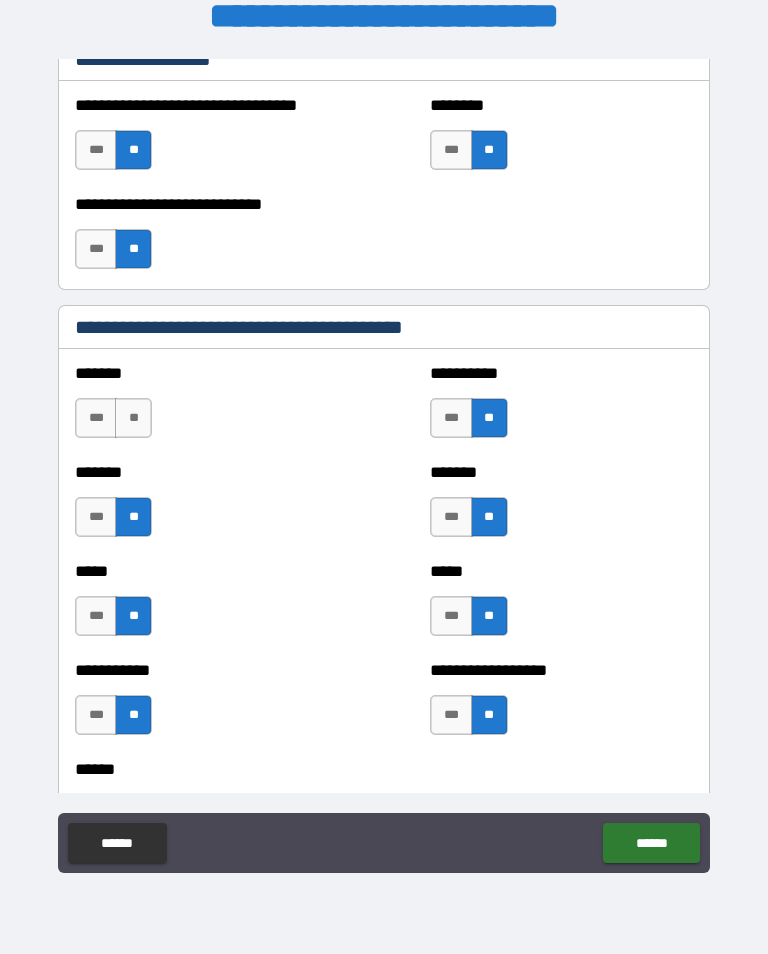 click on "**" at bounding box center [133, 418] 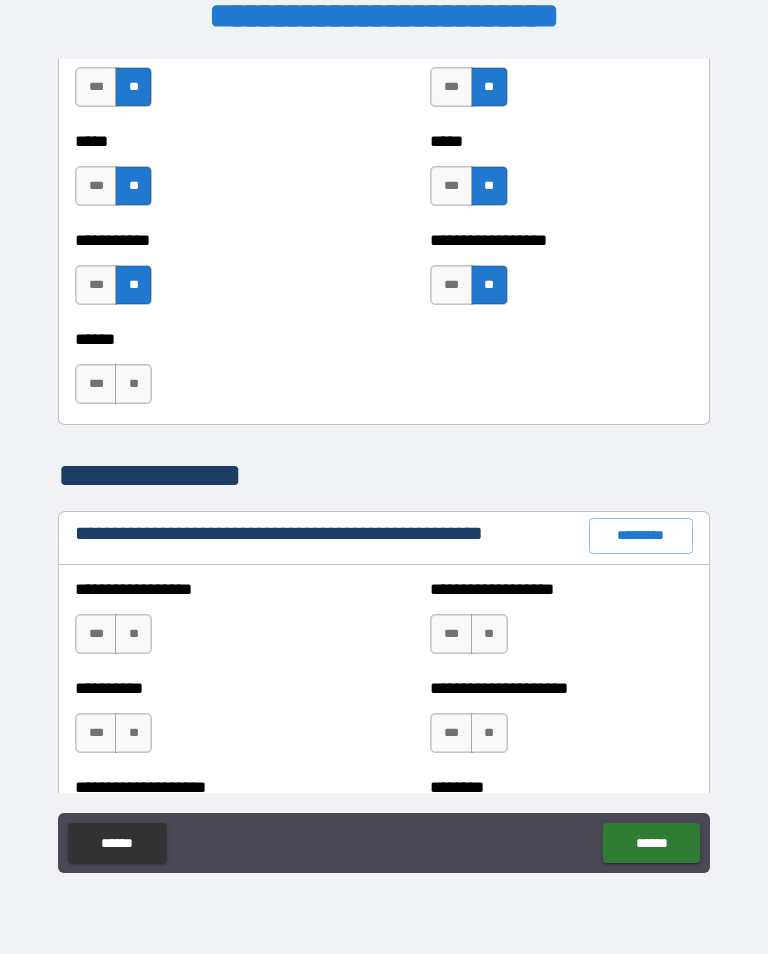 scroll, scrollTop: 1953, scrollLeft: 0, axis: vertical 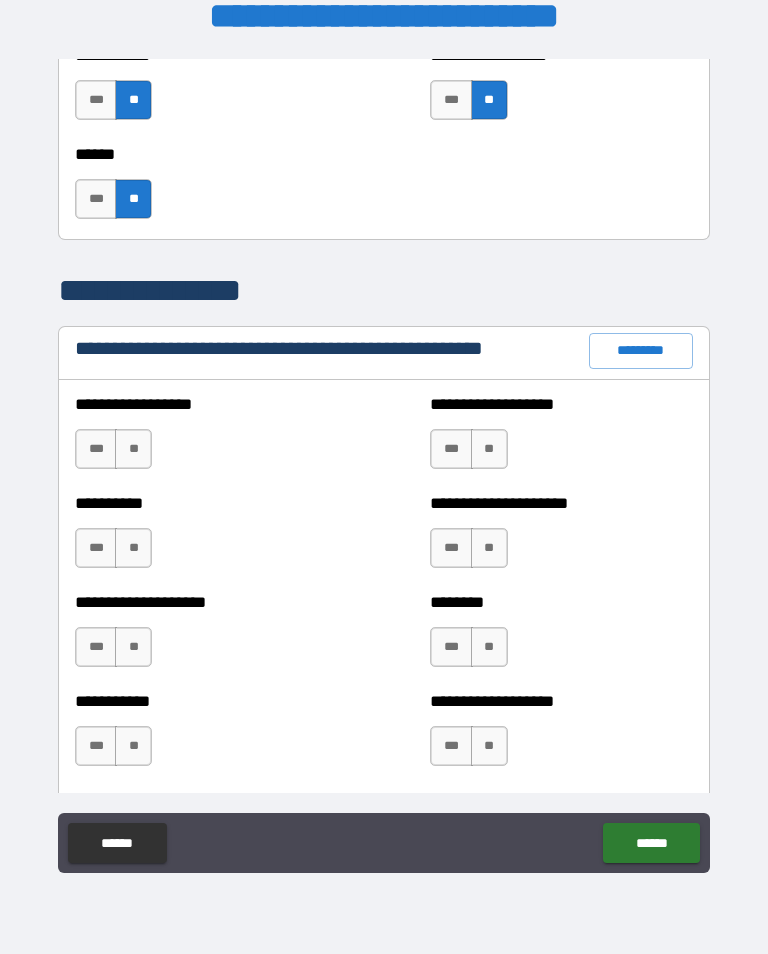 click on "**" at bounding box center (133, 449) 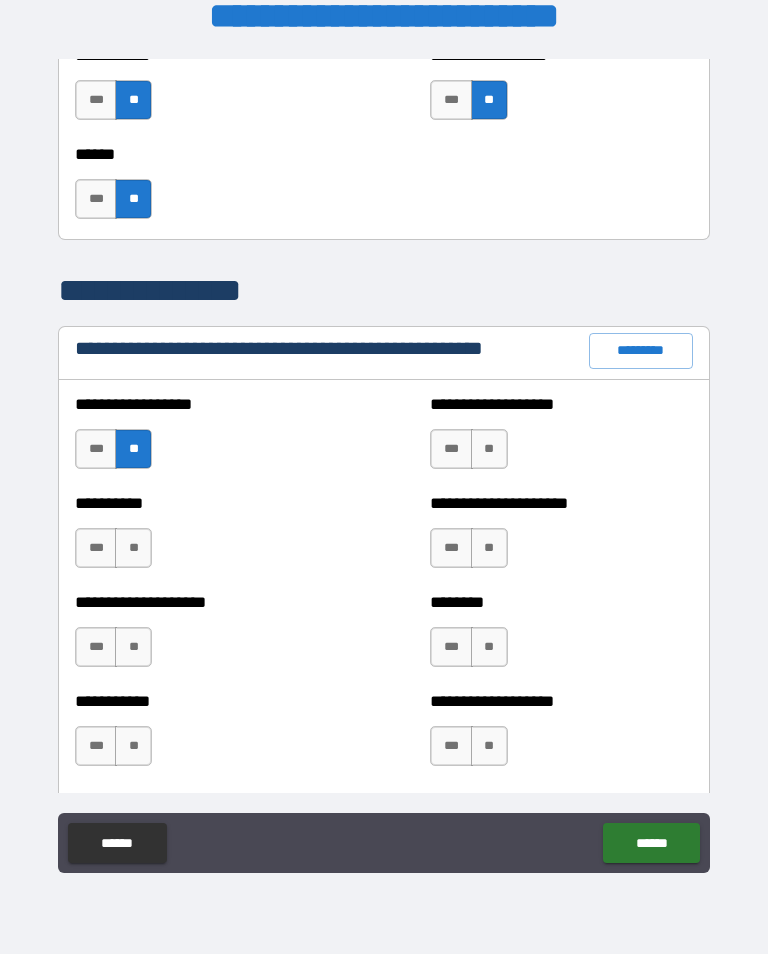 click on "**" at bounding box center (133, 548) 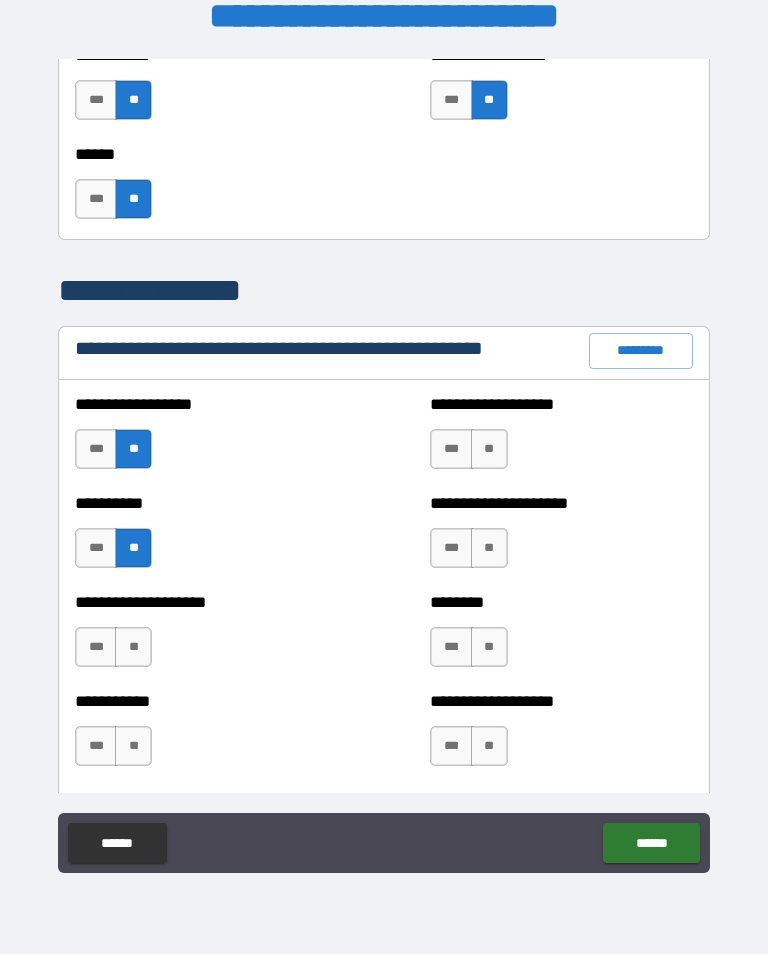 click on "**" at bounding box center (133, 647) 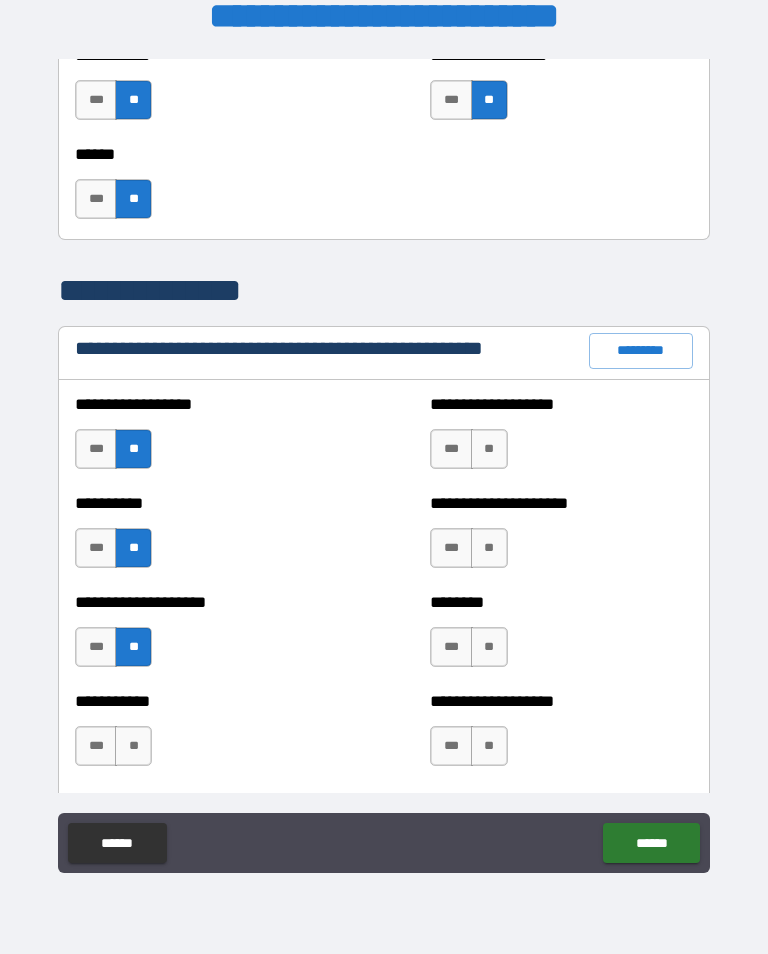 click on "**" at bounding box center (133, 746) 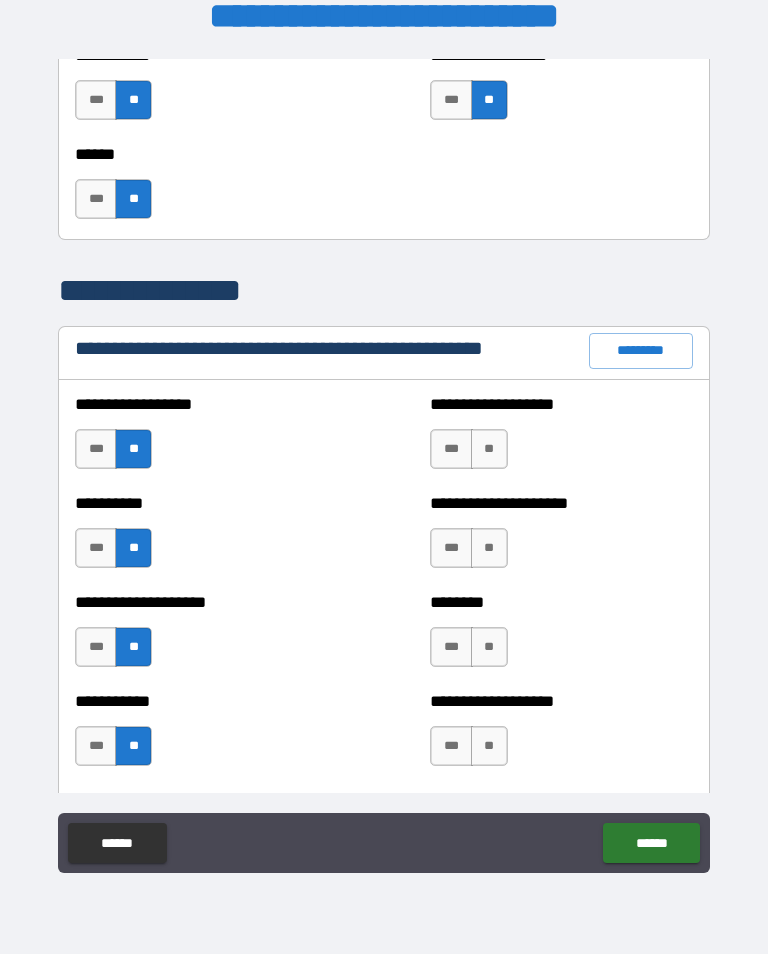 click on "**" at bounding box center (489, 449) 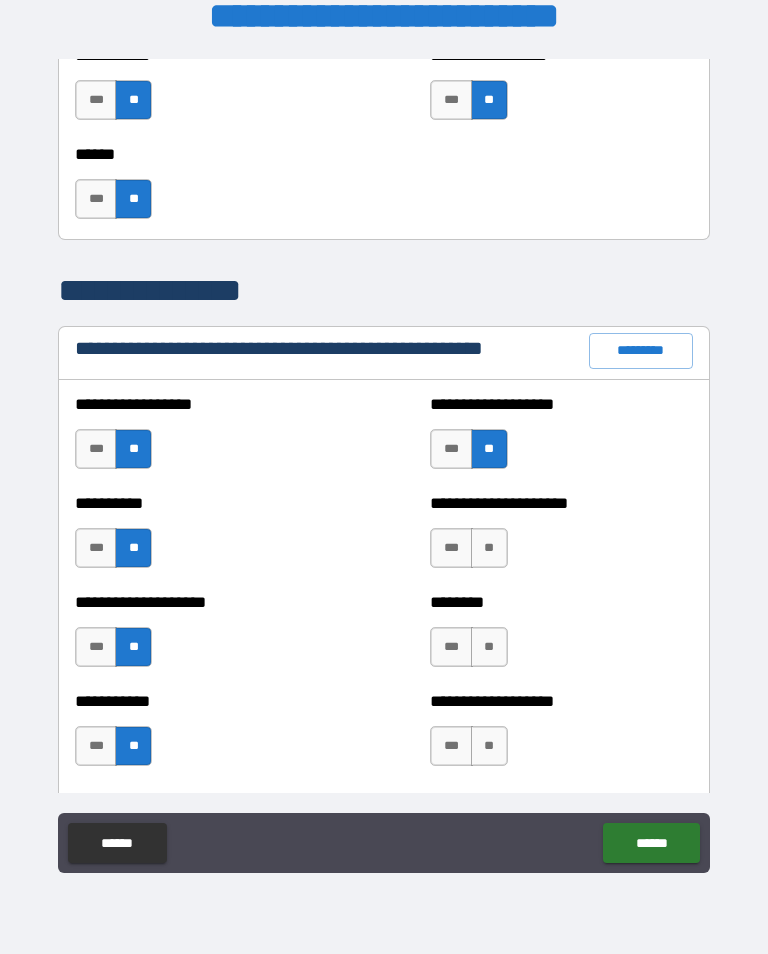 click on "**" at bounding box center [489, 548] 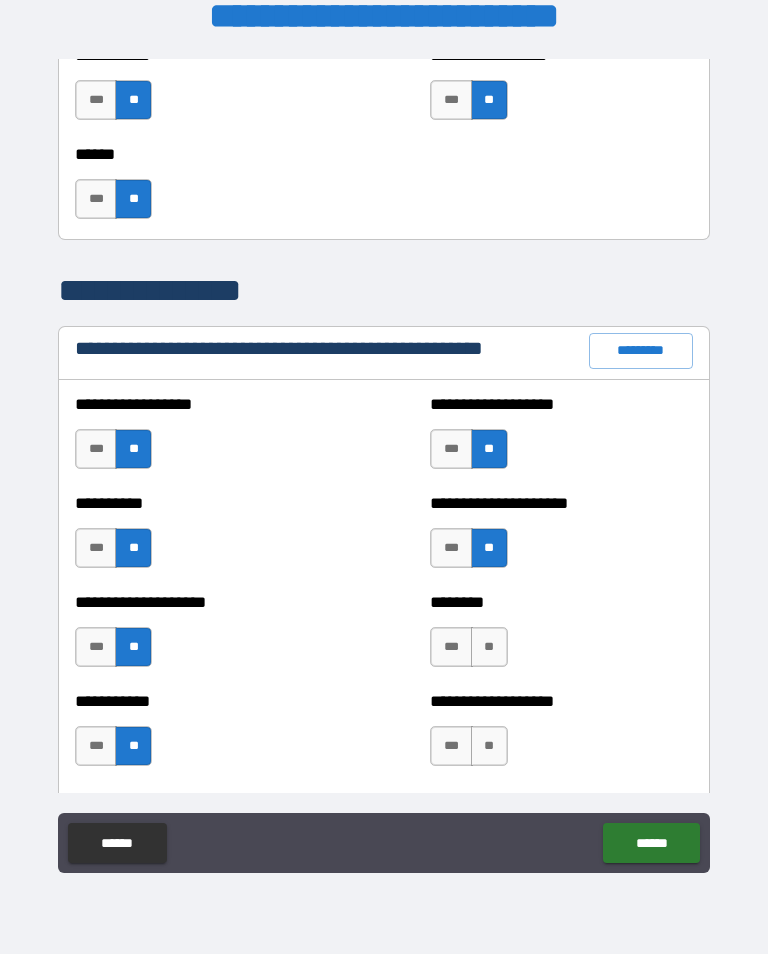 click on "**" at bounding box center (489, 647) 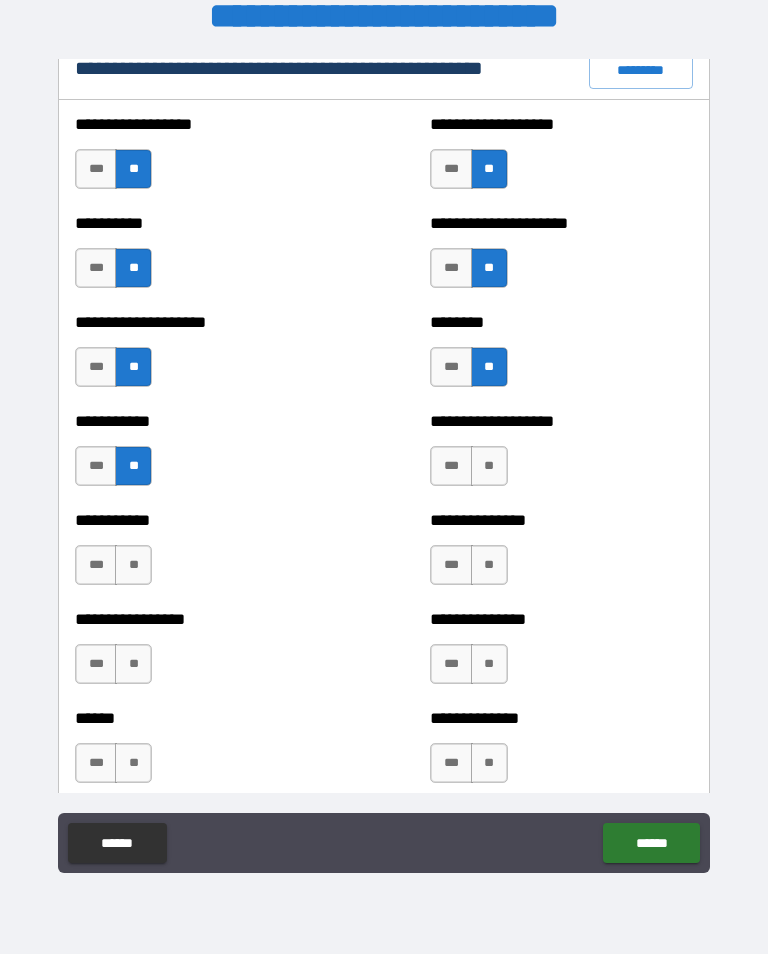 scroll, scrollTop: 2428, scrollLeft: 0, axis: vertical 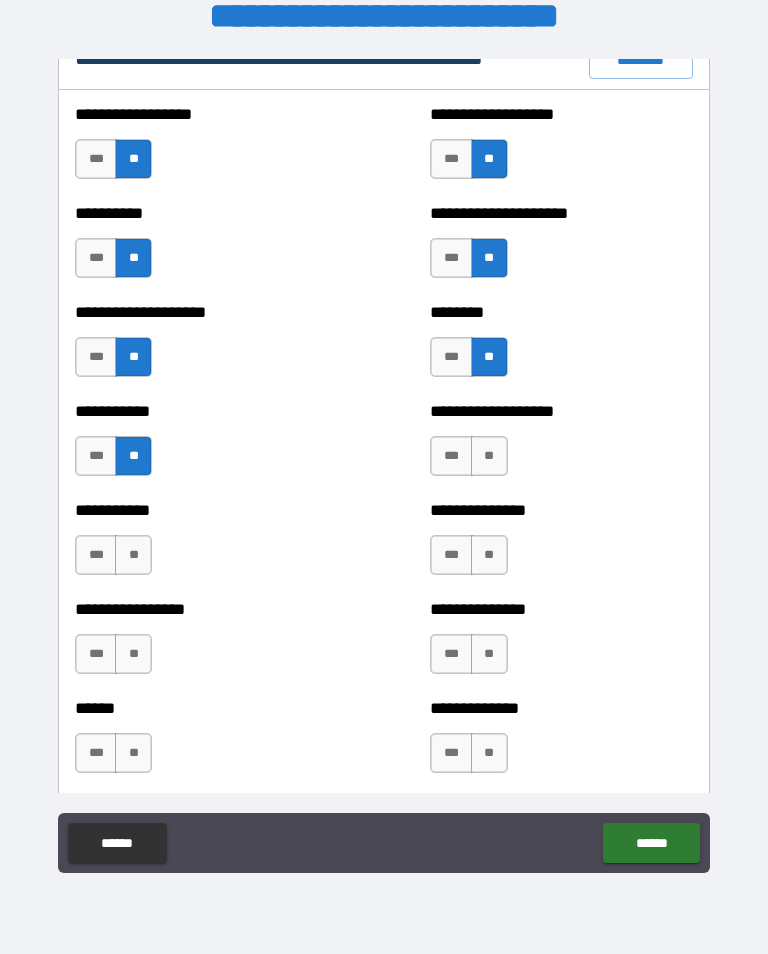 click on "**" at bounding box center (489, 456) 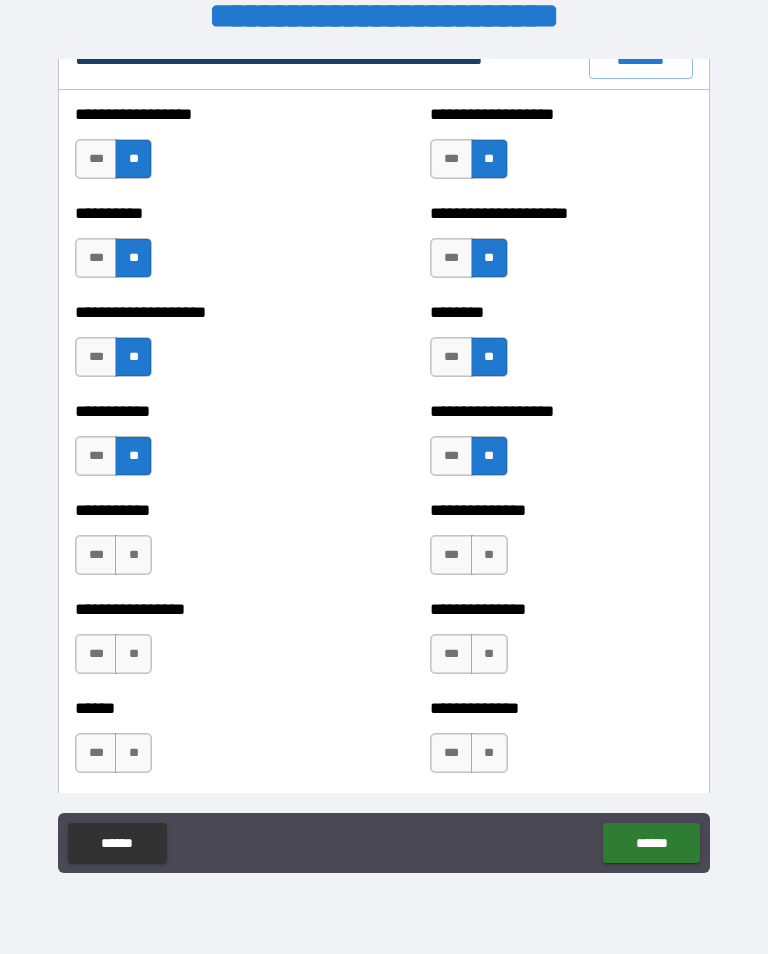 click on "**" at bounding box center [489, 555] 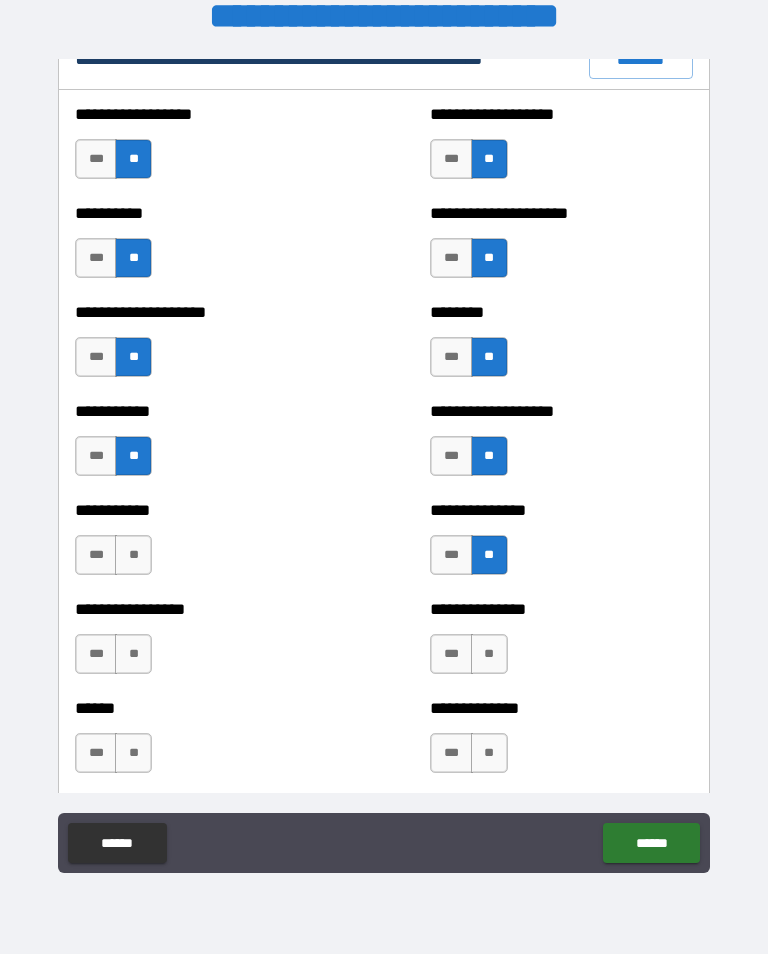 click on "**" at bounding box center [489, 654] 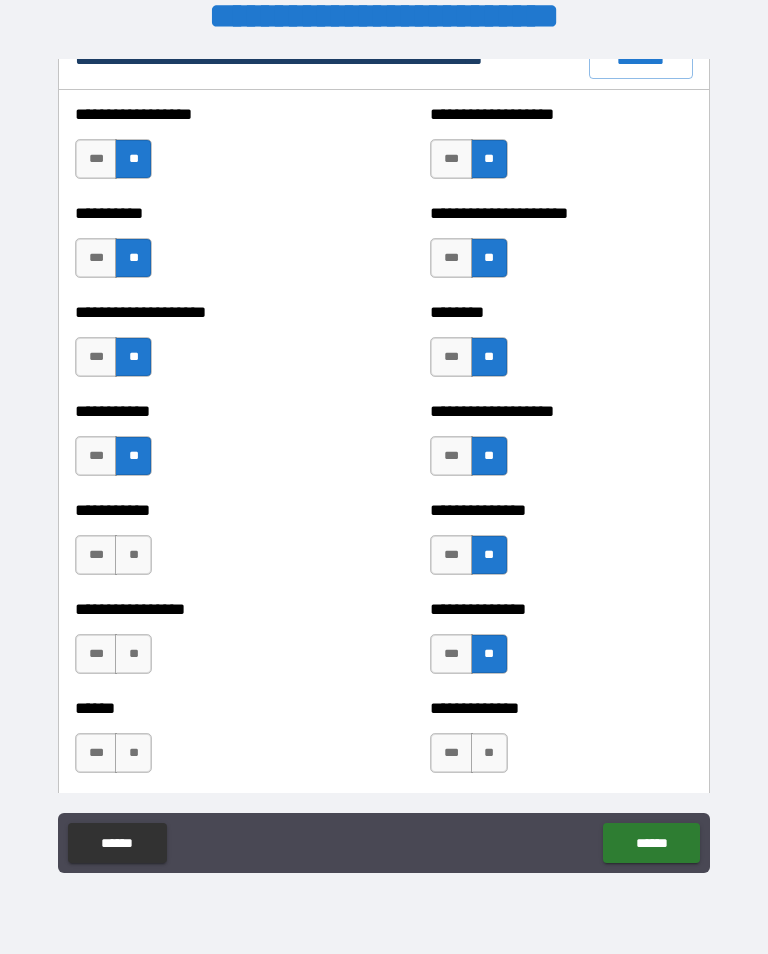 click on "**" at bounding box center (489, 753) 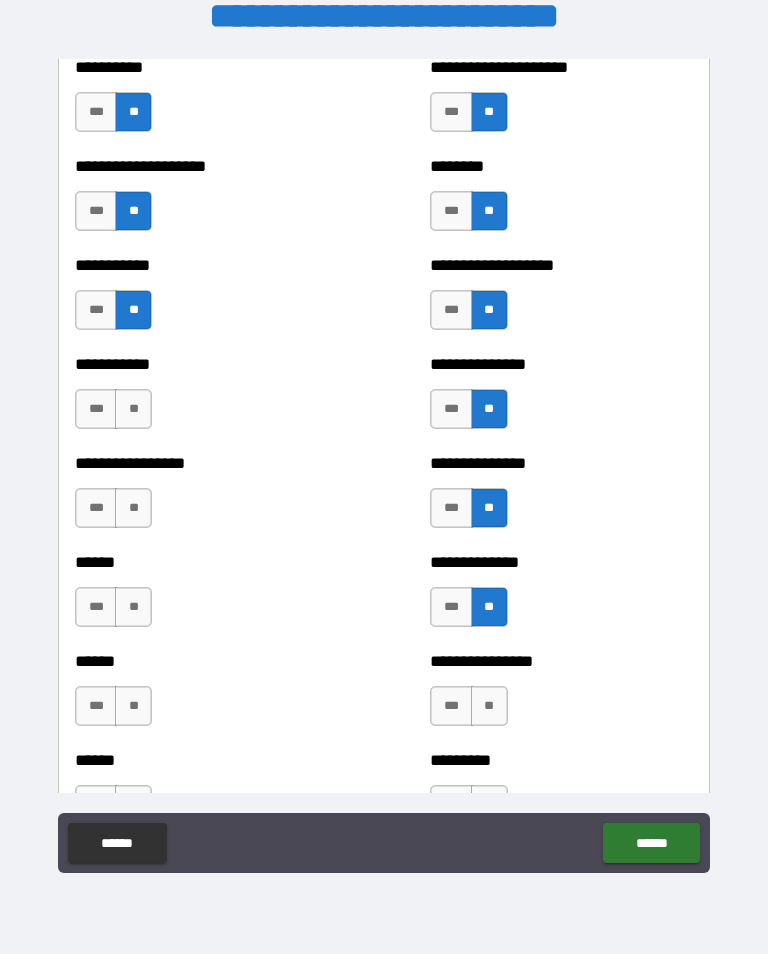 scroll, scrollTop: 2583, scrollLeft: 0, axis: vertical 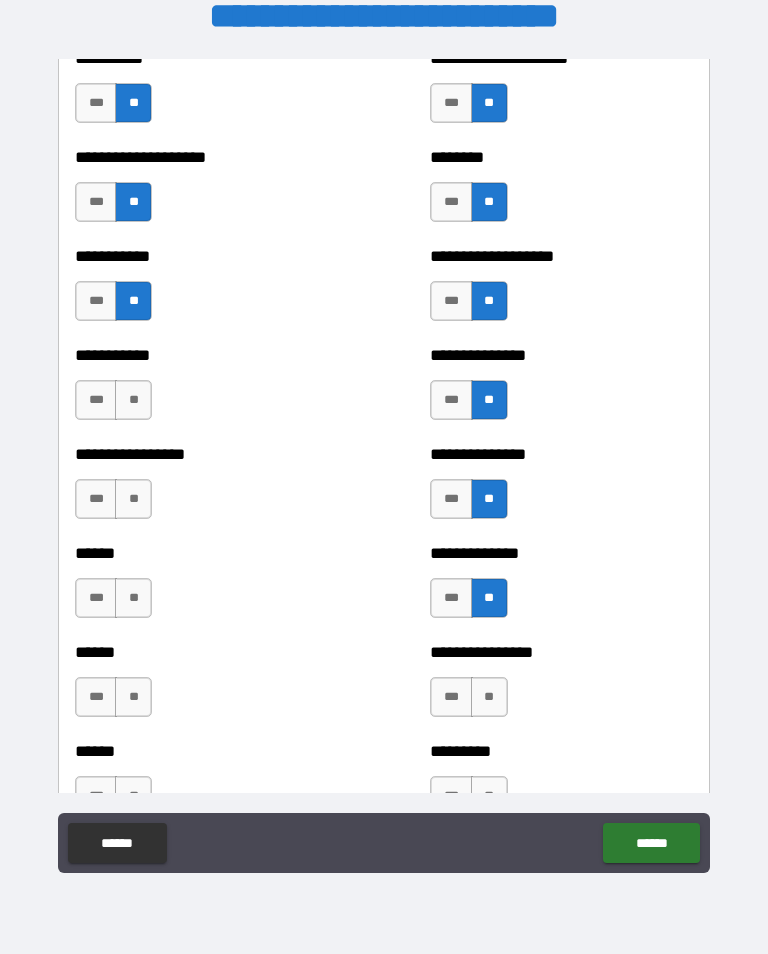 click on "**" at bounding box center [133, 400] 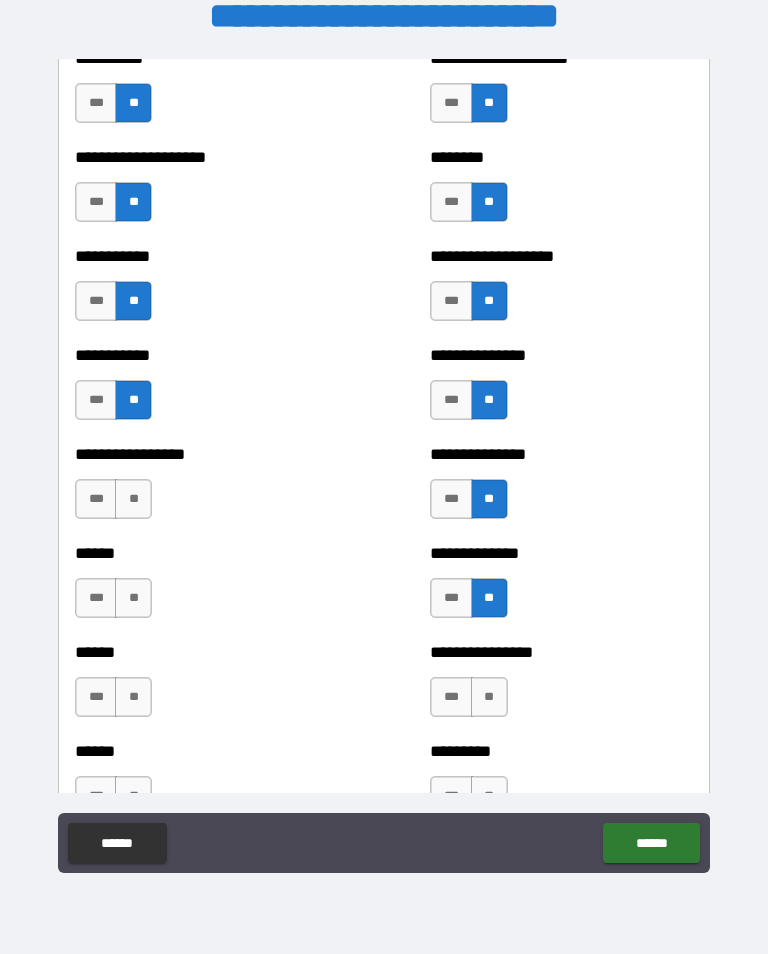 click on "**" at bounding box center [133, 499] 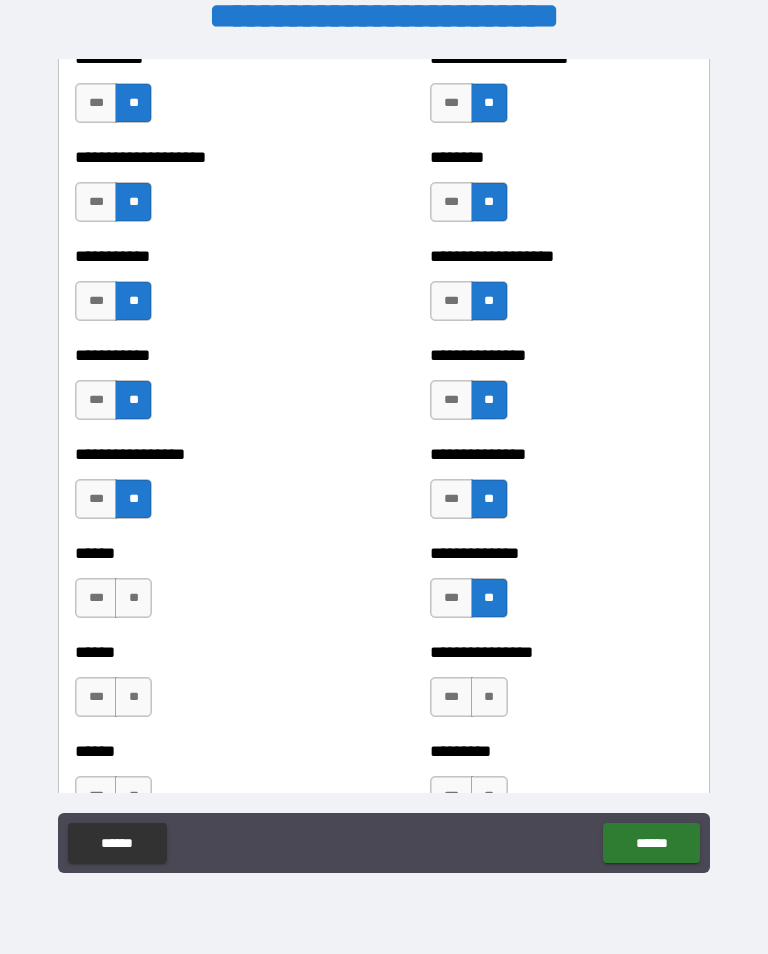 click on "***" at bounding box center (96, 598) 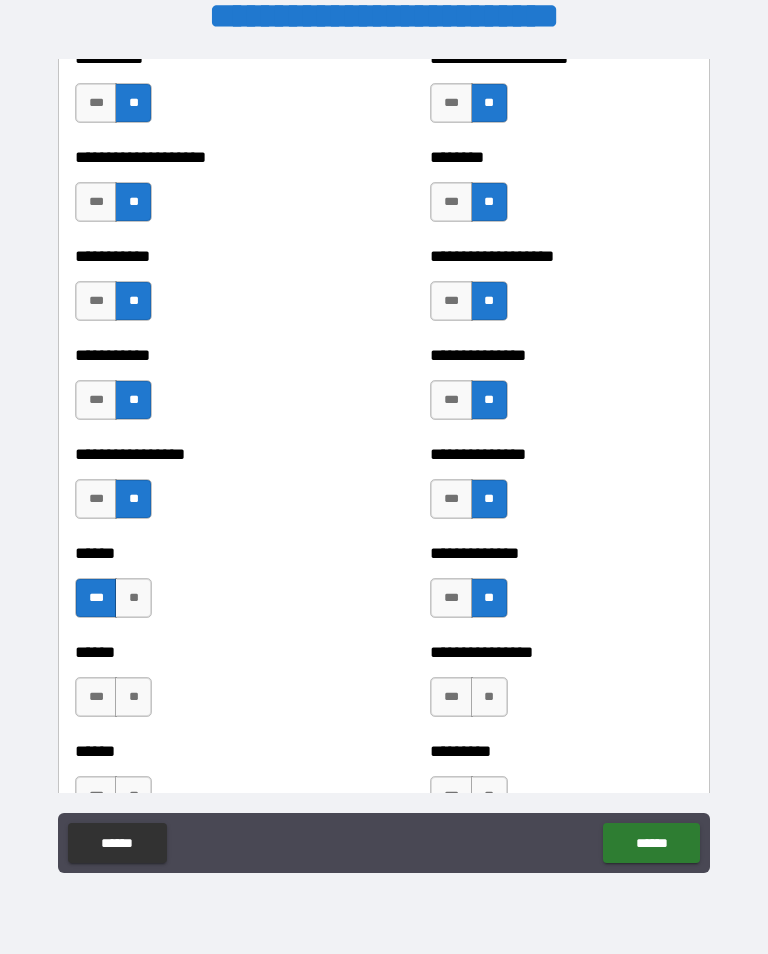 click on "**" at bounding box center (133, 697) 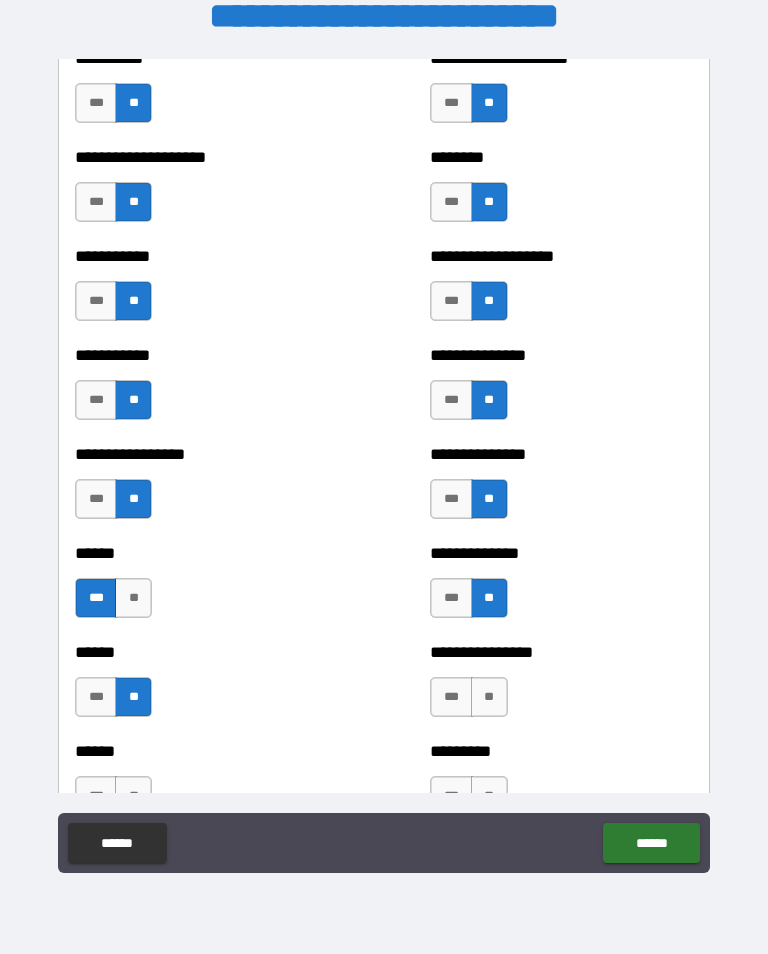click on "**" at bounding box center (489, 697) 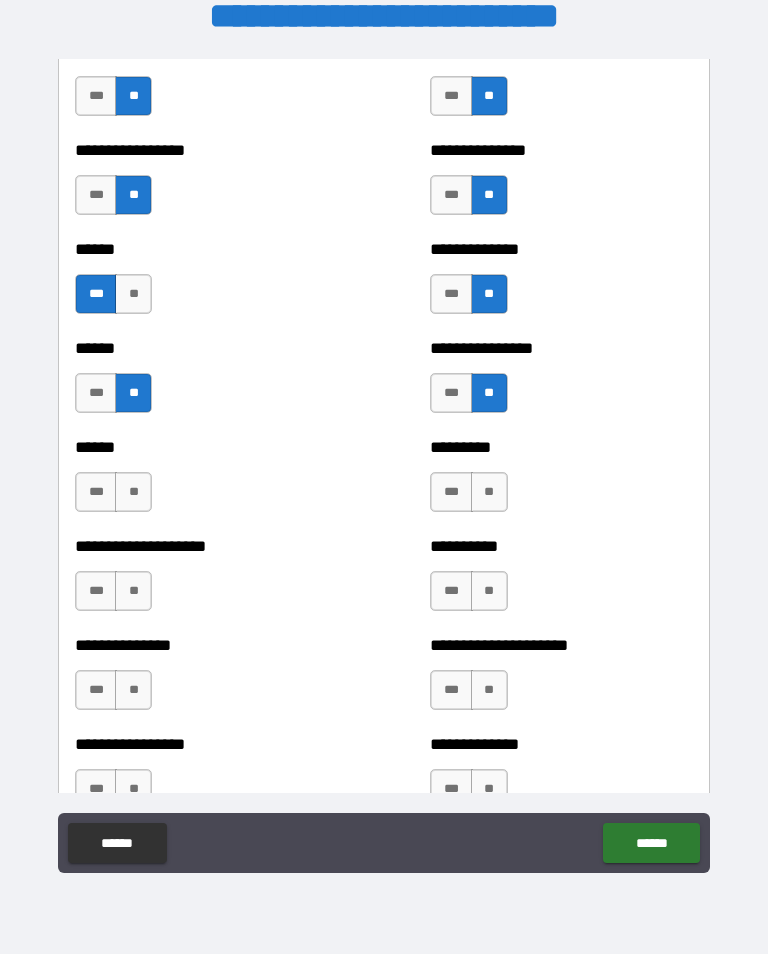 scroll, scrollTop: 2887, scrollLeft: 0, axis: vertical 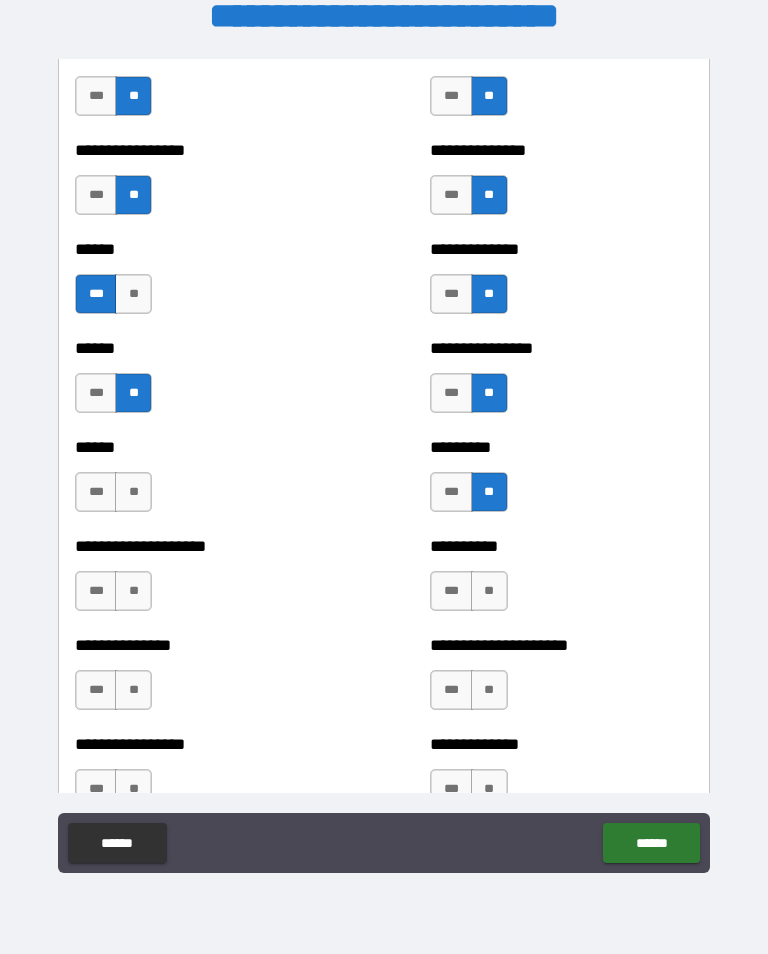 click on "**" at bounding box center (489, 591) 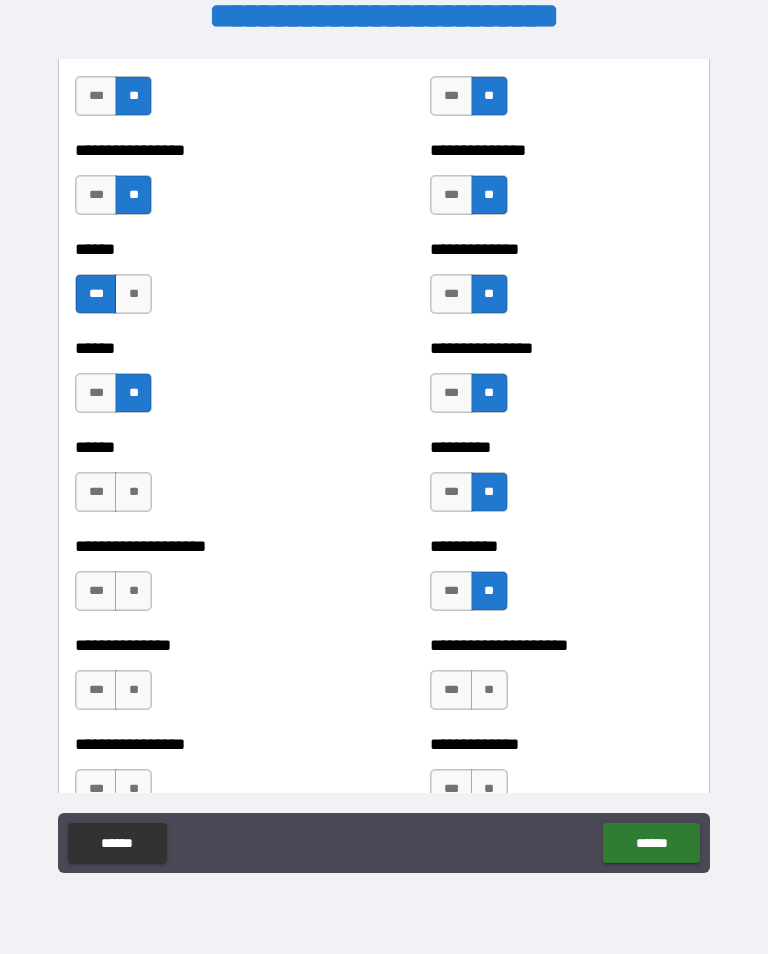 click on "**" at bounding box center [489, 690] 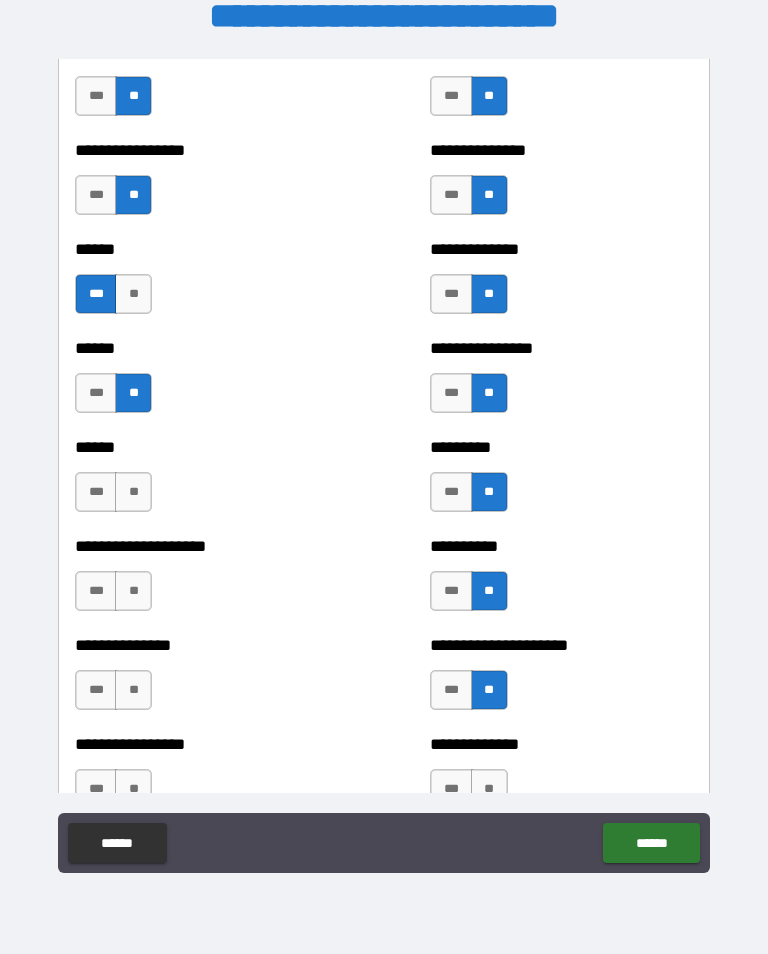 click on "**" at bounding box center (133, 690) 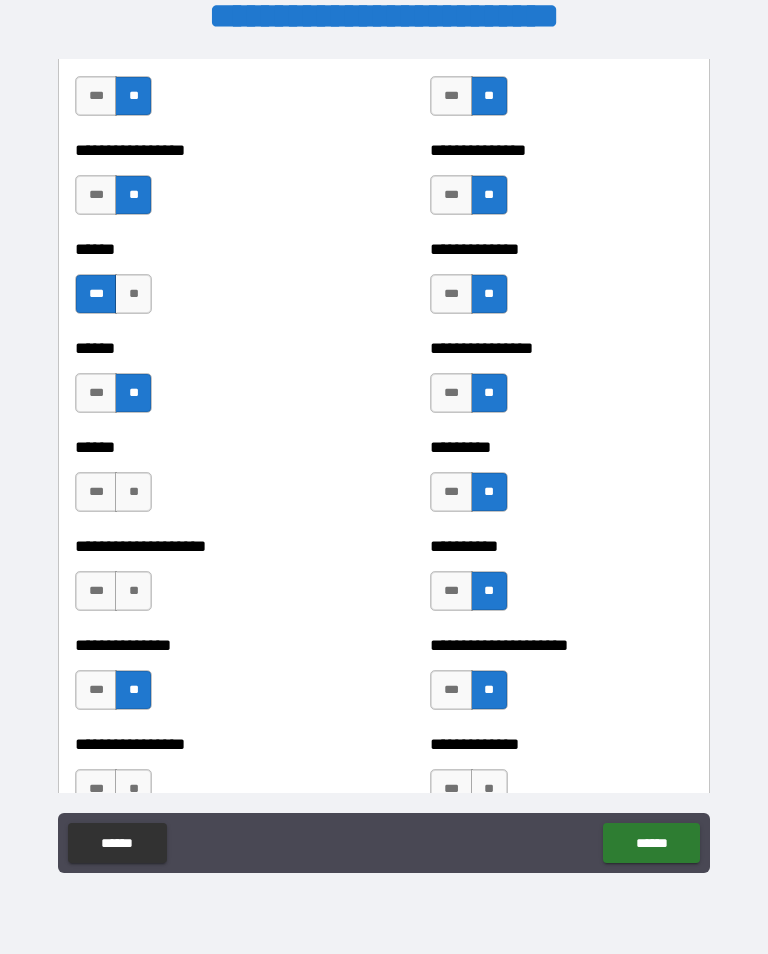 click on "**" at bounding box center (133, 591) 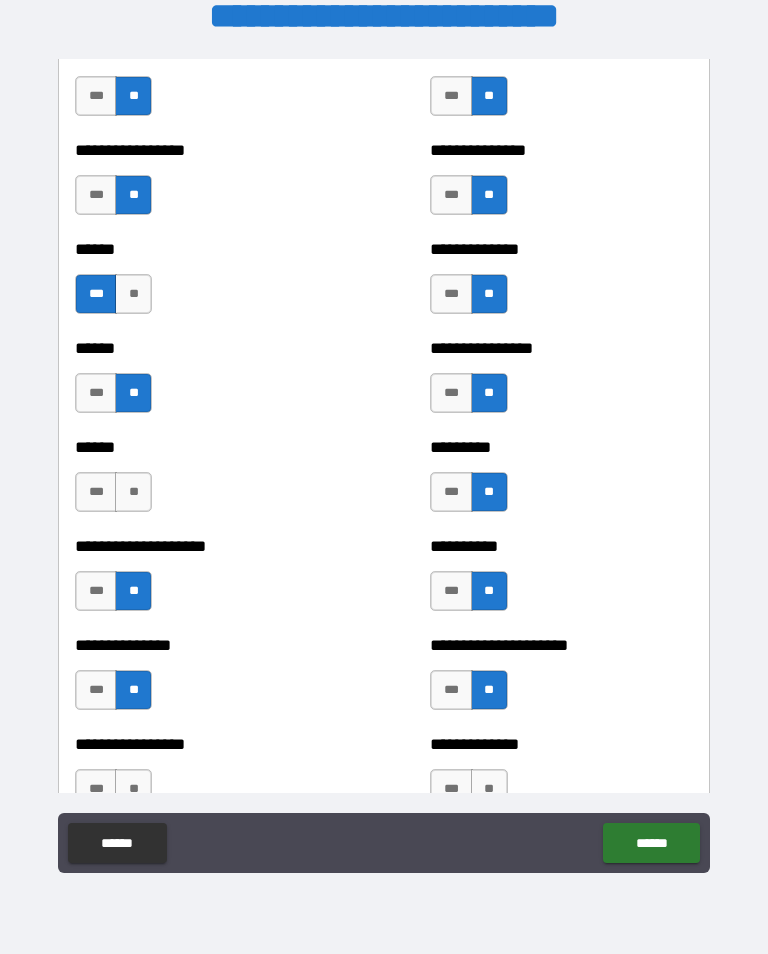 click on "**" at bounding box center (133, 492) 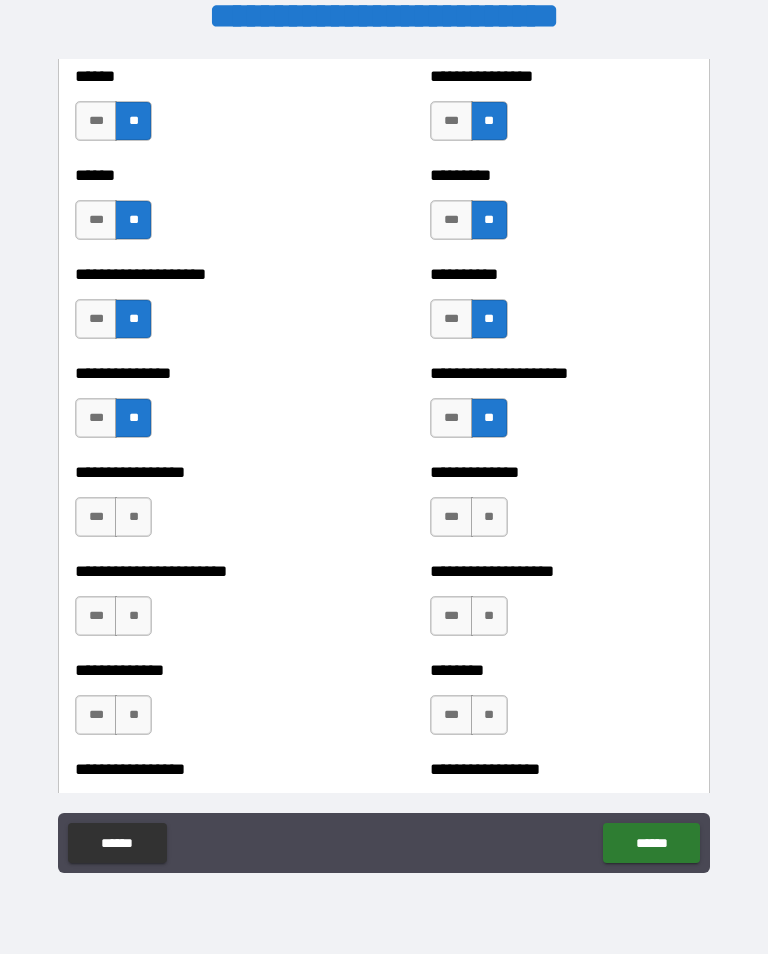 scroll, scrollTop: 3156, scrollLeft: 0, axis: vertical 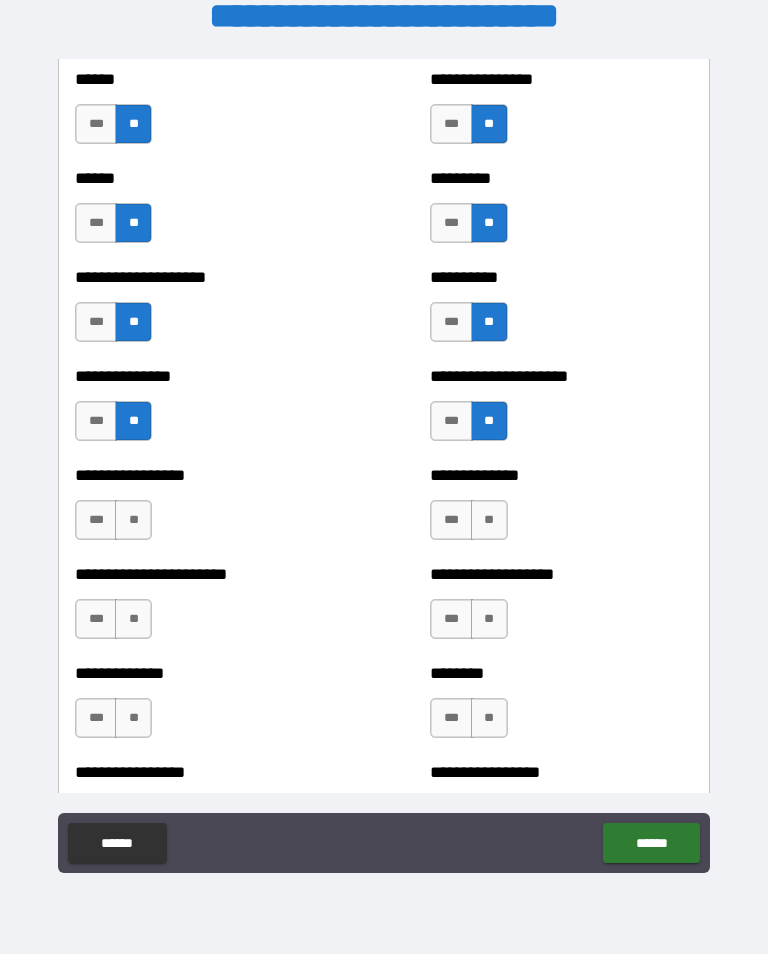 click on "**" at bounding box center [489, 520] 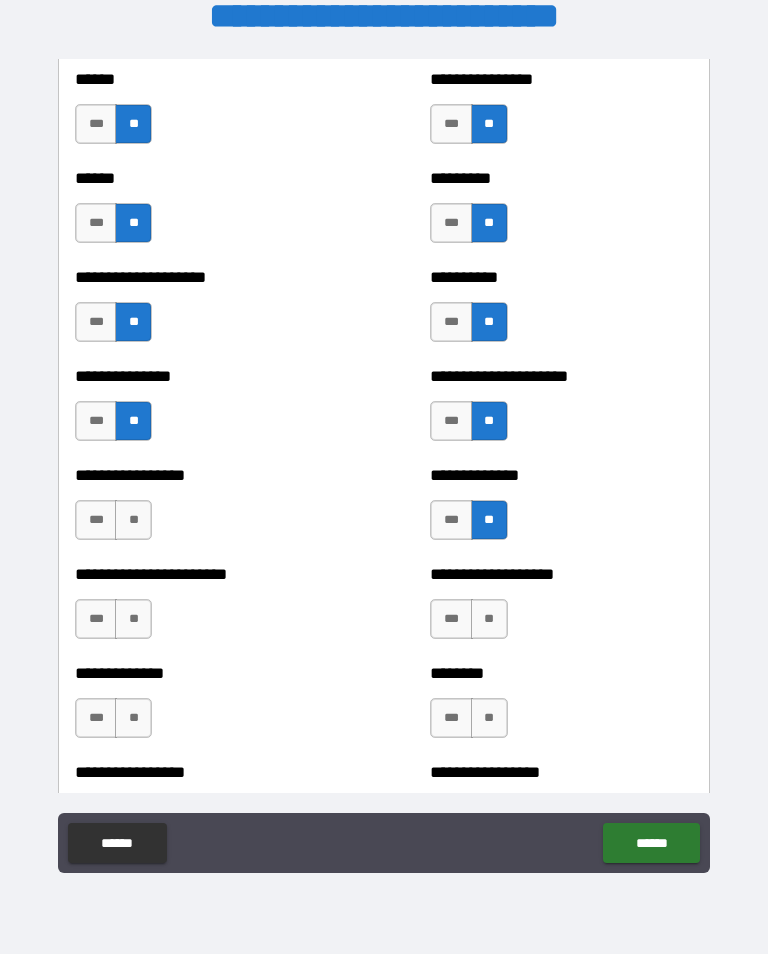 click on "**" at bounding box center (489, 619) 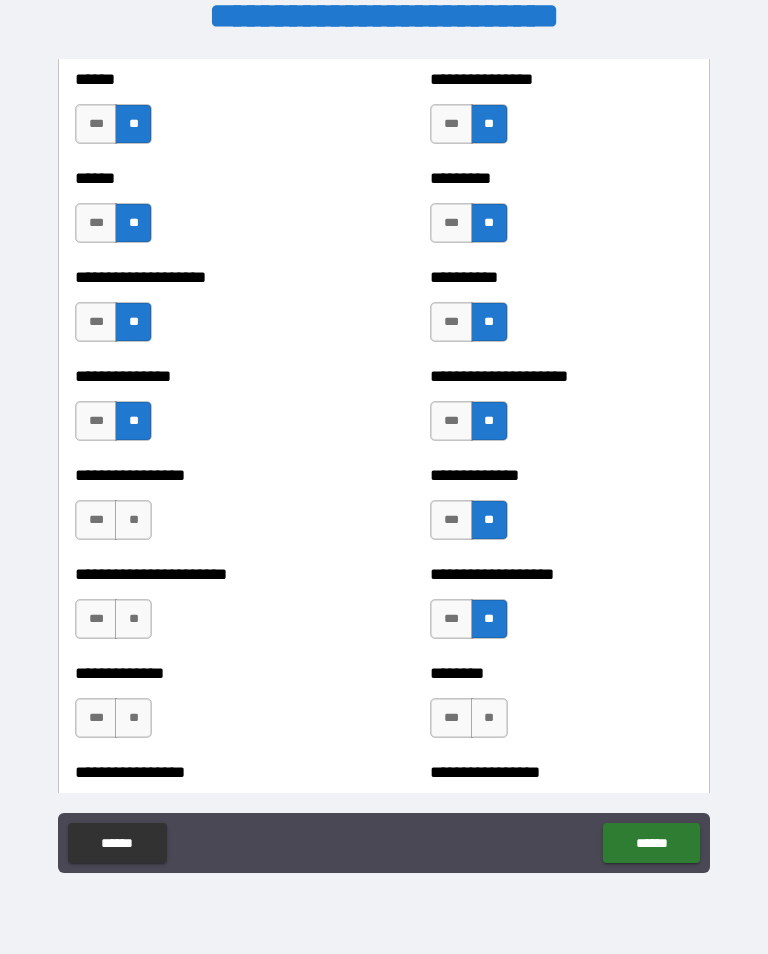 click on "**" at bounding box center [489, 718] 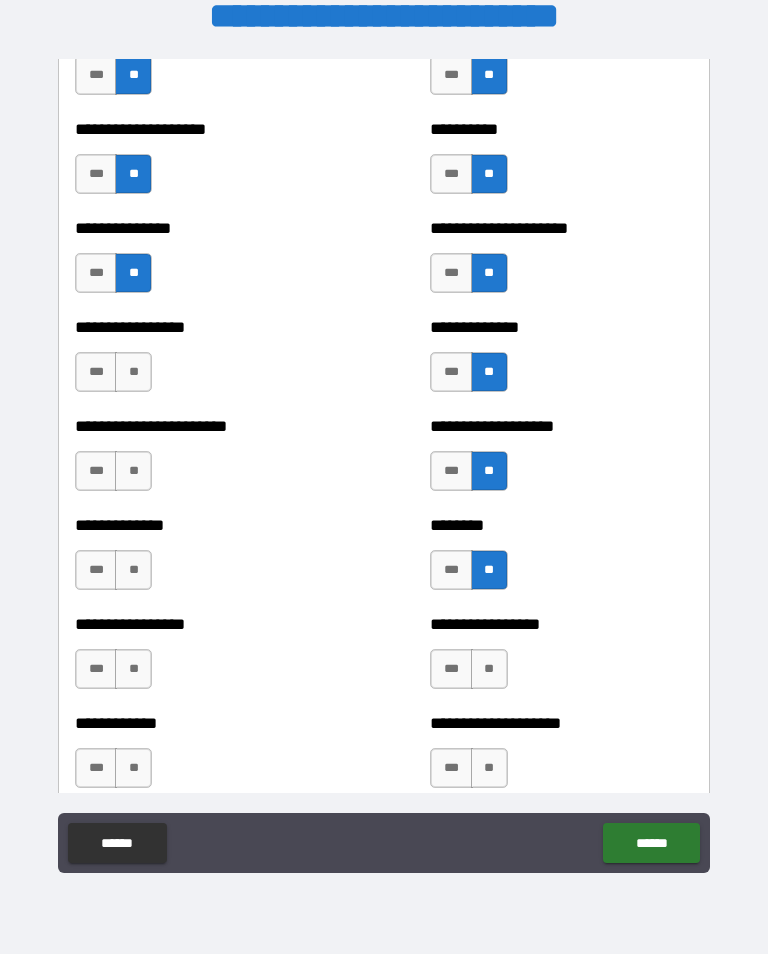 scroll, scrollTop: 3306, scrollLeft: 0, axis: vertical 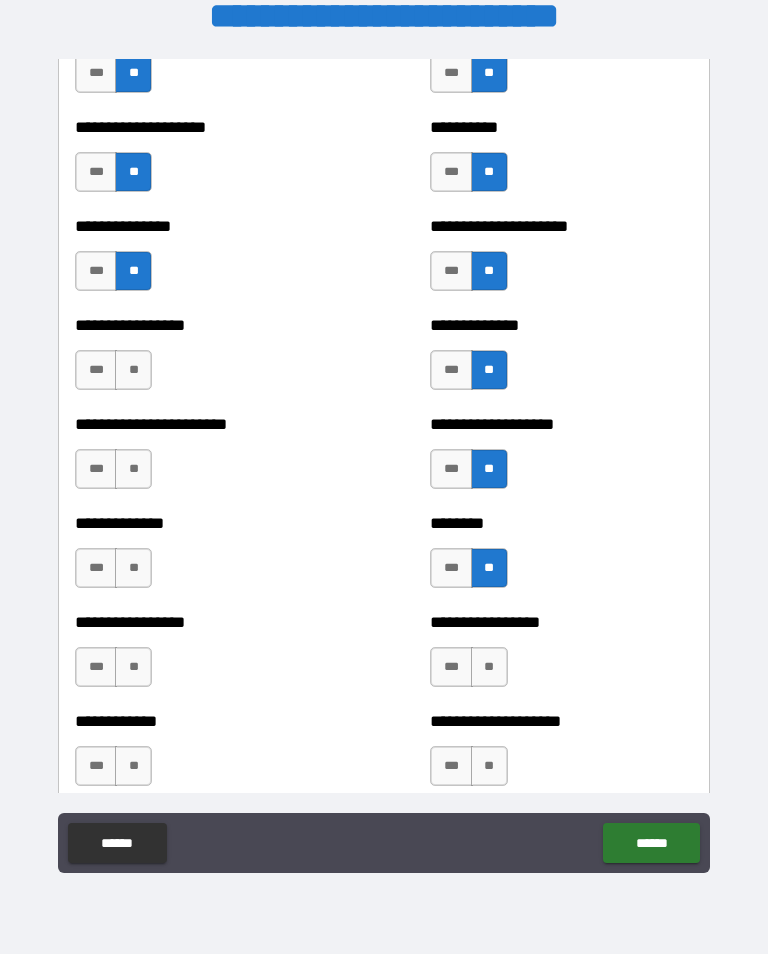 click on "***" at bounding box center (96, 370) 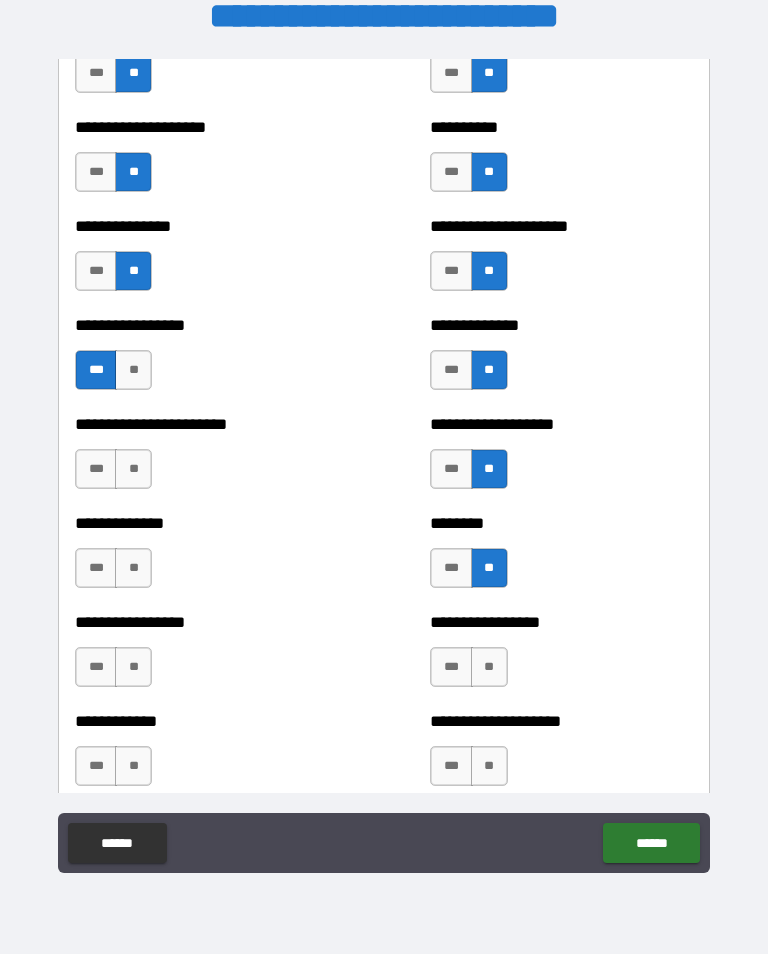 click on "**" at bounding box center [133, 469] 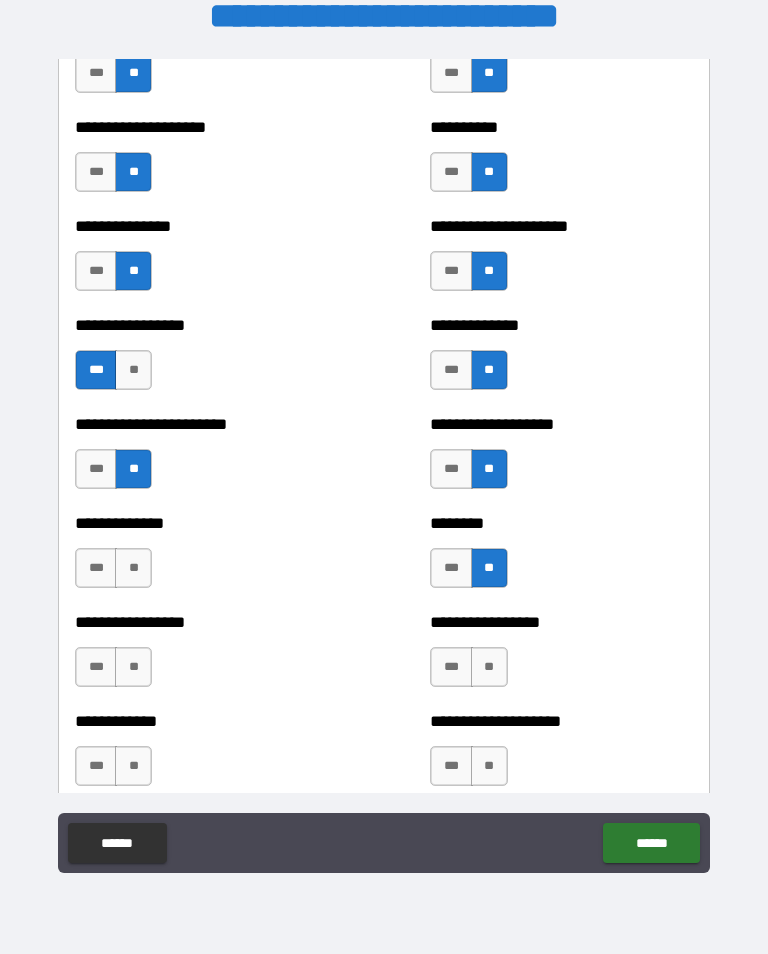 click on "**" at bounding box center (133, 568) 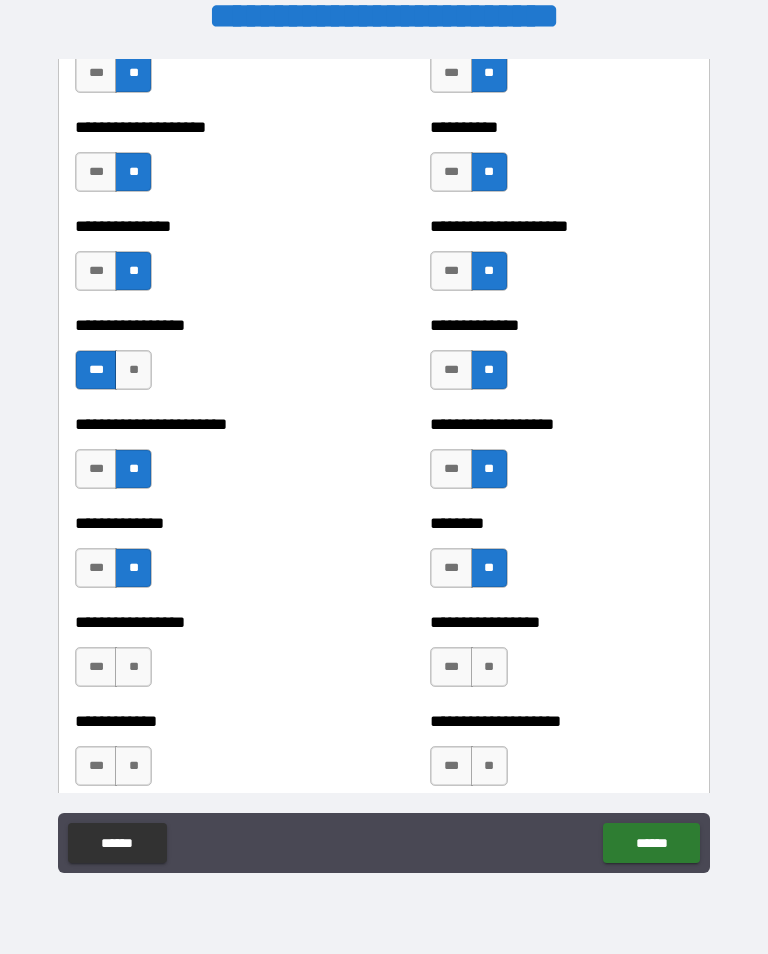 click on "**" at bounding box center [133, 667] 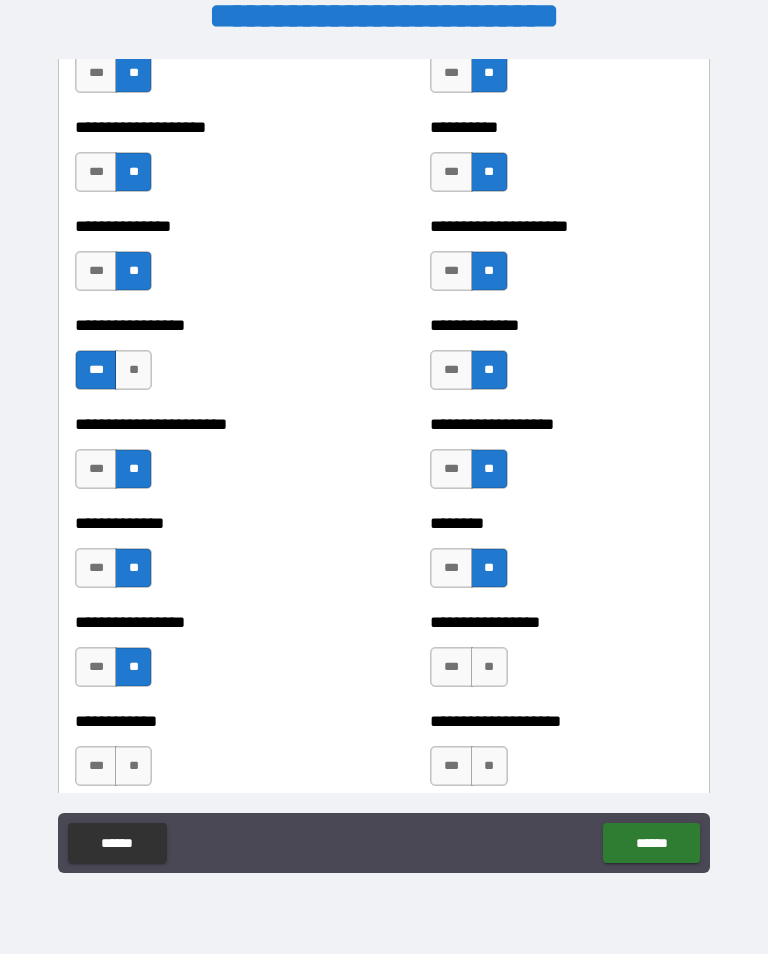 click on "**" at bounding box center (133, 766) 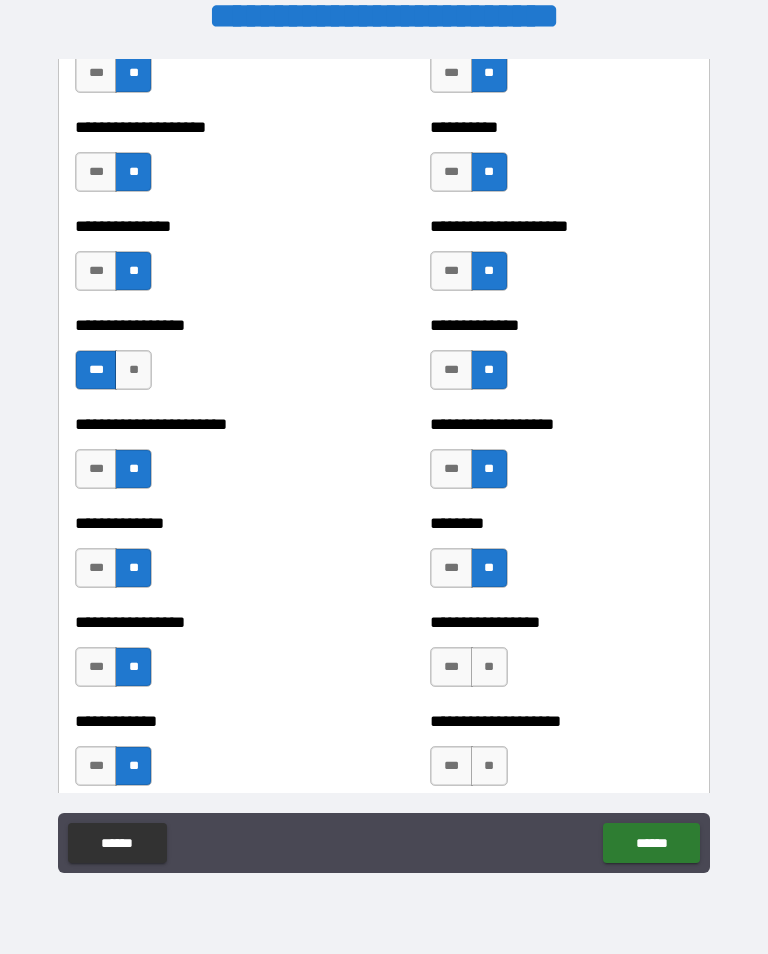 click on "**" at bounding box center [489, 667] 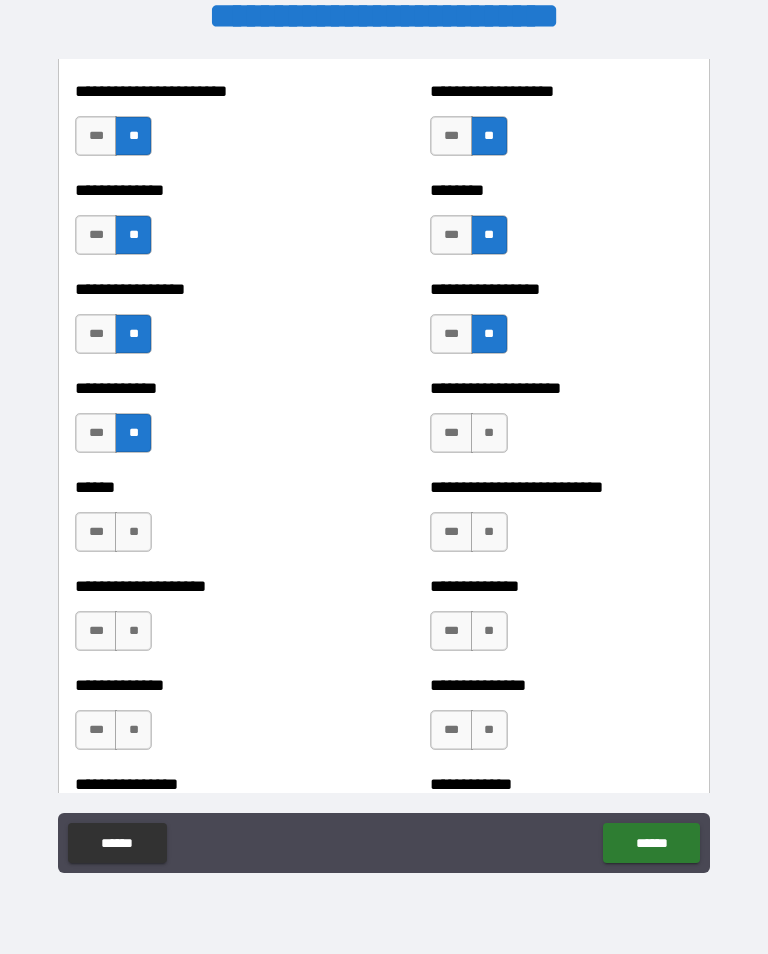 scroll, scrollTop: 3650, scrollLeft: 0, axis: vertical 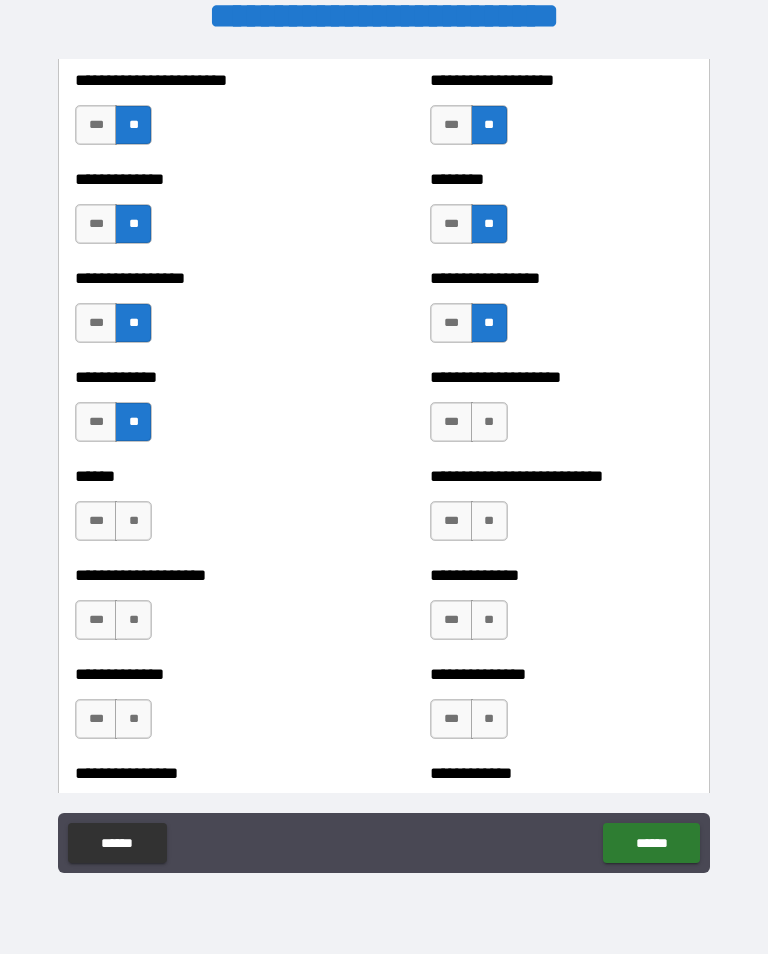 click on "**" at bounding box center [489, 422] 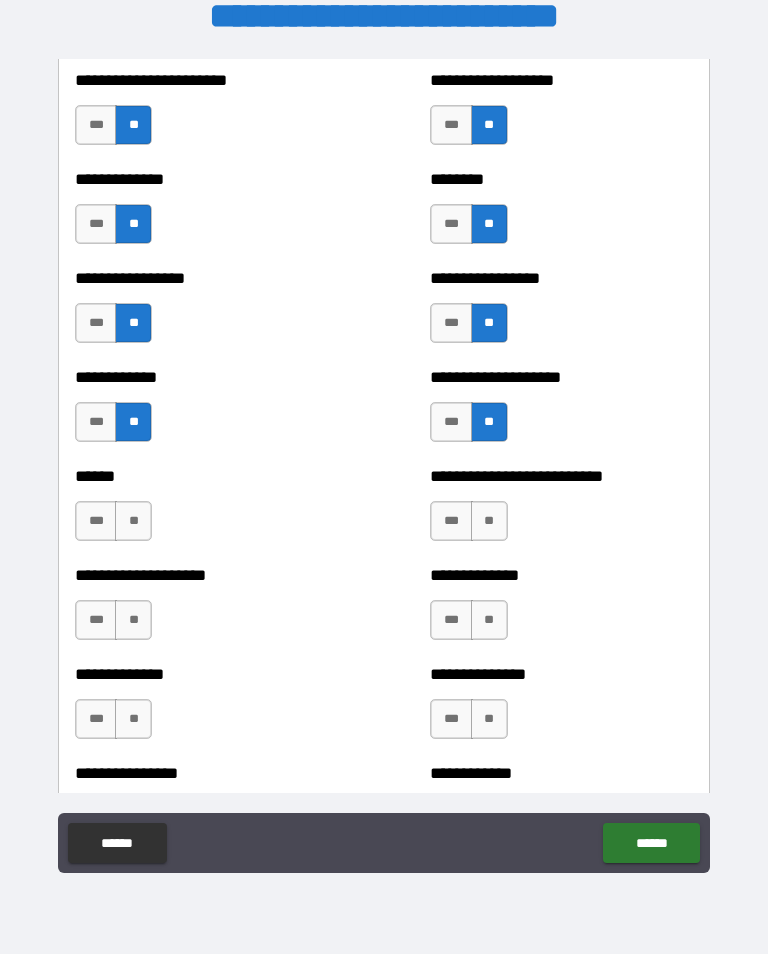 click on "**" at bounding box center (489, 521) 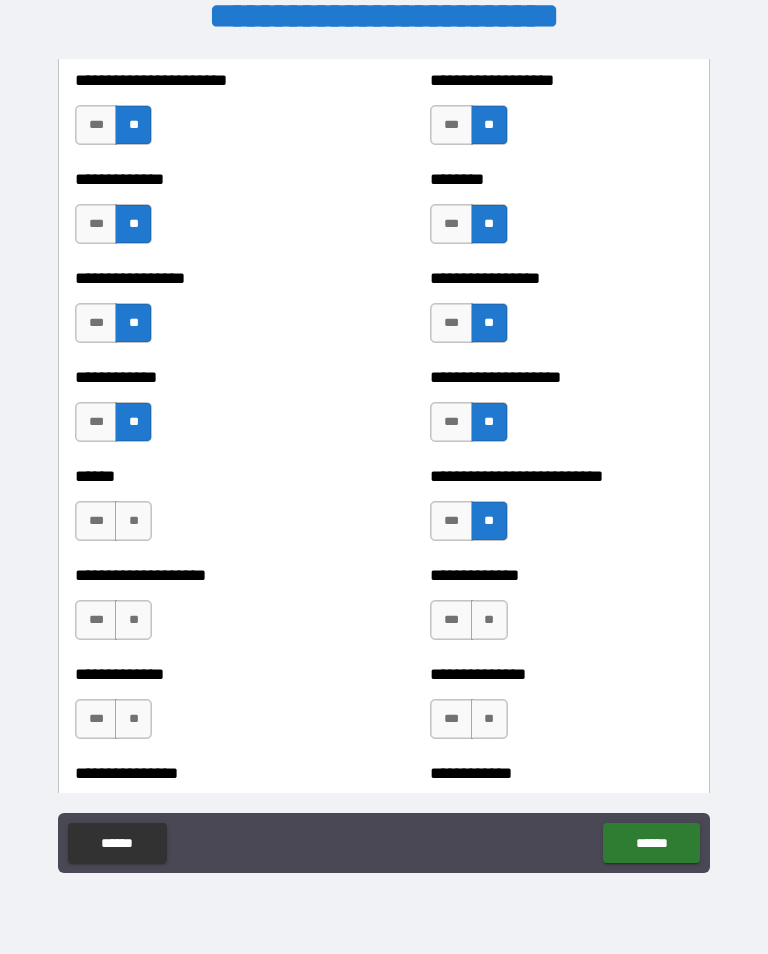 click on "**" at bounding box center (489, 620) 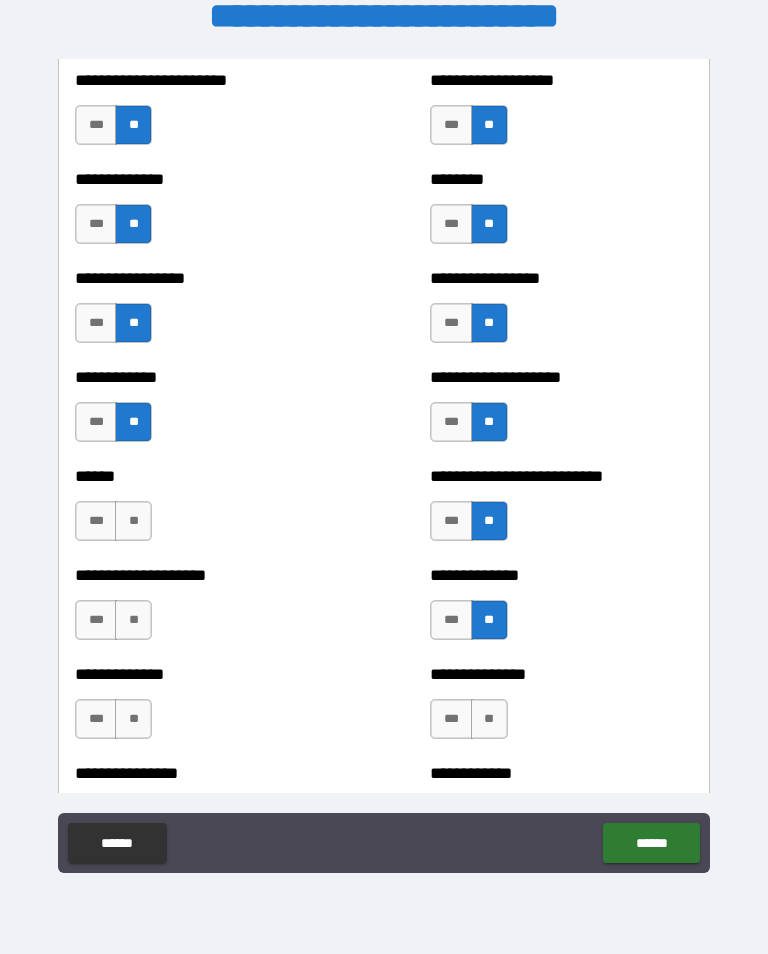 click on "**" at bounding box center (489, 719) 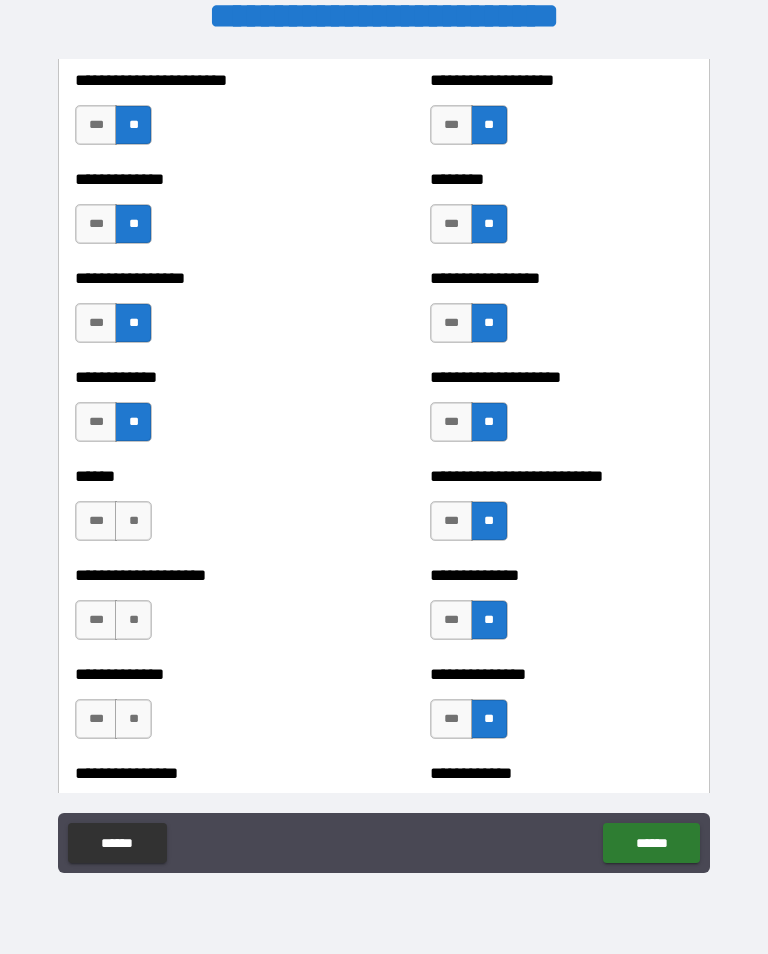 click on "**" at bounding box center [133, 719] 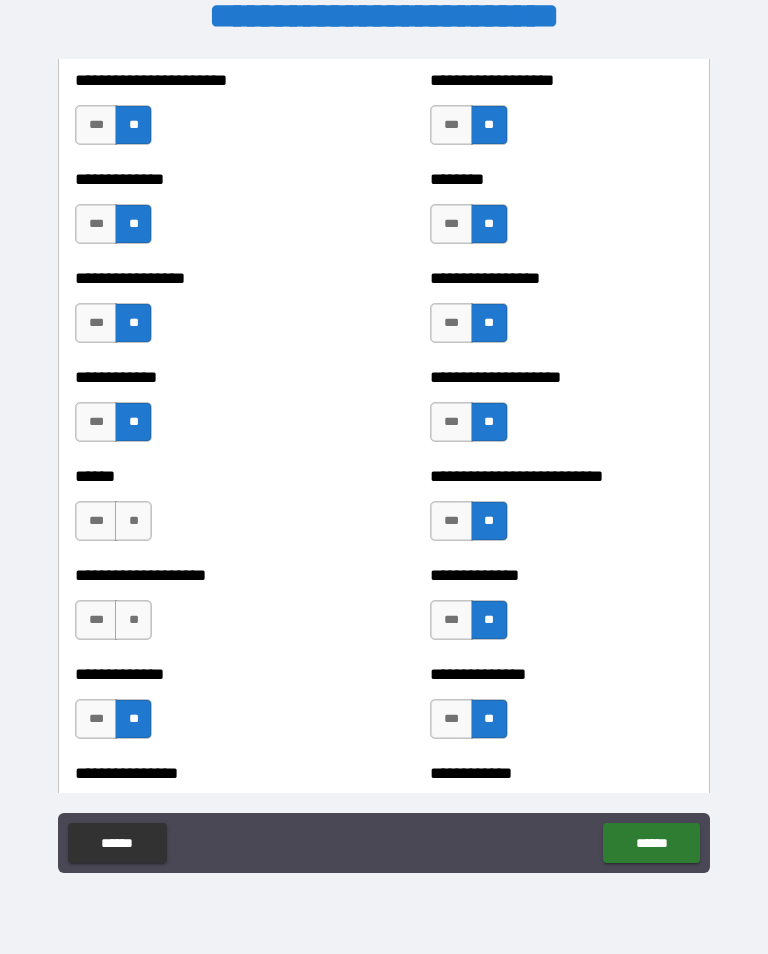 click on "**" at bounding box center [133, 620] 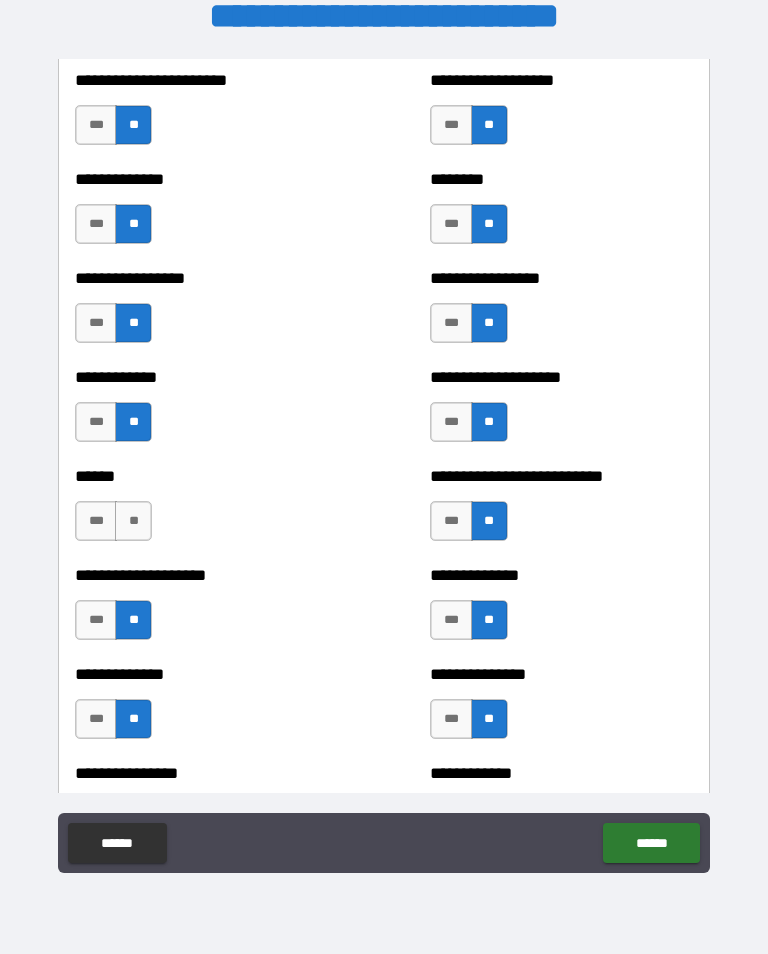 click on "**" at bounding box center [133, 521] 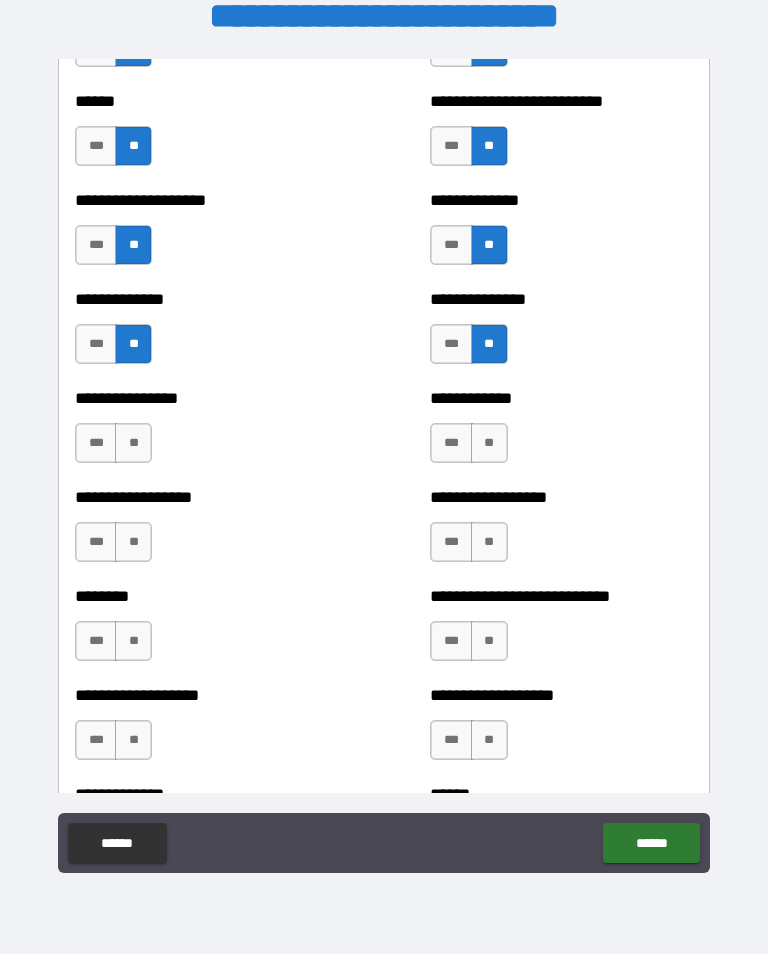 scroll, scrollTop: 4029, scrollLeft: 0, axis: vertical 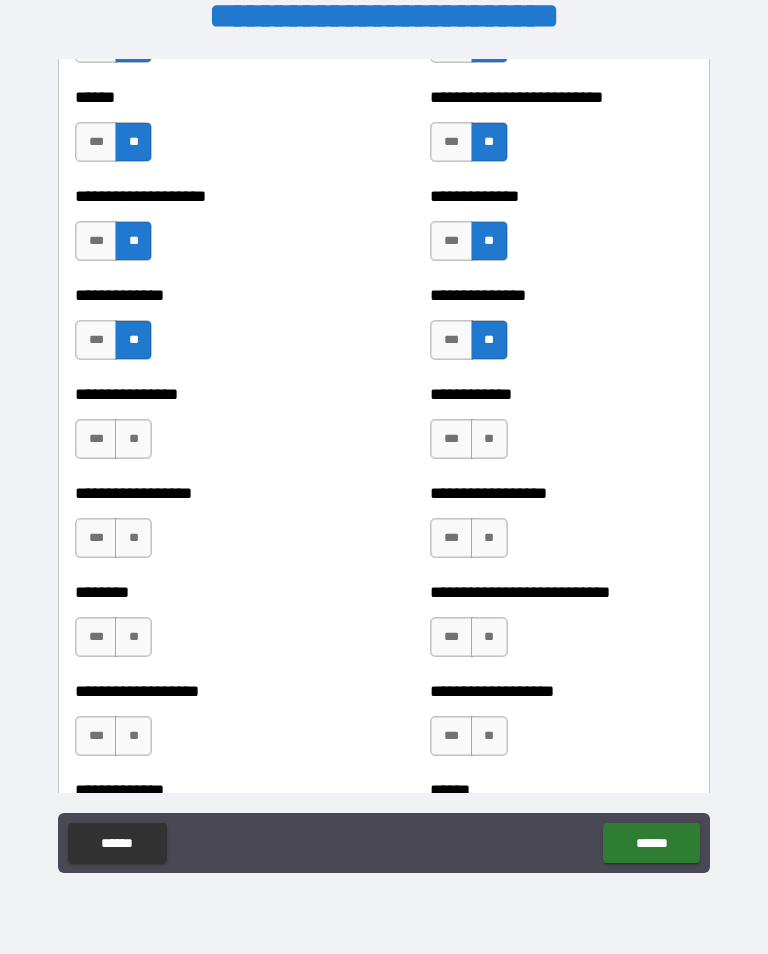 click on "**" at bounding box center (133, 439) 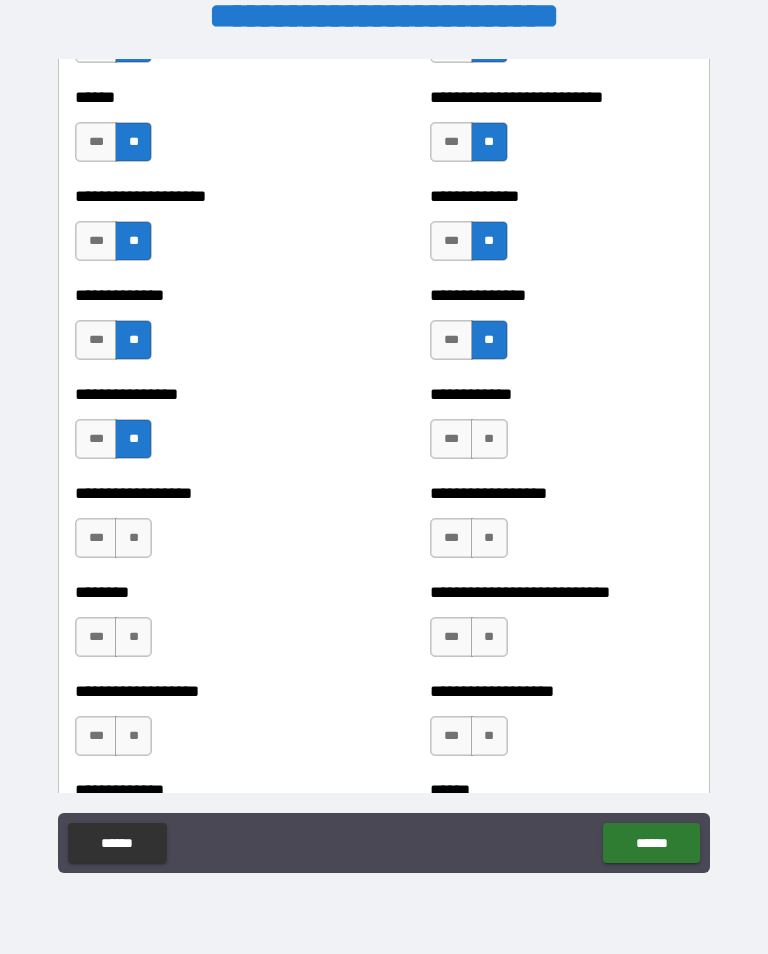 click on "**" at bounding box center (133, 538) 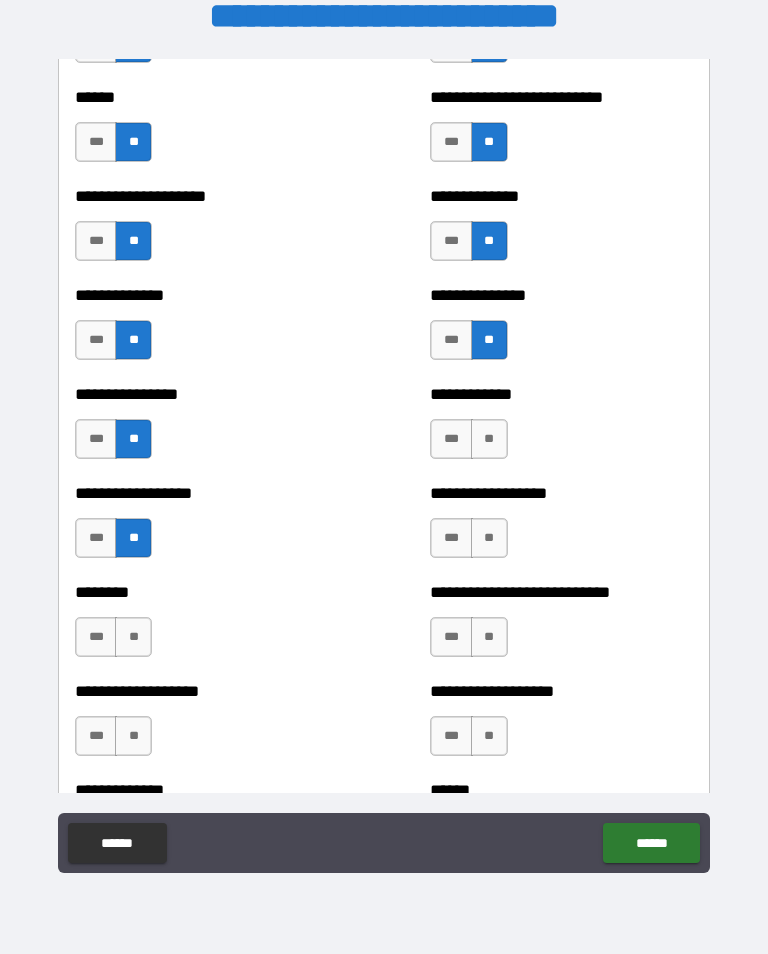 click on "**" at bounding box center (133, 637) 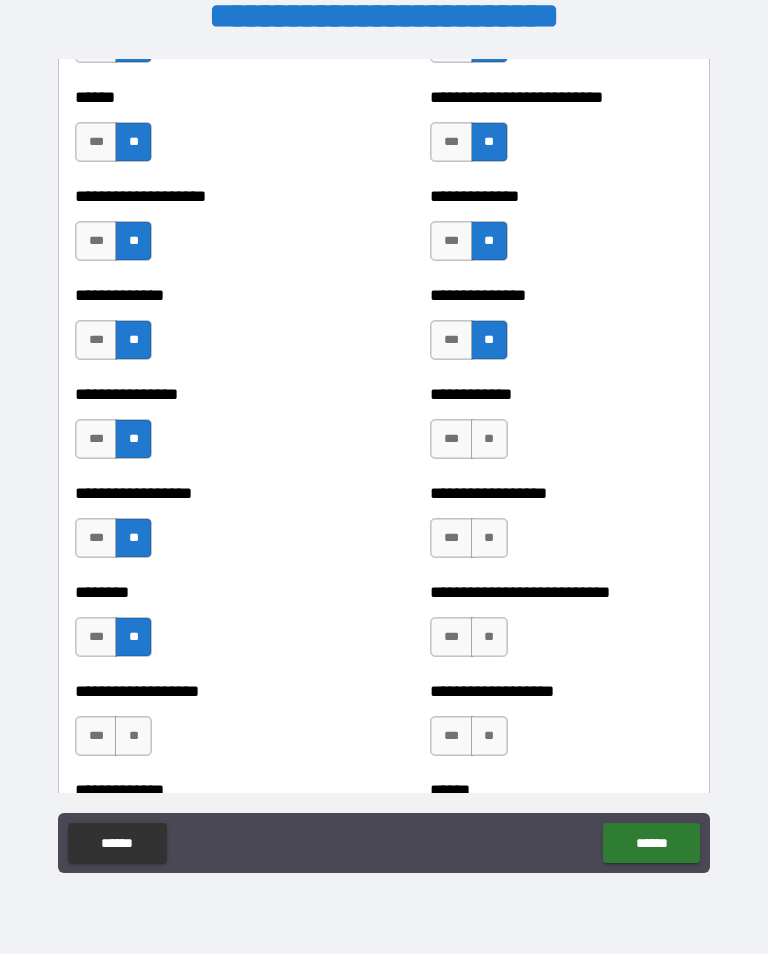 click on "**" at bounding box center (133, 736) 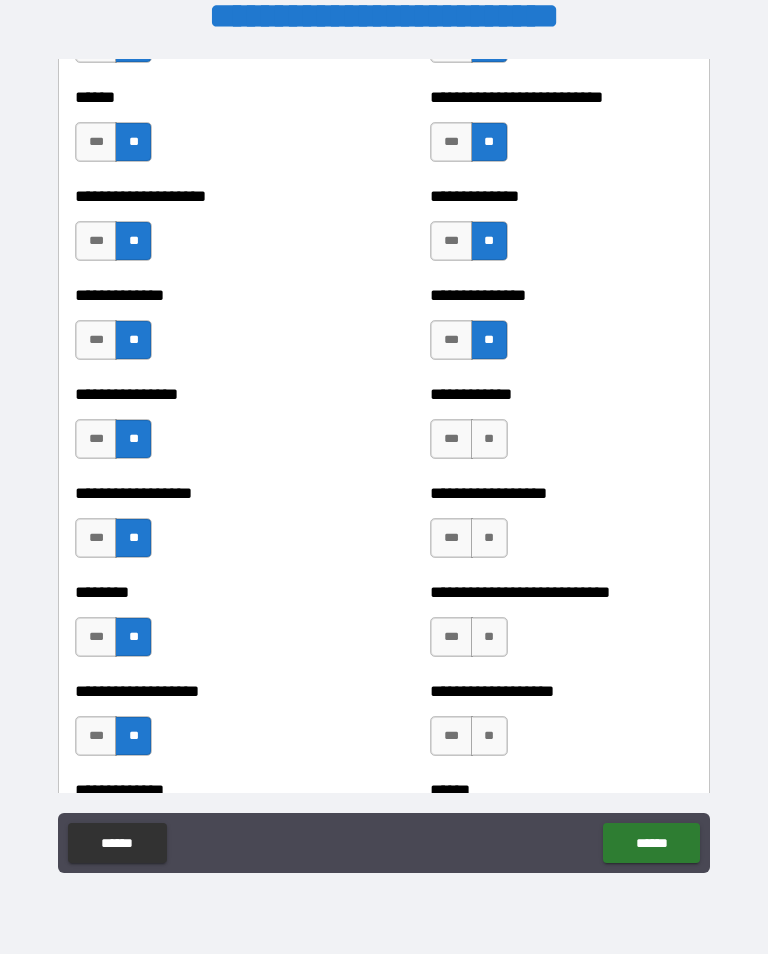 click on "**" at bounding box center (489, 439) 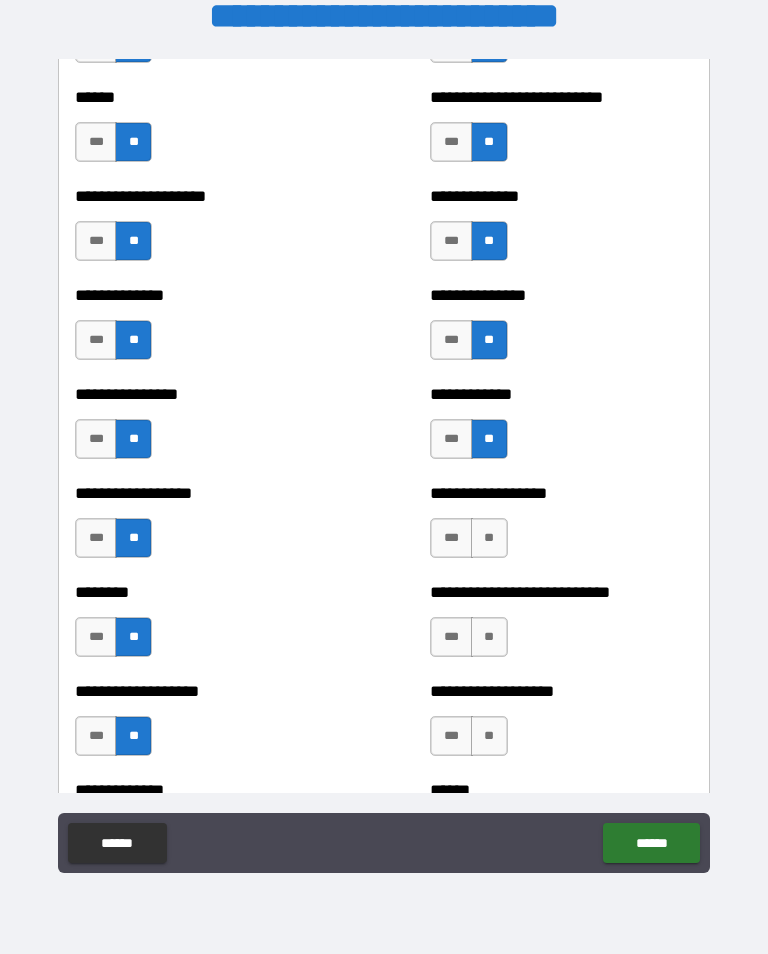 click on "**" at bounding box center (489, 538) 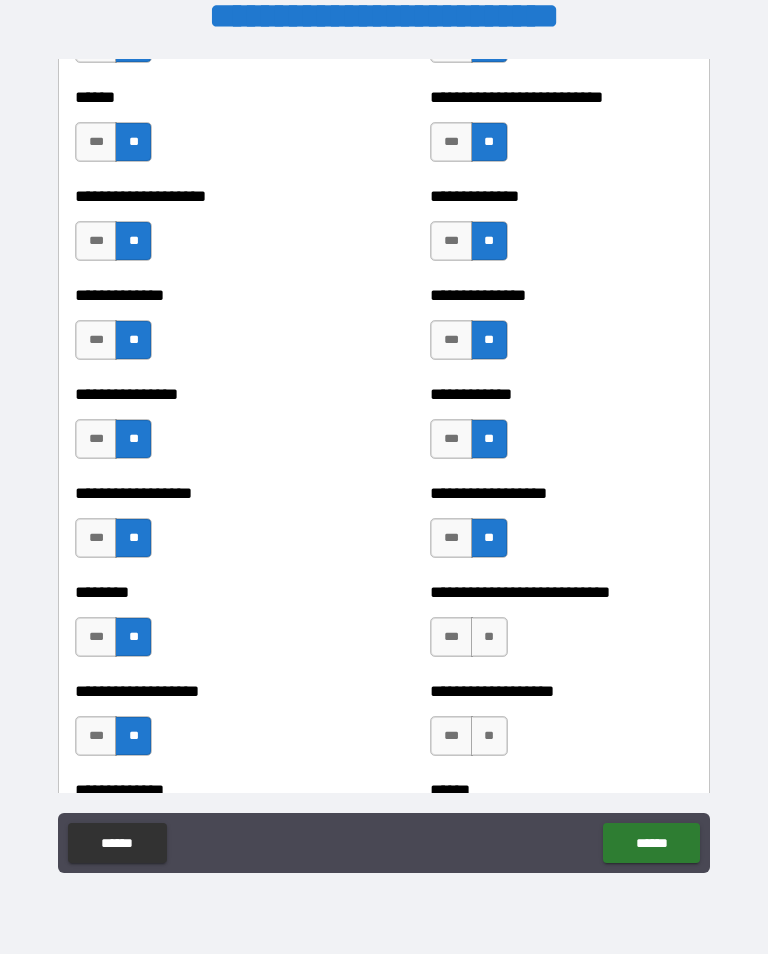 click on "**" at bounding box center (489, 637) 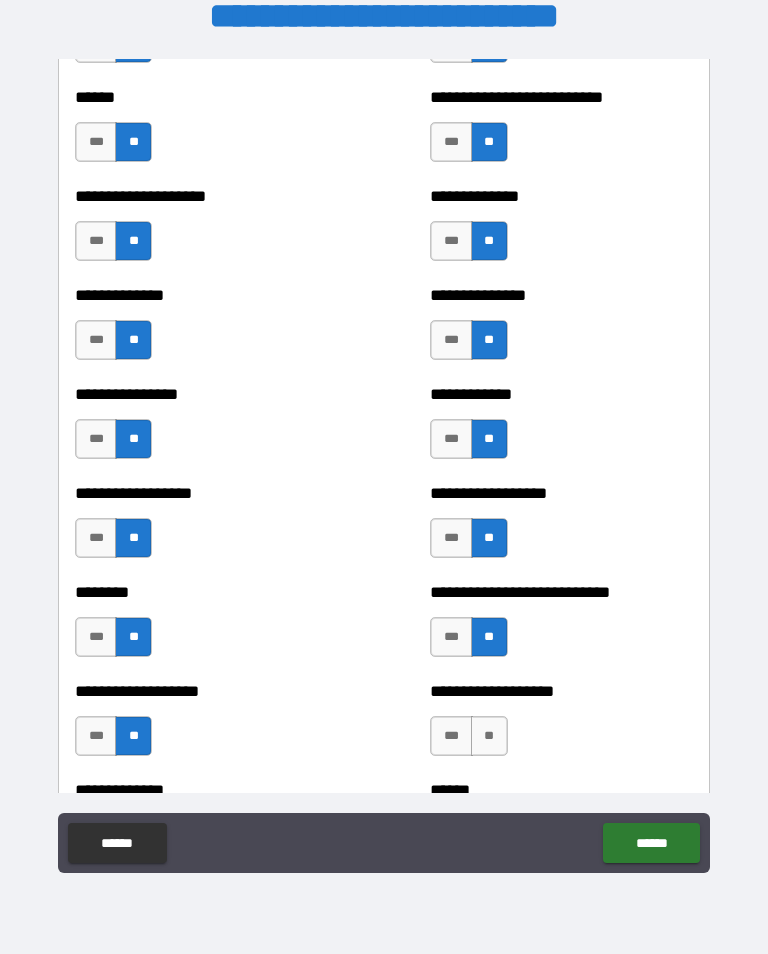 click on "**" at bounding box center [489, 736] 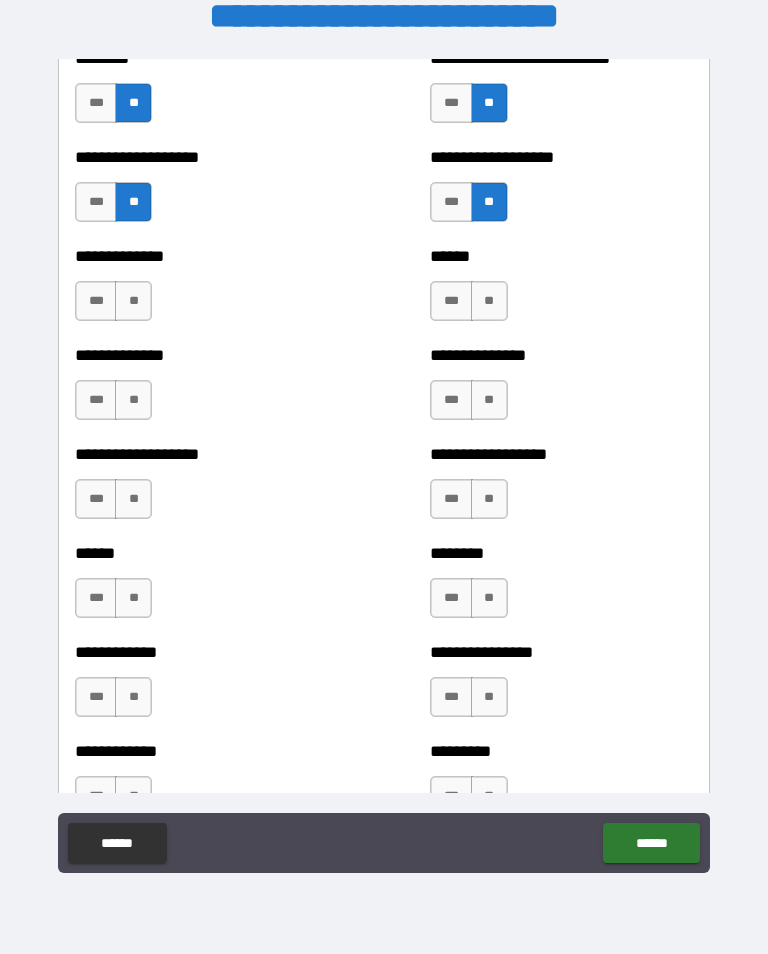 scroll, scrollTop: 4569, scrollLeft: 0, axis: vertical 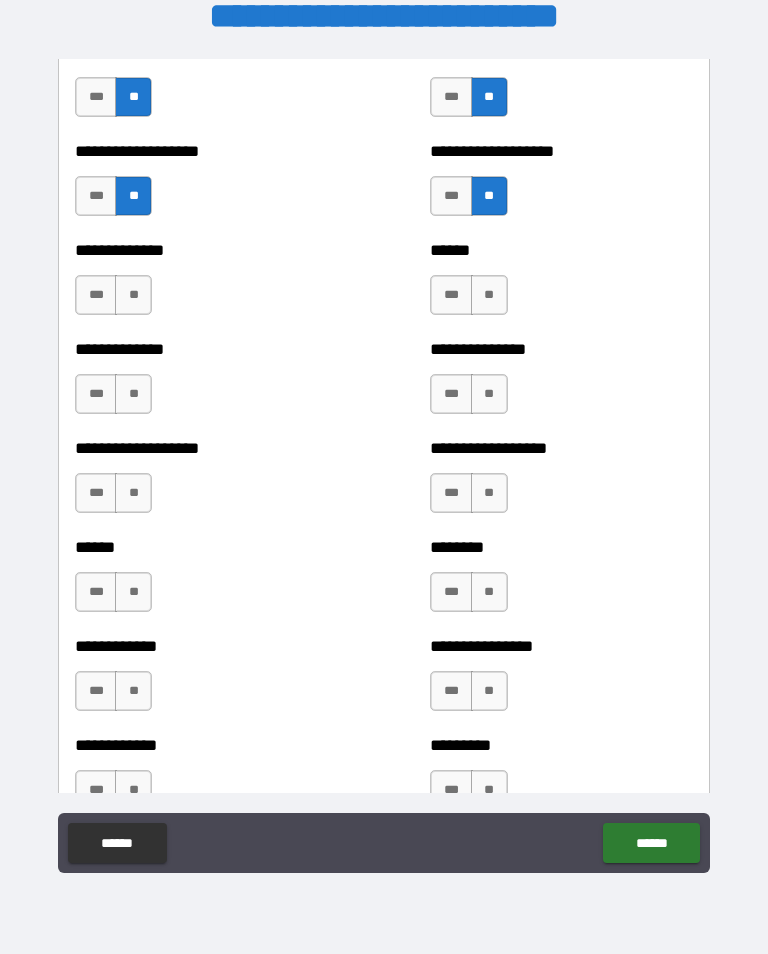 click on "**" at bounding box center (489, 295) 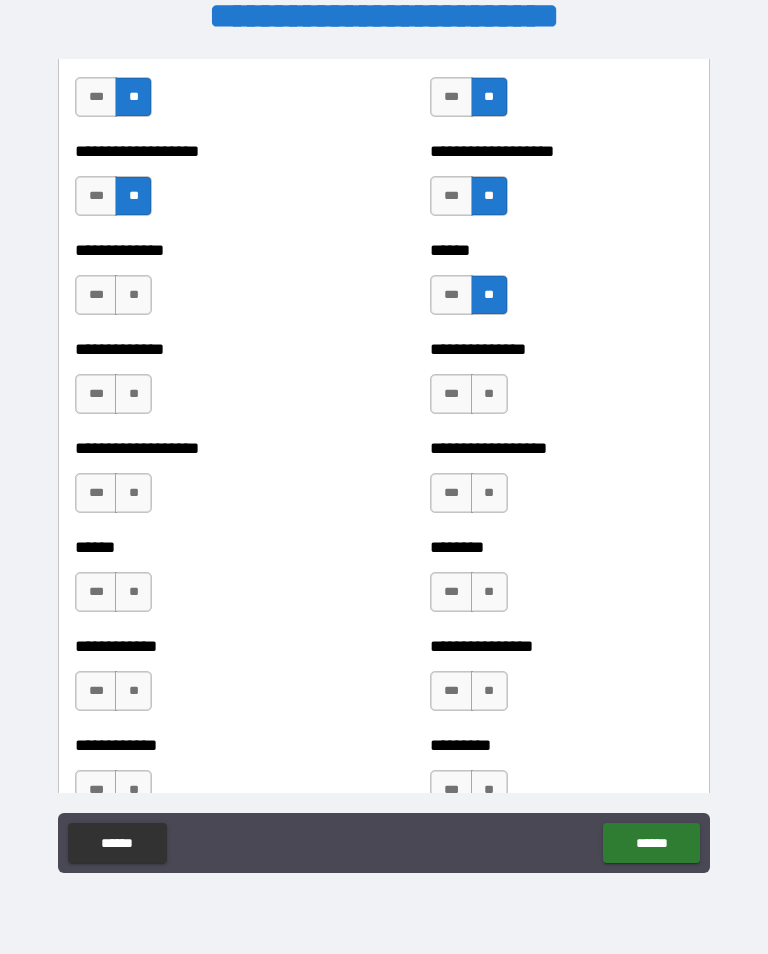 click on "**" at bounding box center (489, 394) 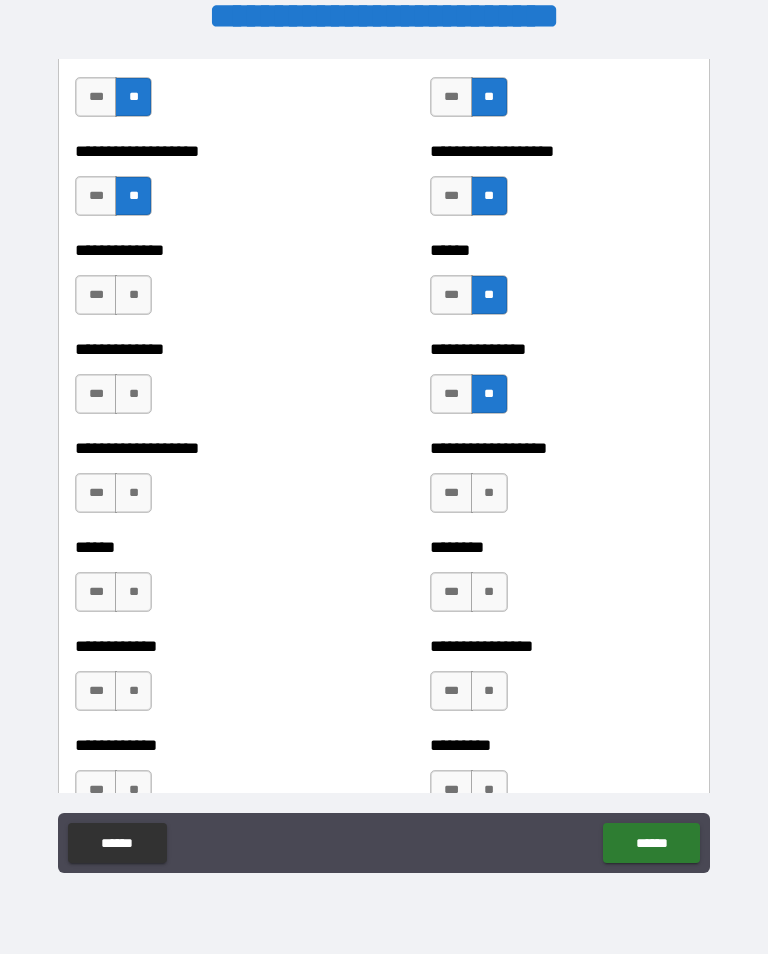 click on "**" at bounding box center [489, 493] 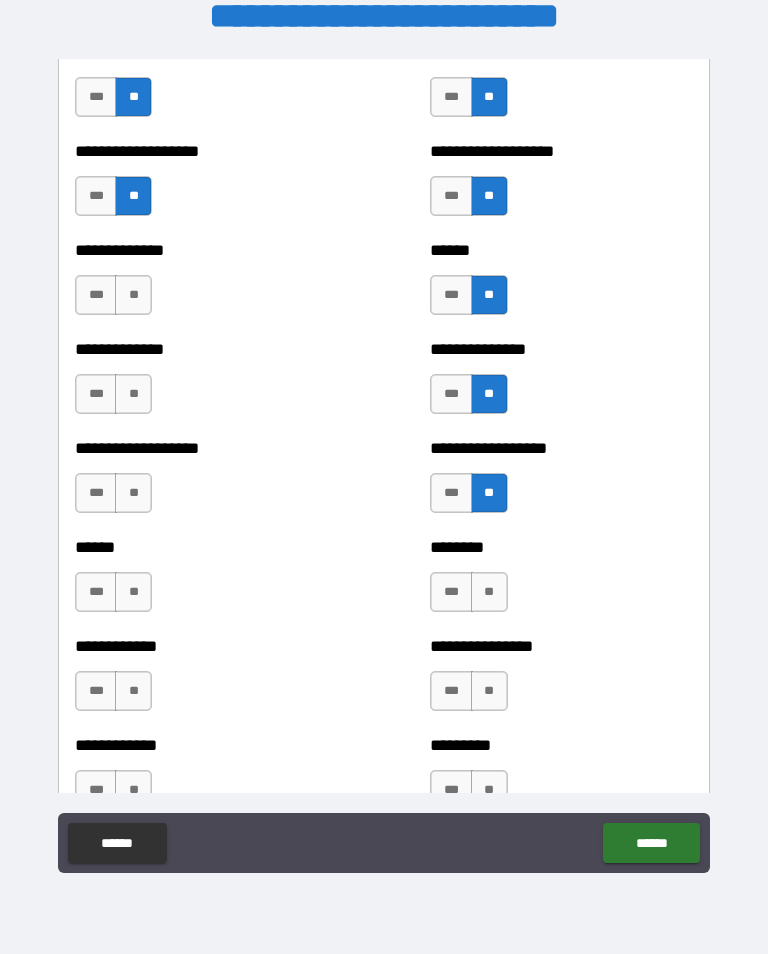 click on "**" at bounding box center (489, 592) 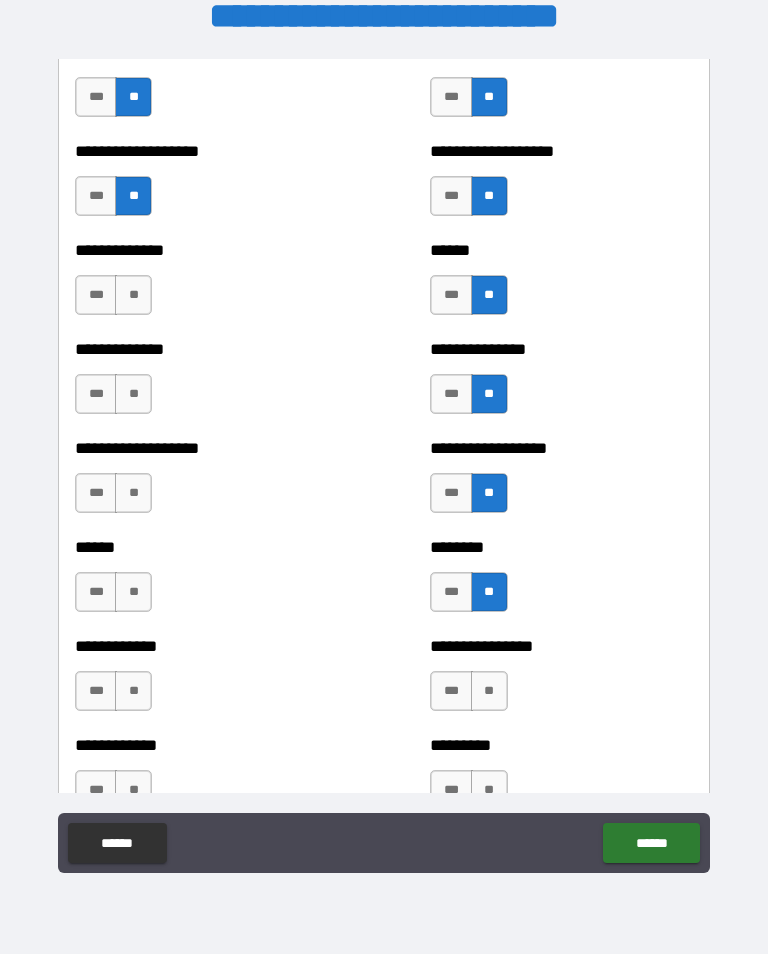 click on "**" at bounding box center (489, 691) 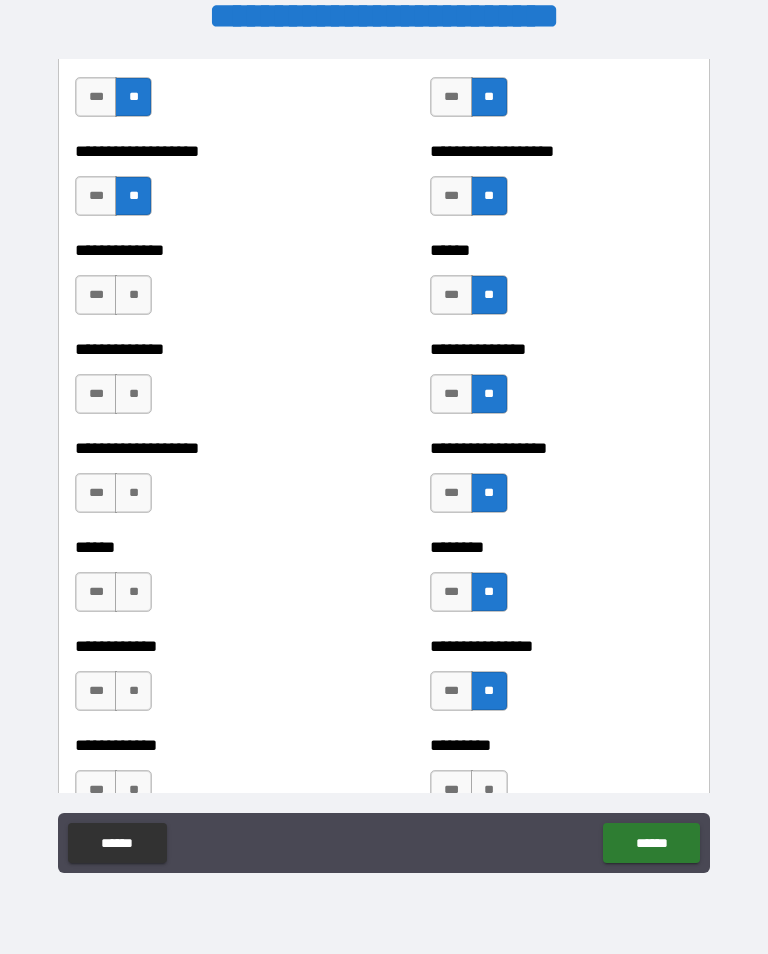 click on "**" at bounding box center [489, 790] 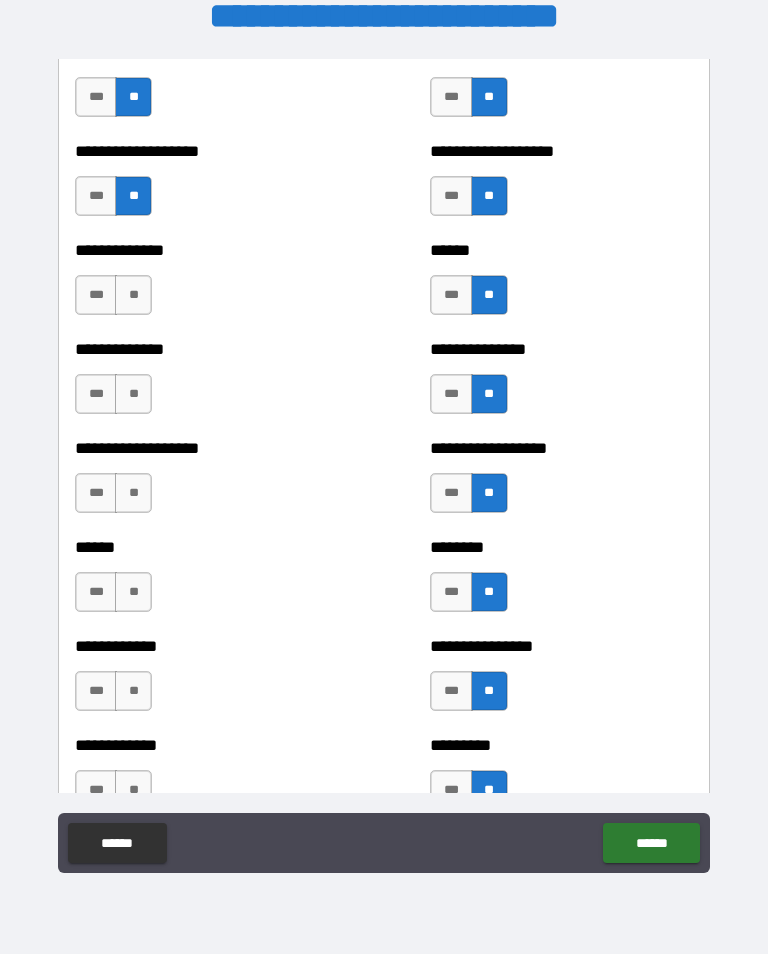 click on "**" at bounding box center [133, 790] 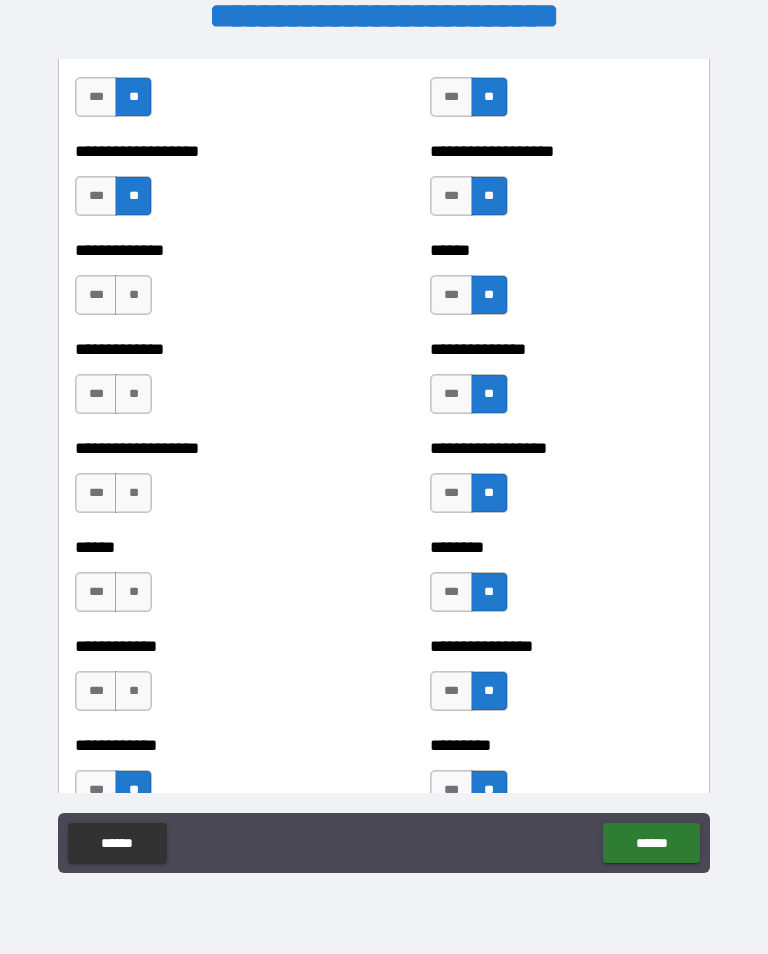 click on "**" at bounding box center (133, 691) 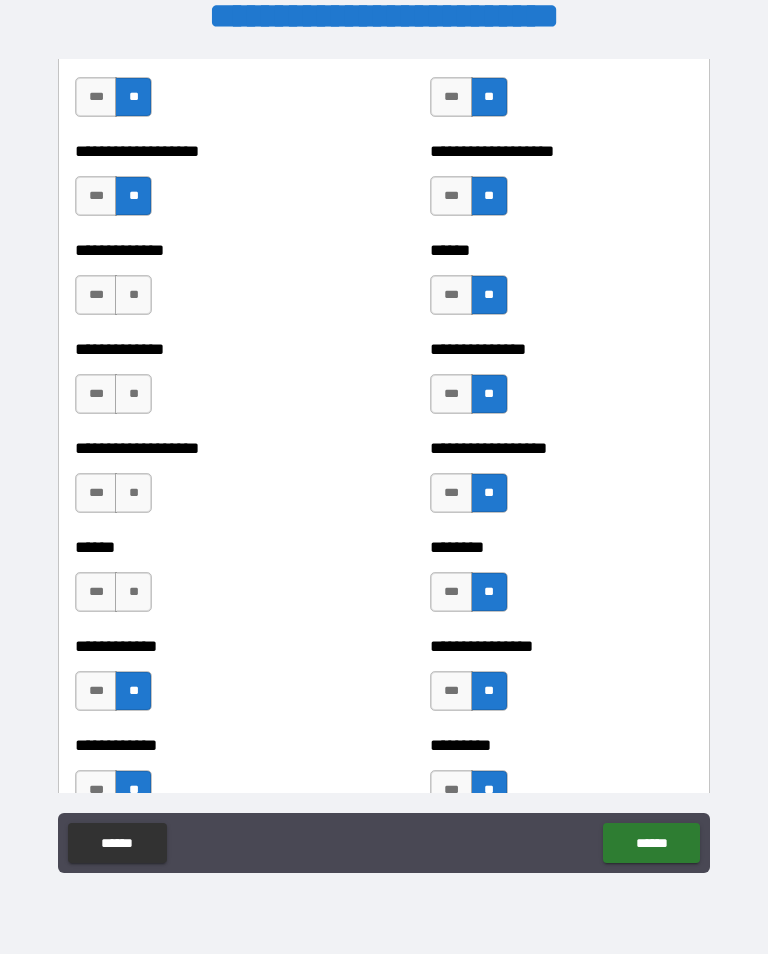 click on "**" at bounding box center [133, 592] 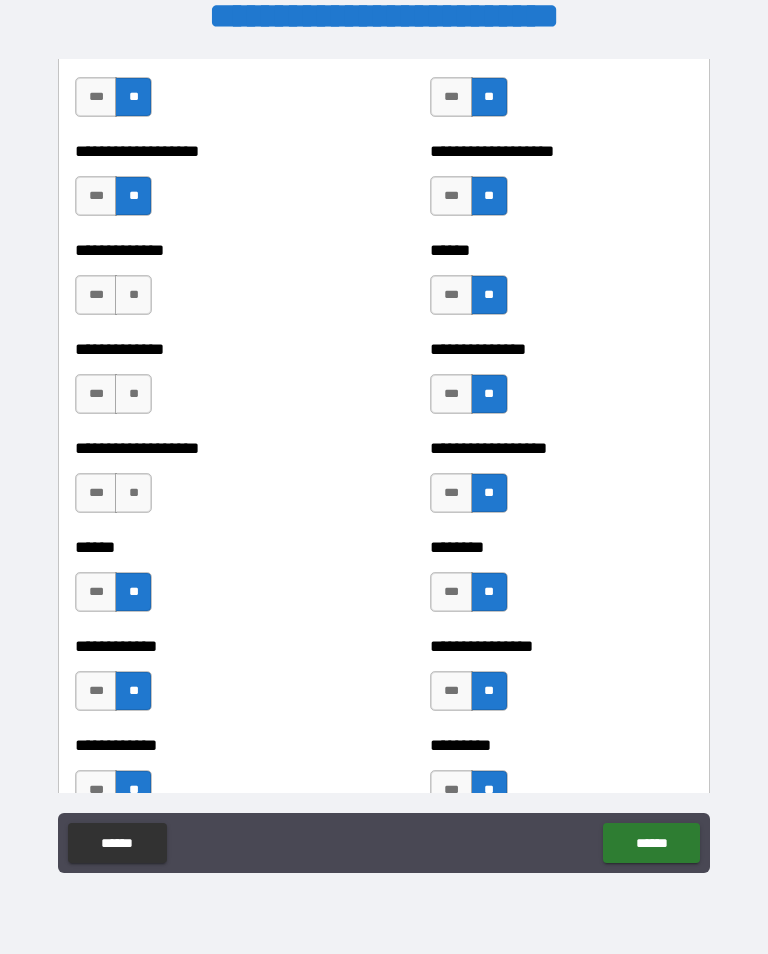 click on "**" at bounding box center (133, 493) 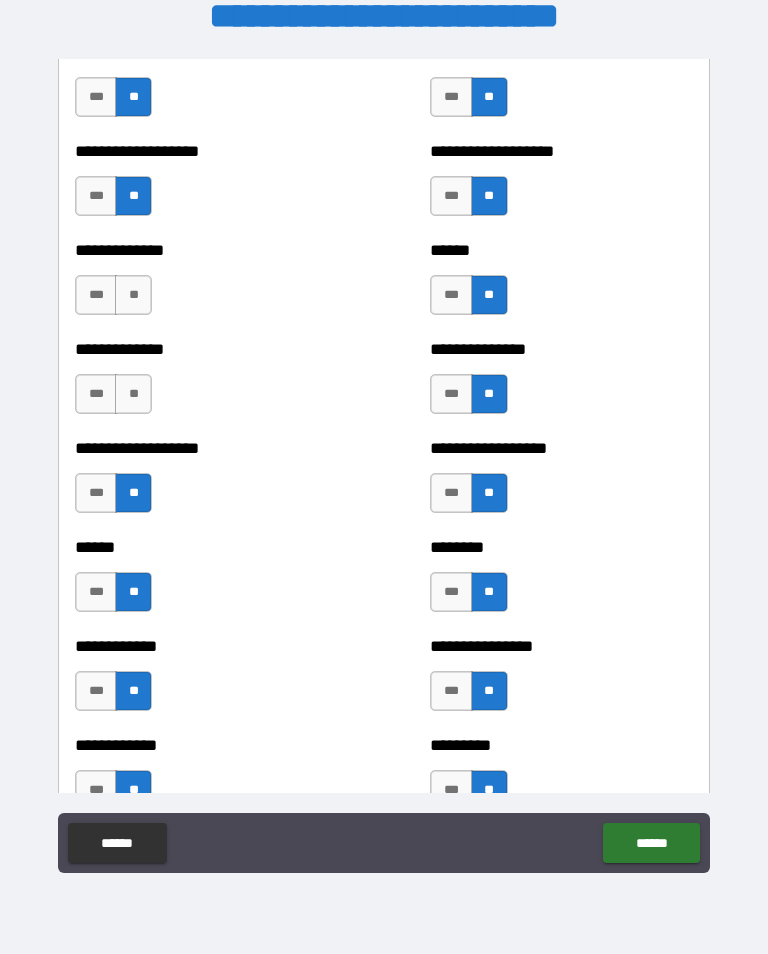 click on "**" at bounding box center (133, 394) 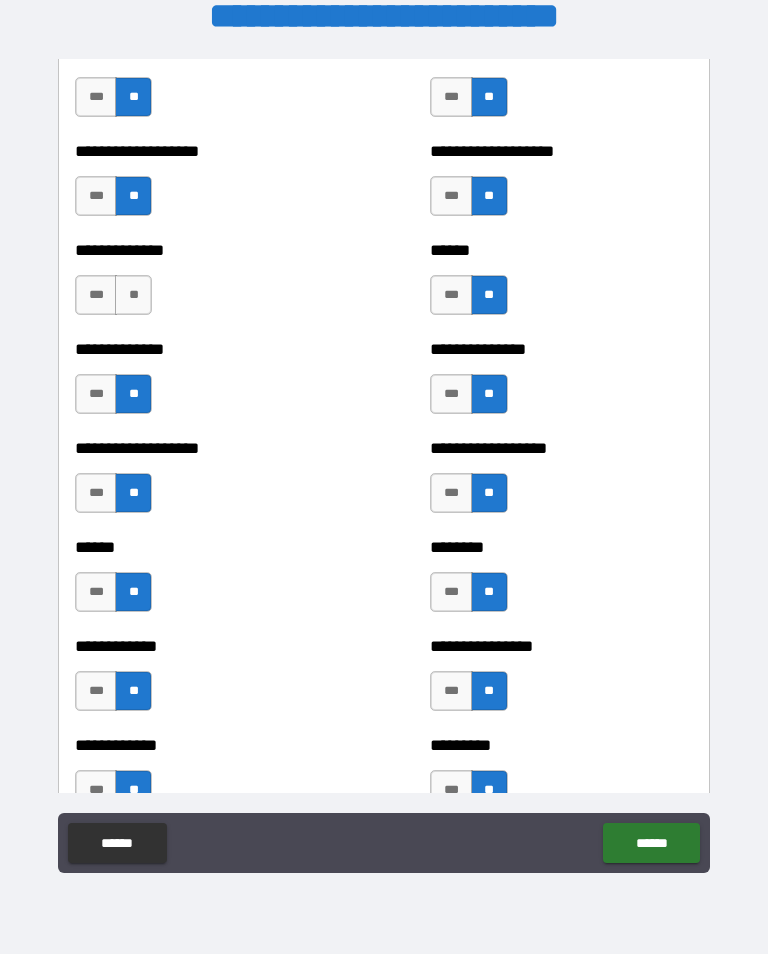 click on "**" at bounding box center [133, 295] 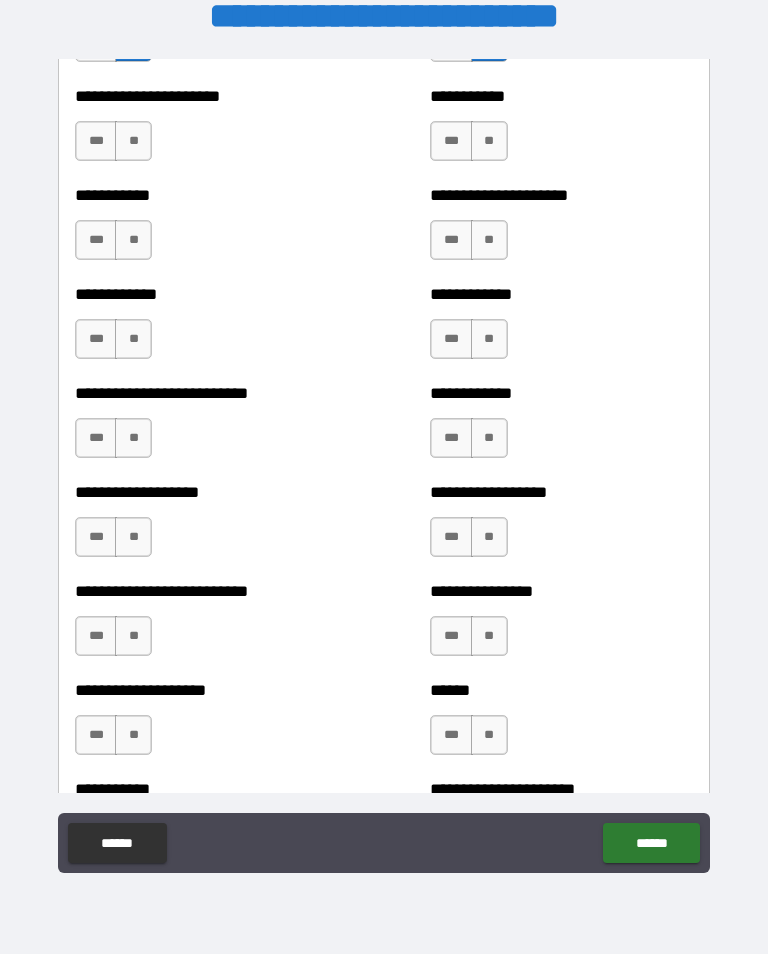 scroll, scrollTop: 5320, scrollLeft: 0, axis: vertical 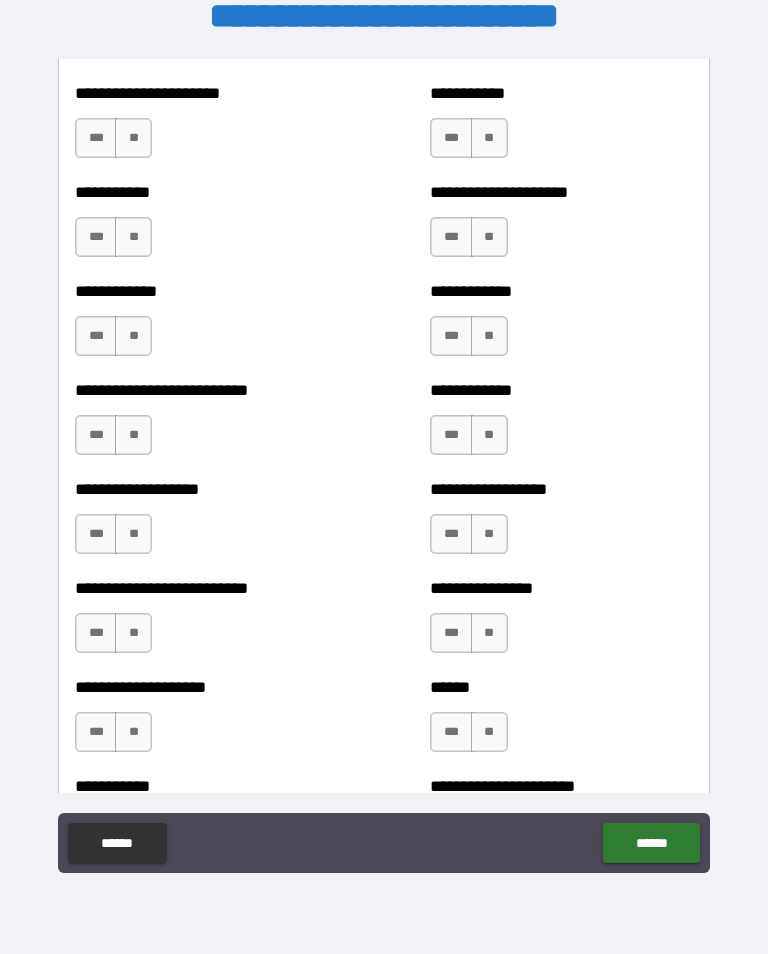 click on "**" at bounding box center [133, 138] 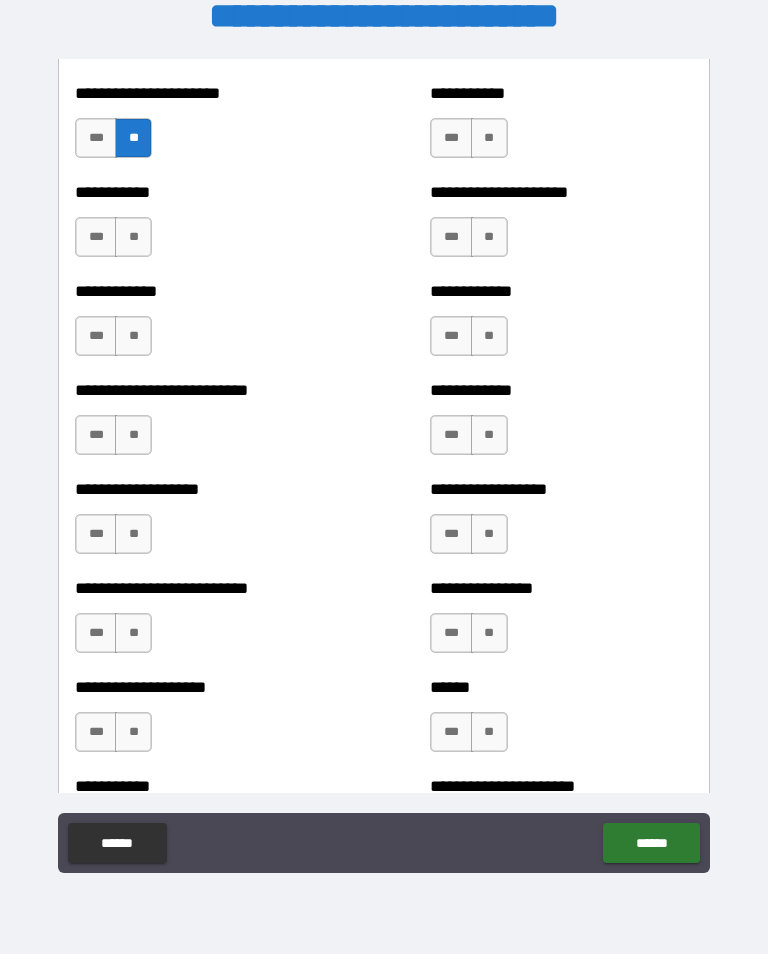 click on "**" at bounding box center [133, 237] 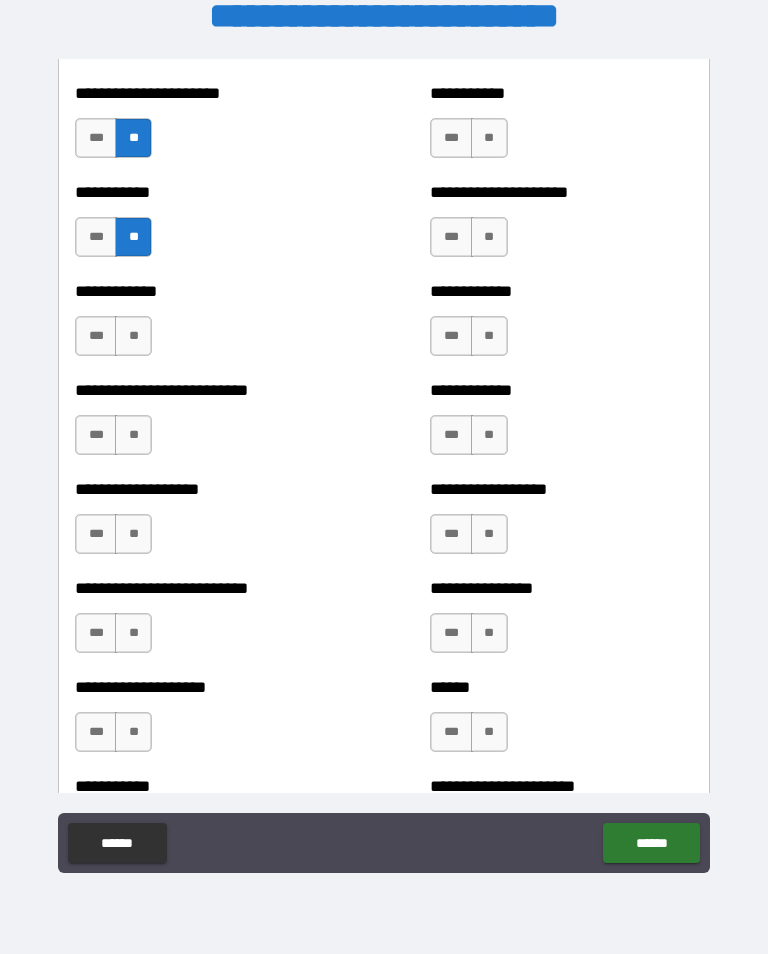 click on "**" at bounding box center [133, 336] 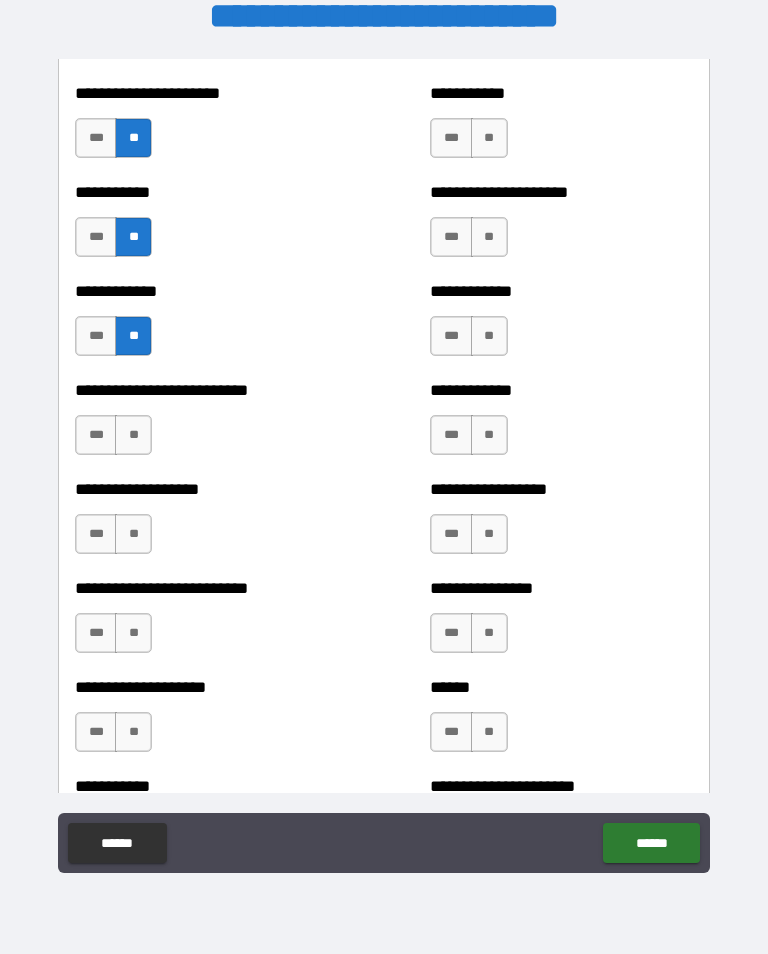 click on "**" at bounding box center (133, 435) 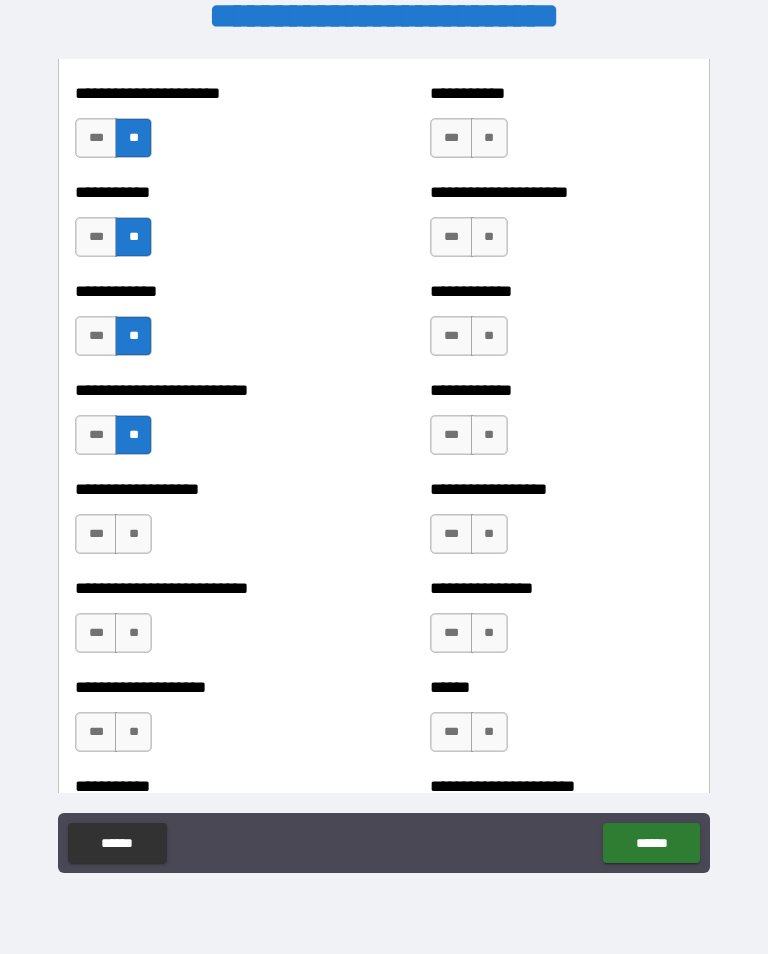click on "**" at bounding box center (133, 534) 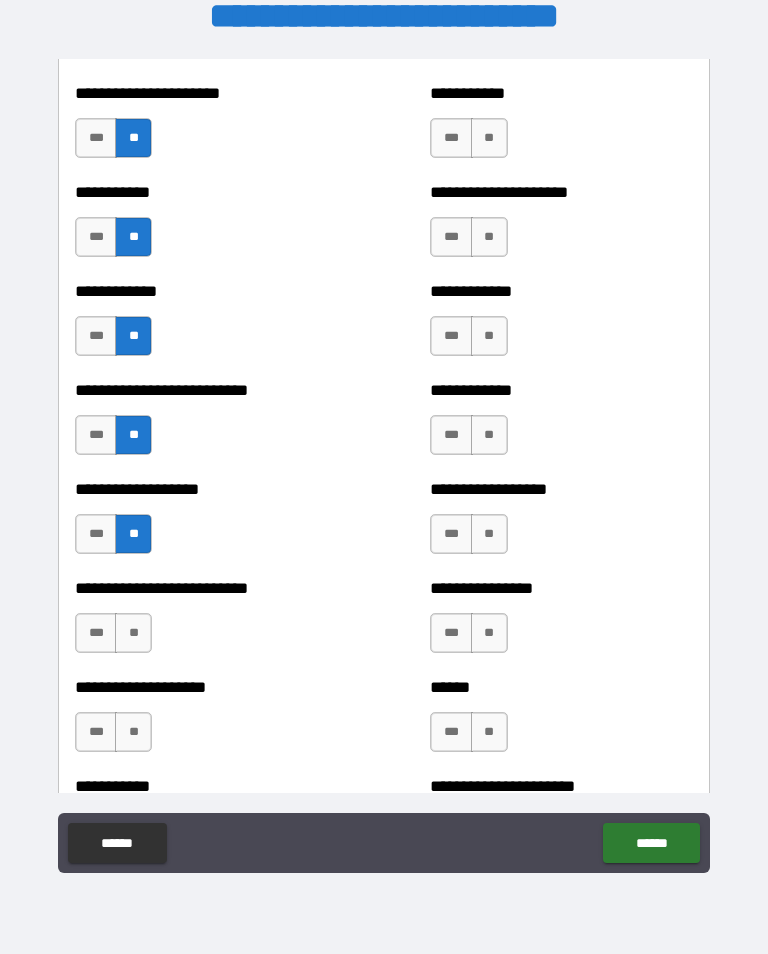 click on "**" at bounding box center [133, 633] 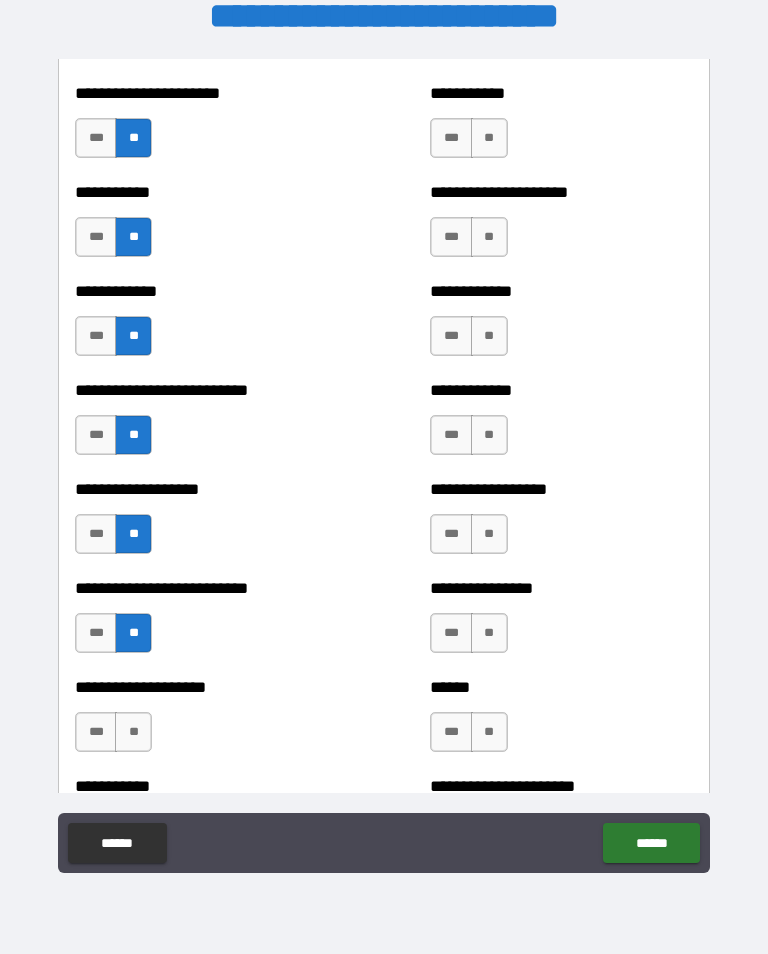 click on "**" at bounding box center (133, 732) 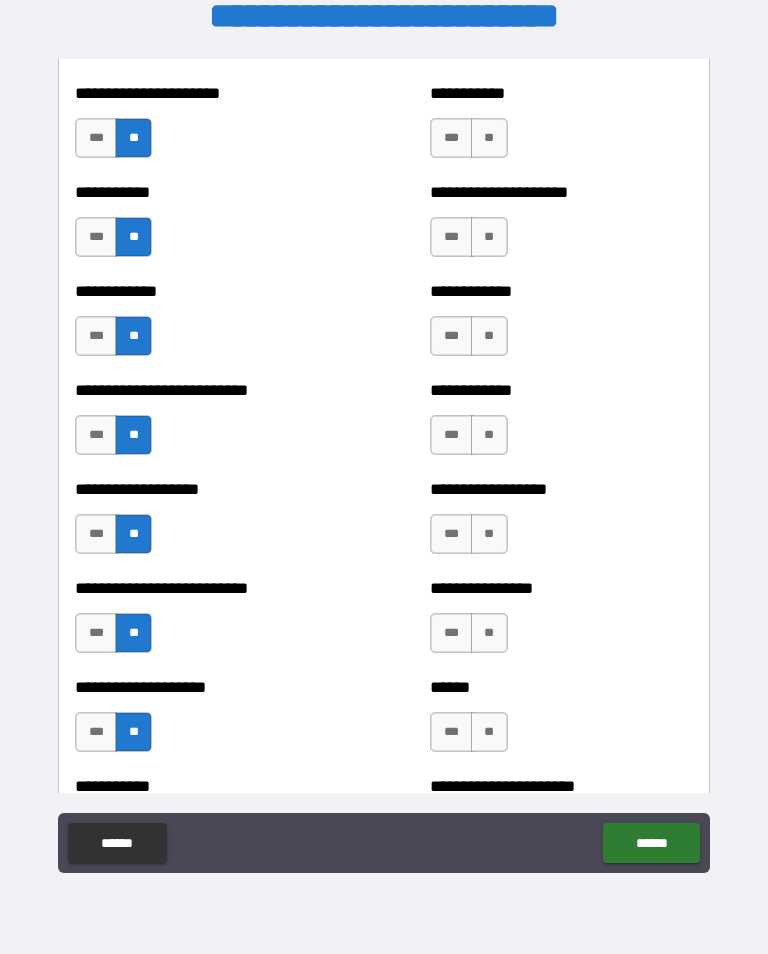 click on "**" at bounding box center (489, 732) 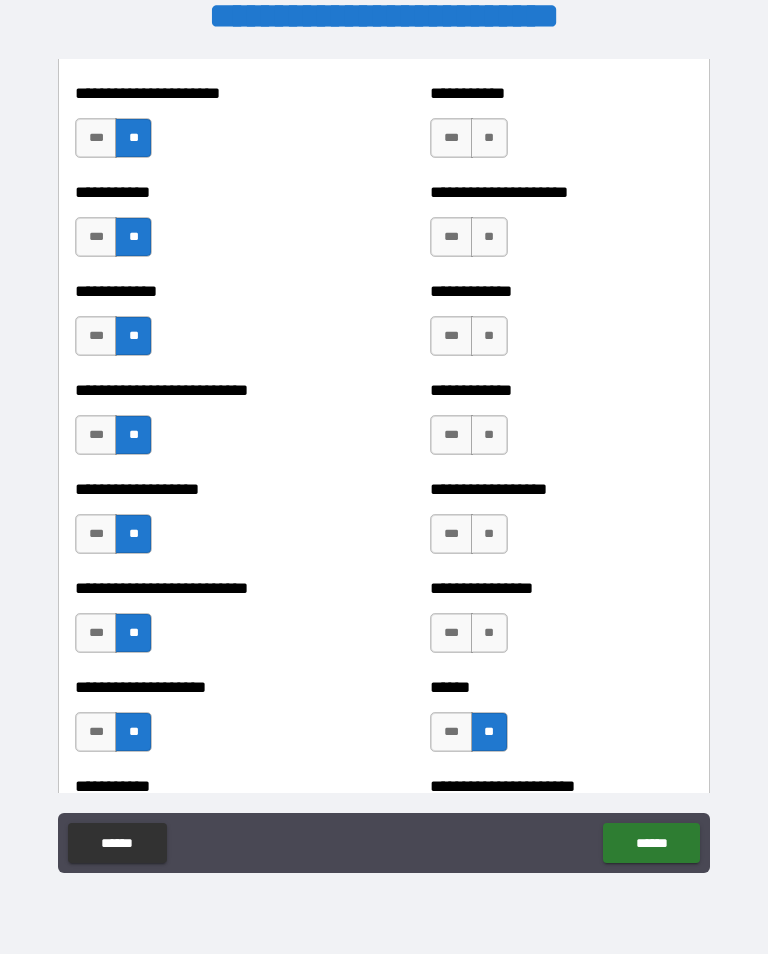 click on "**" at bounding box center (489, 633) 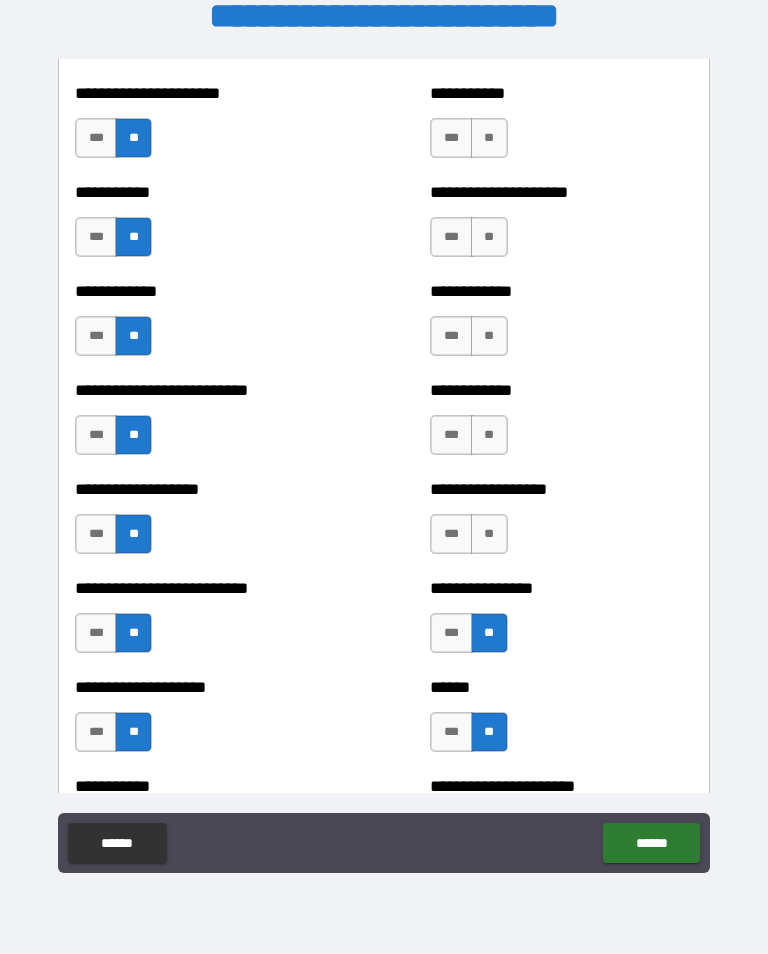 click on "**" at bounding box center (489, 534) 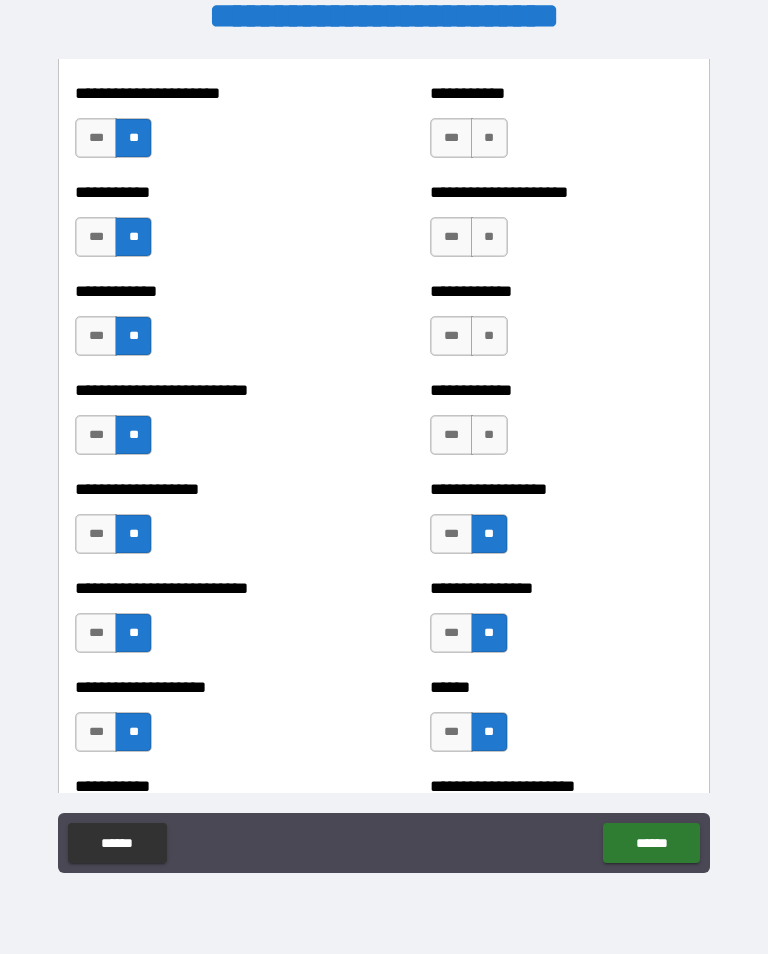 click on "**" at bounding box center [489, 435] 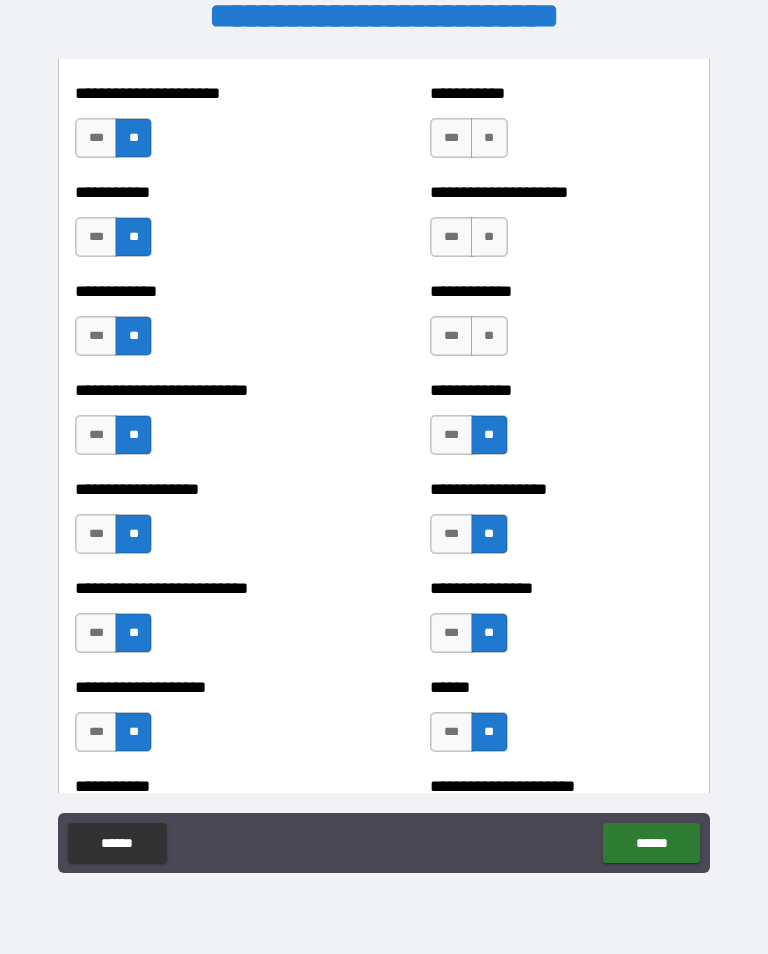 click on "**" at bounding box center [489, 336] 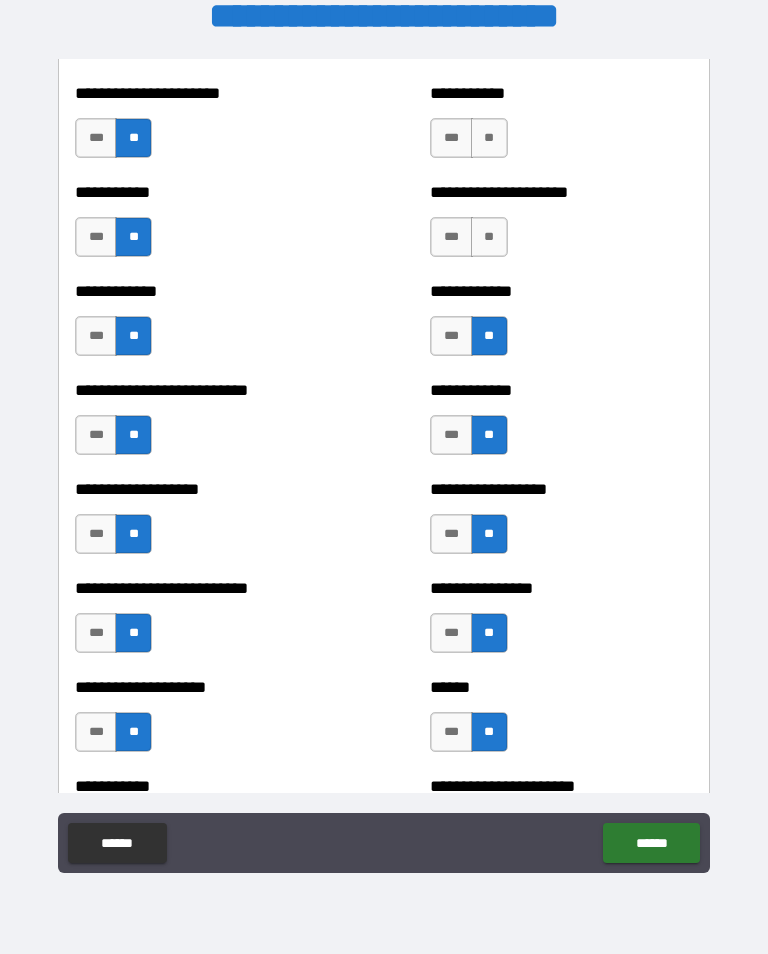 click on "**" at bounding box center [489, 237] 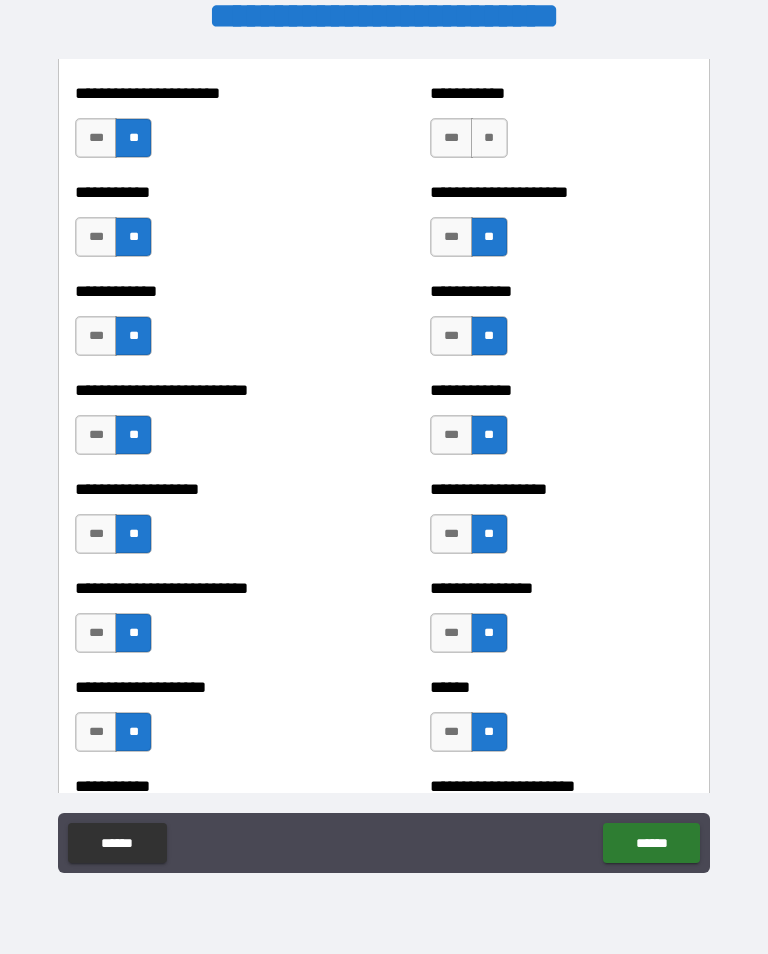 click on "**" at bounding box center (489, 138) 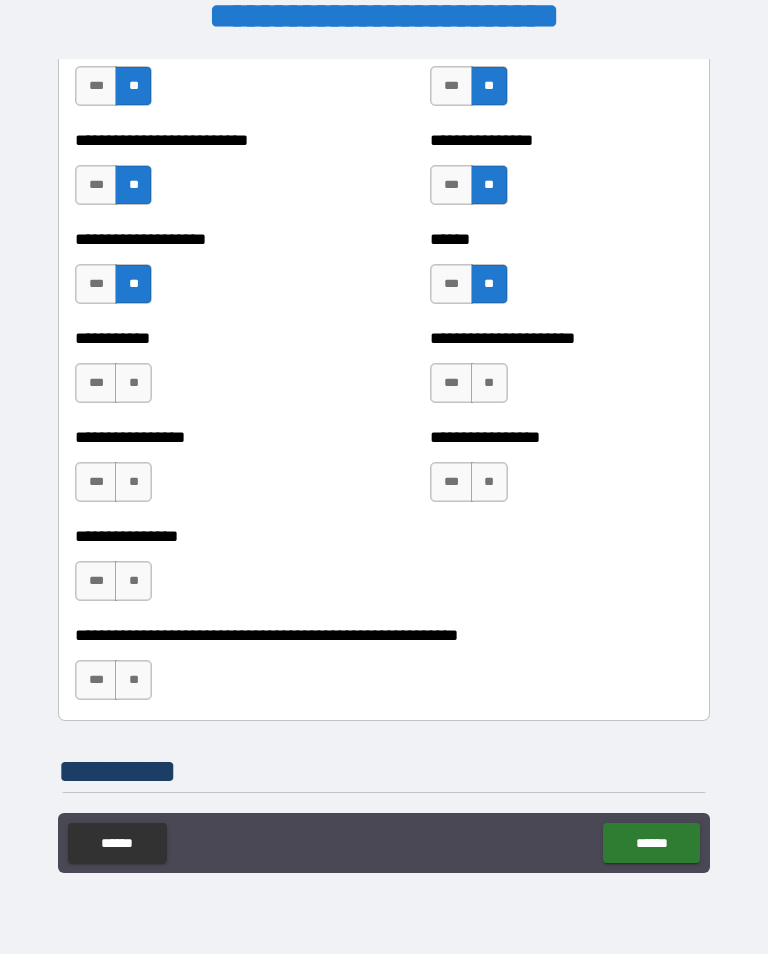 scroll, scrollTop: 5768, scrollLeft: 0, axis: vertical 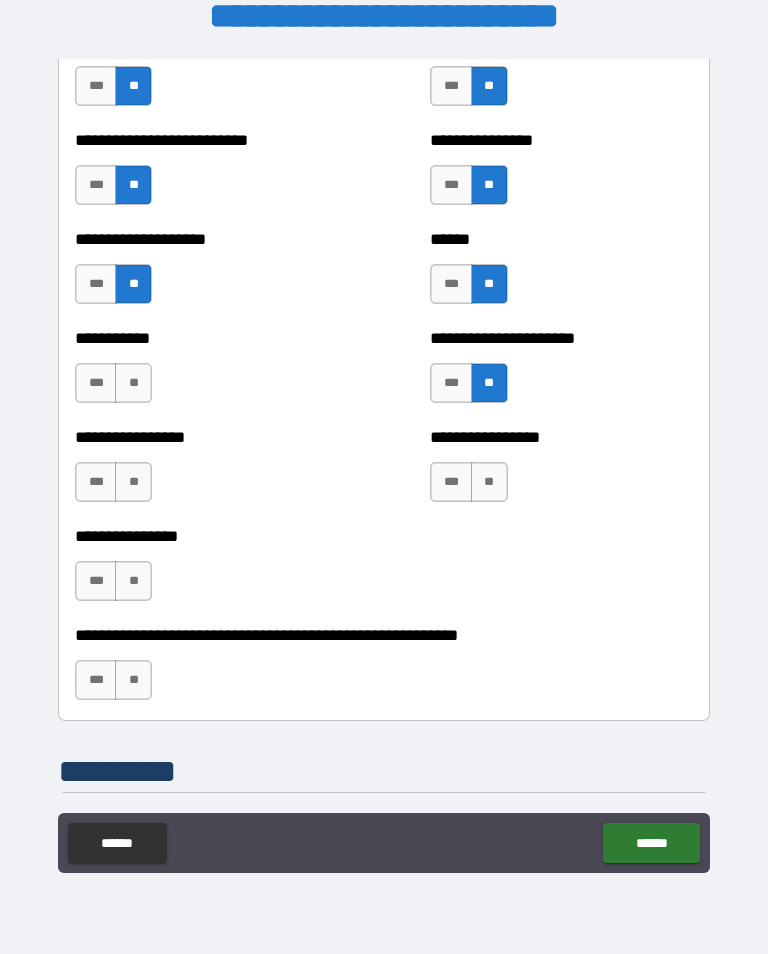 click on "**" at bounding box center [489, 482] 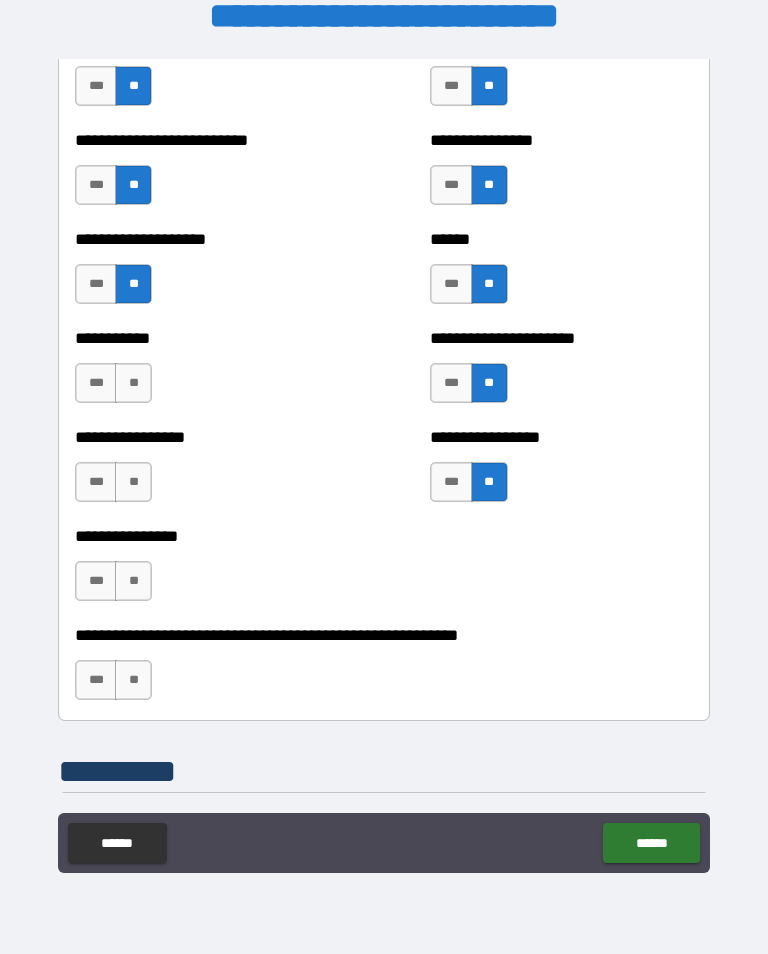 click on "**" at bounding box center [133, 680] 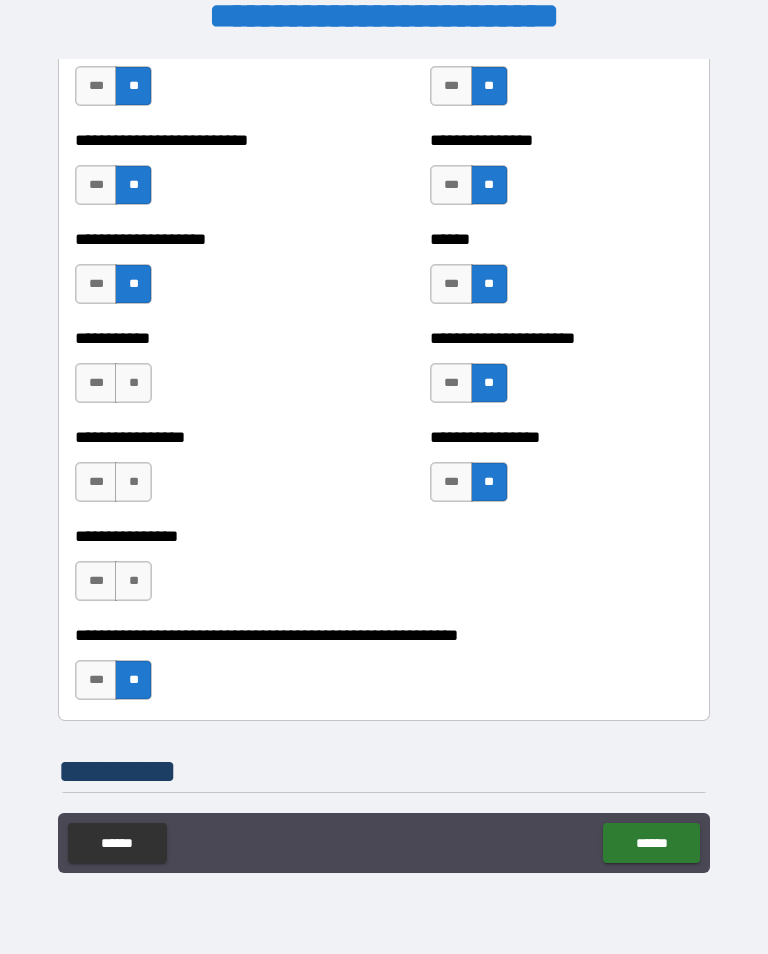 click on "**" at bounding box center (133, 581) 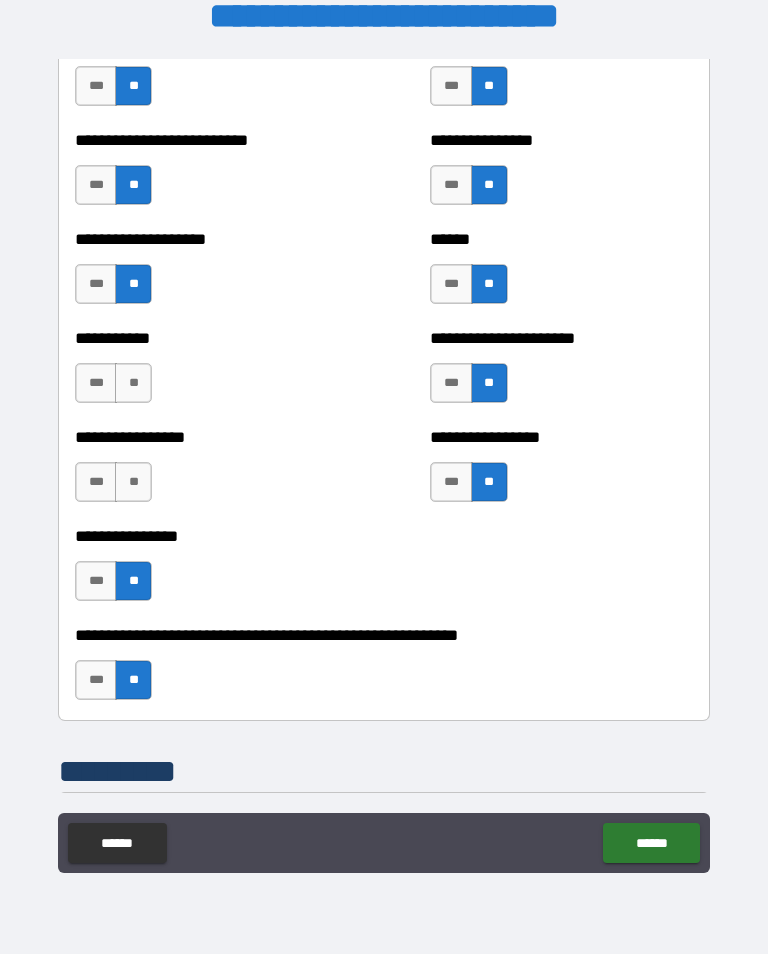 click on "**" at bounding box center [133, 482] 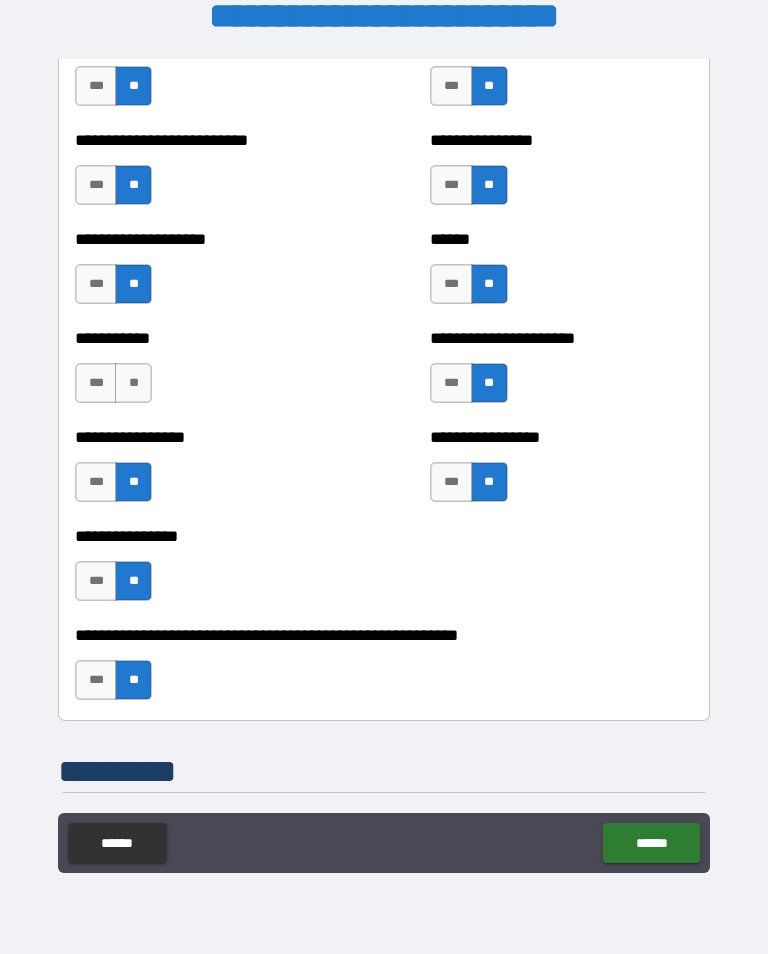 click on "**" at bounding box center [133, 383] 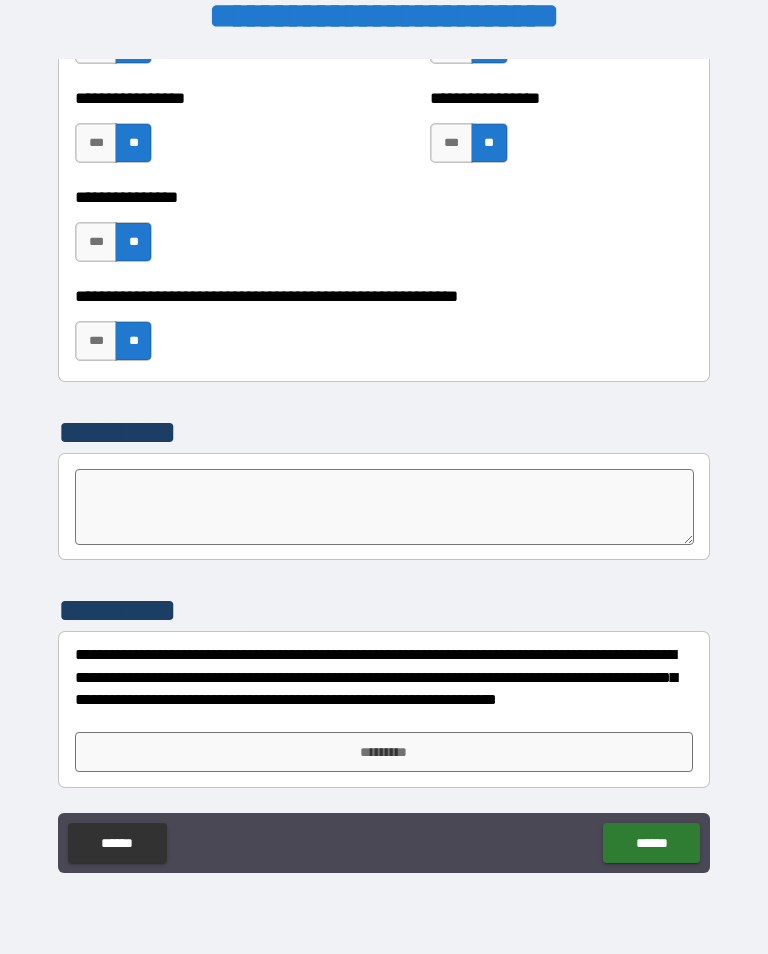 scroll, scrollTop: 6107, scrollLeft: 0, axis: vertical 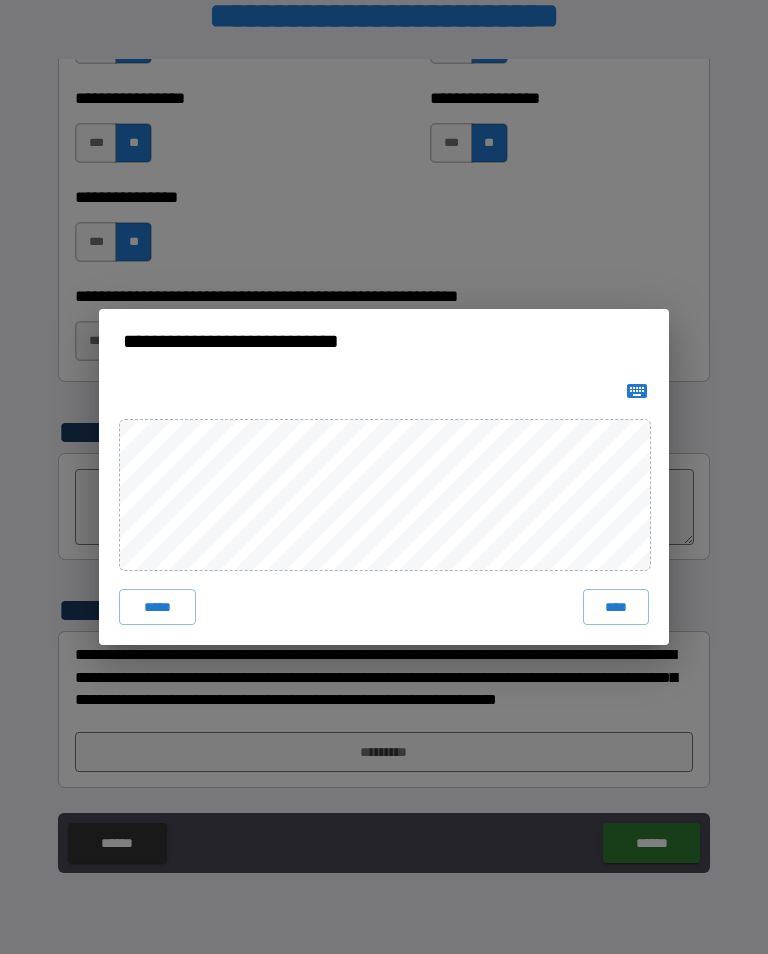 click on "****" at bounding box center [616, 607] 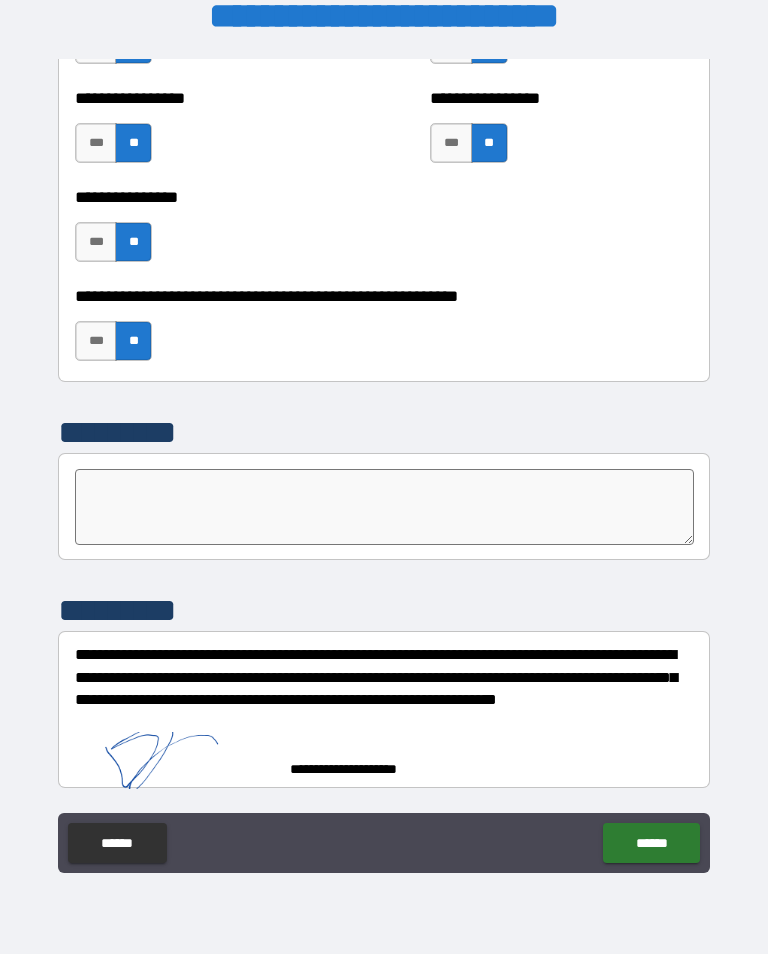 scroll, scrollTop: 6097, scrollLeft: 0, axis: vertical 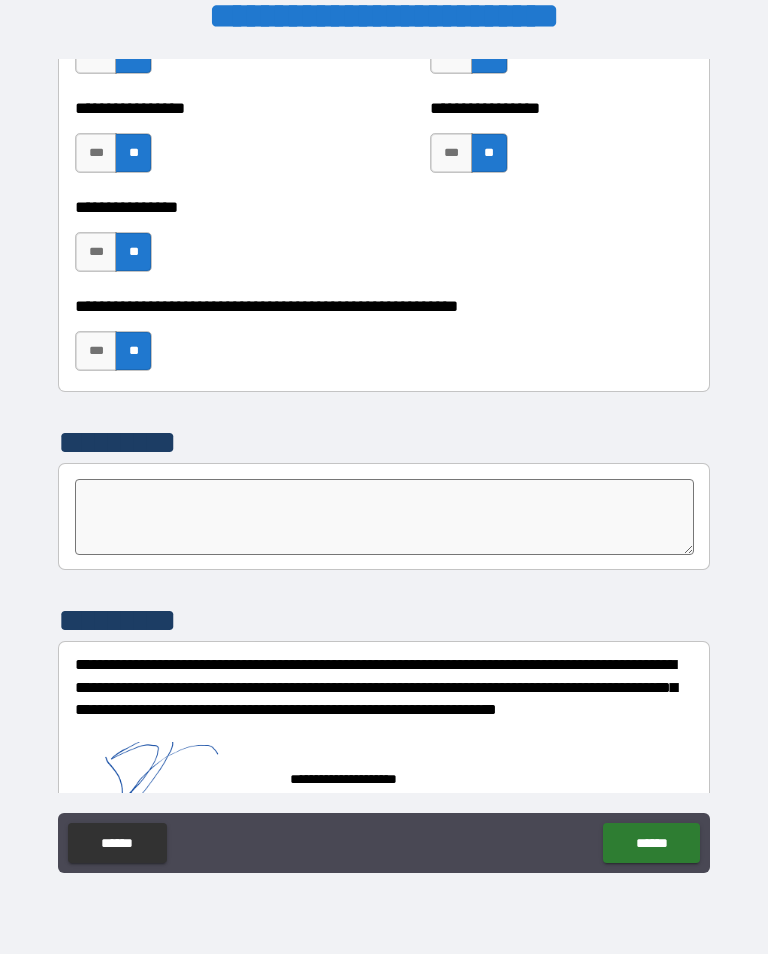 click on "******" at bounding box center (651, 843) 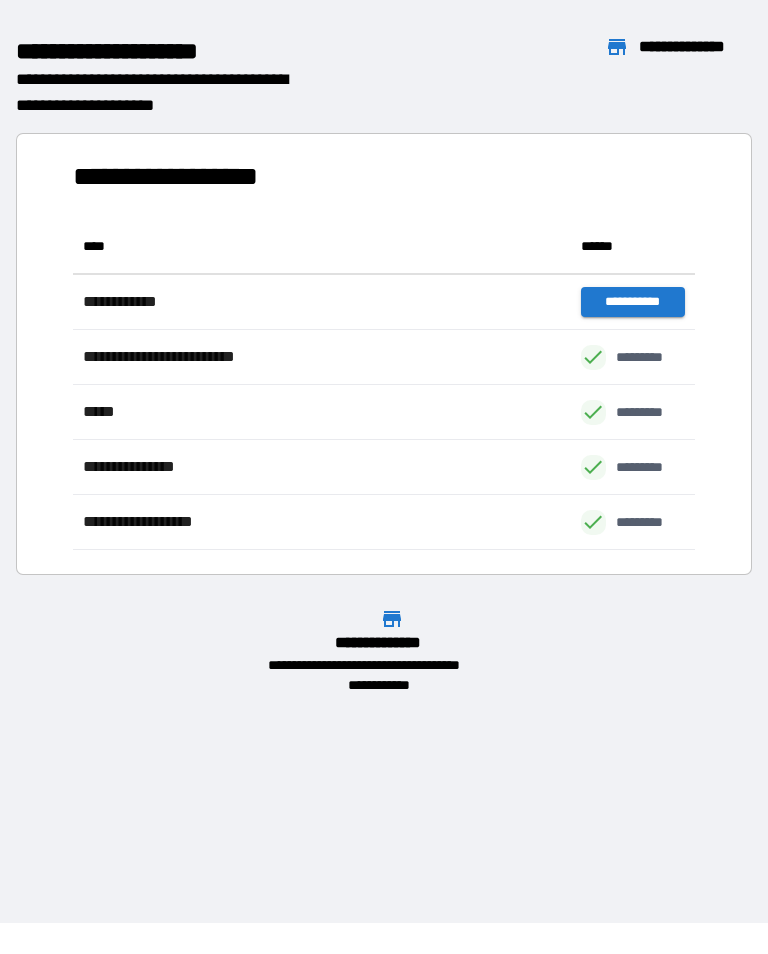 scroll, scrollTop: 331, scrollLeft: 622, axis: both 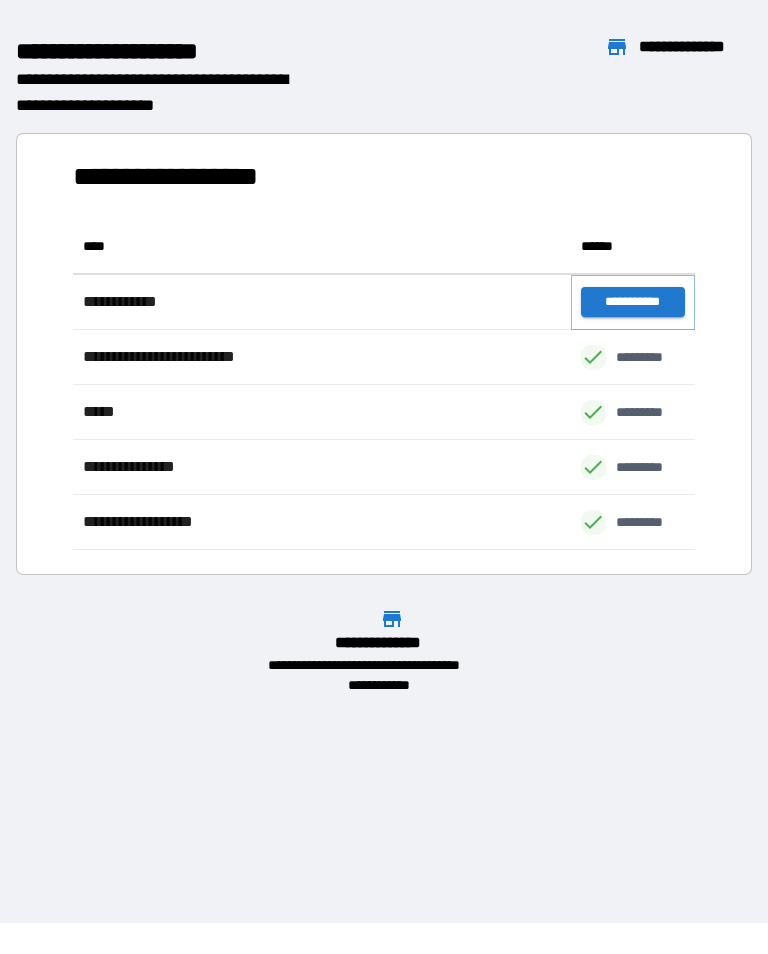 click on "**********" at bounding box center [633, 302] 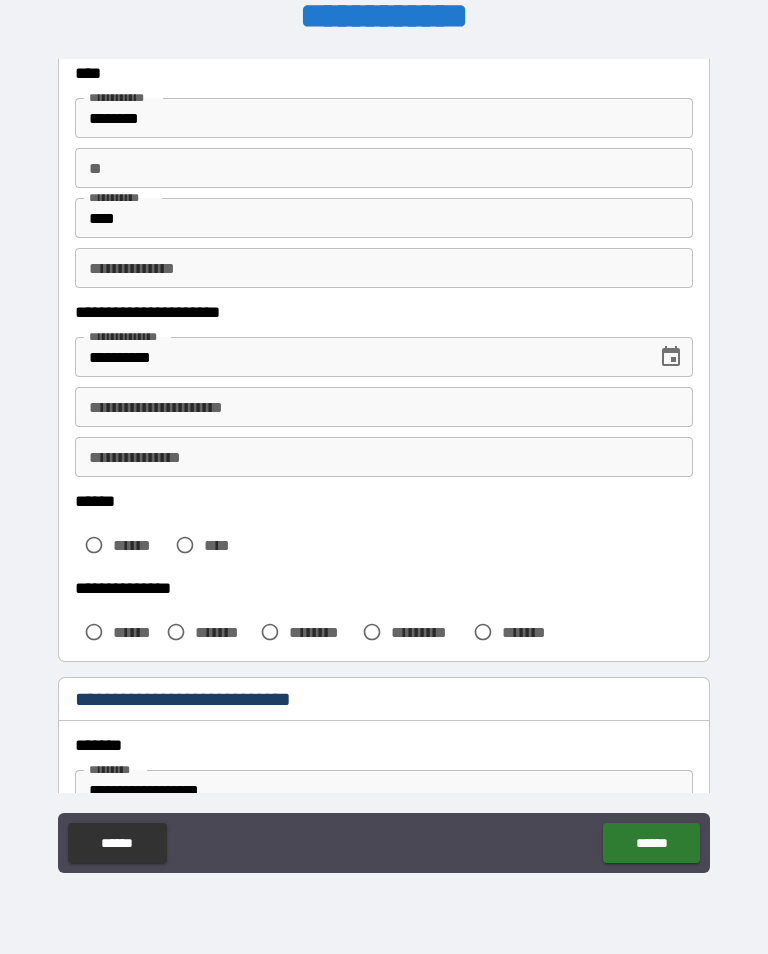 scroll, scrollTop: 121, scrollLeft: 0, axis: vertical 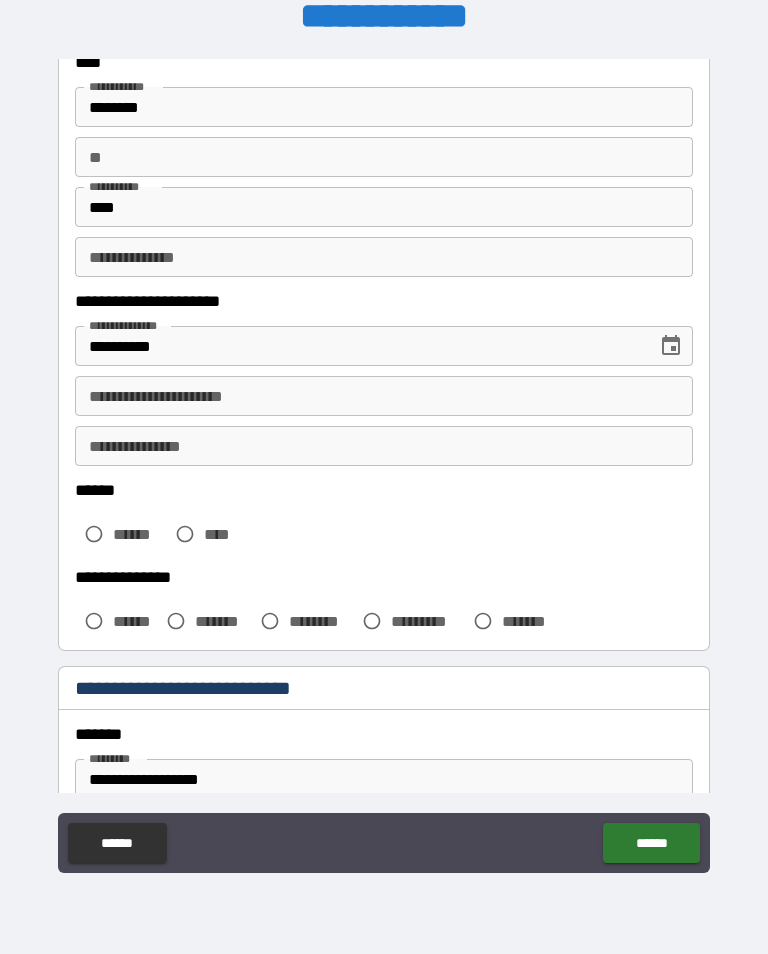 click on "**********" at bounding box center (384, 446) 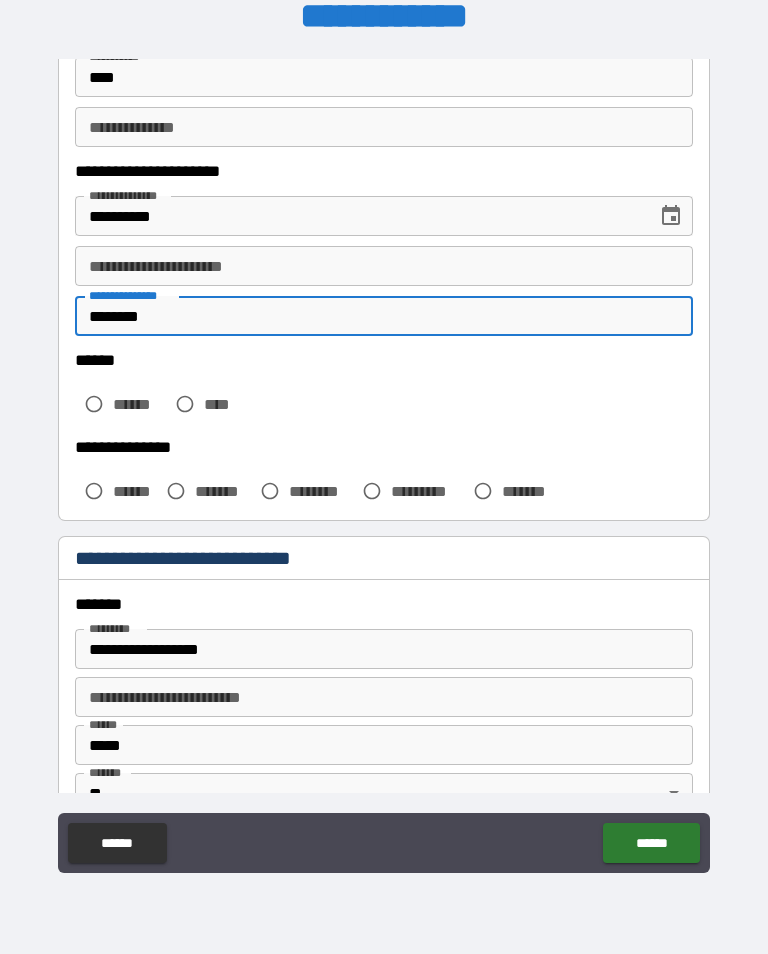 scroll, scrollTop: 257, scrollLeft: 0, axis: vertical 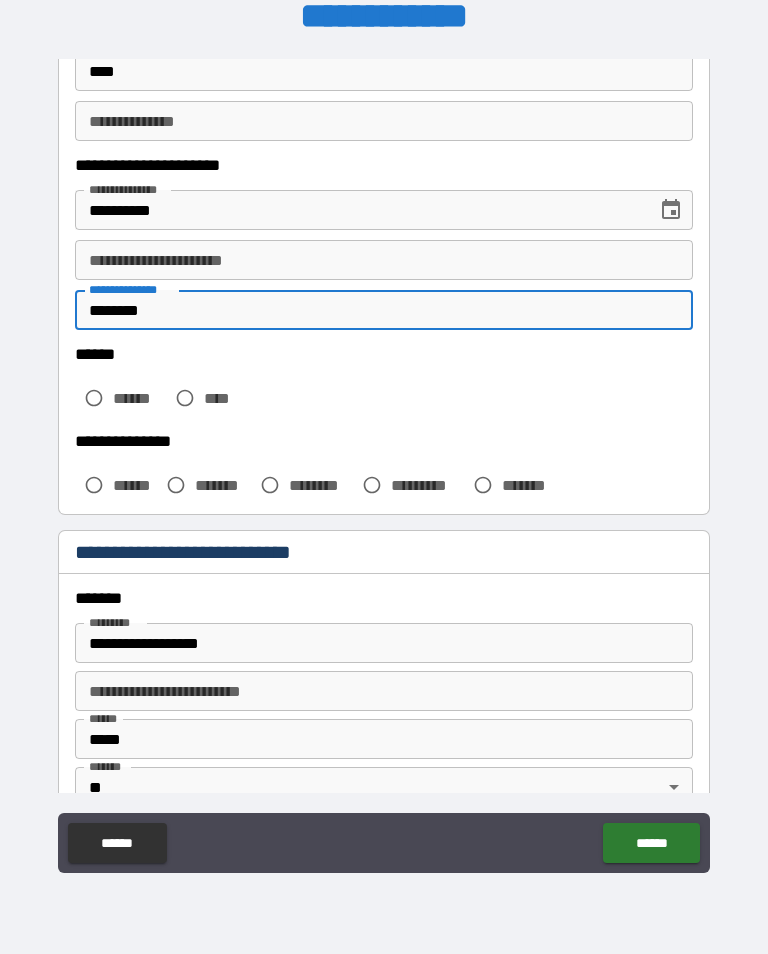 type on "********" 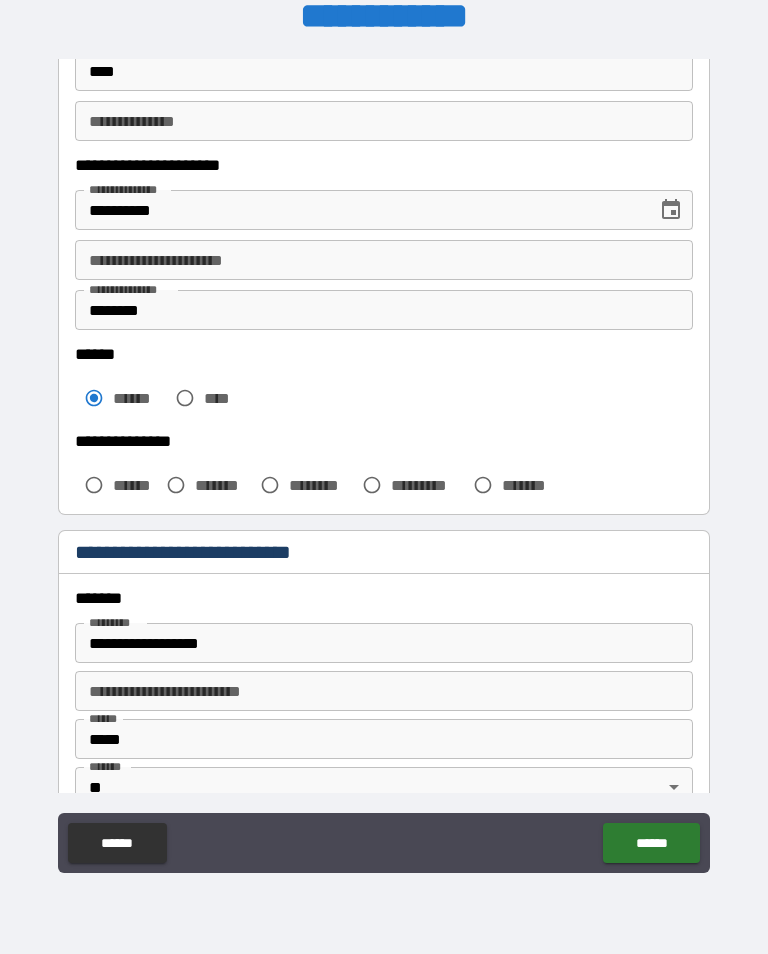 click on "**********" at bounding box center (384, 470) 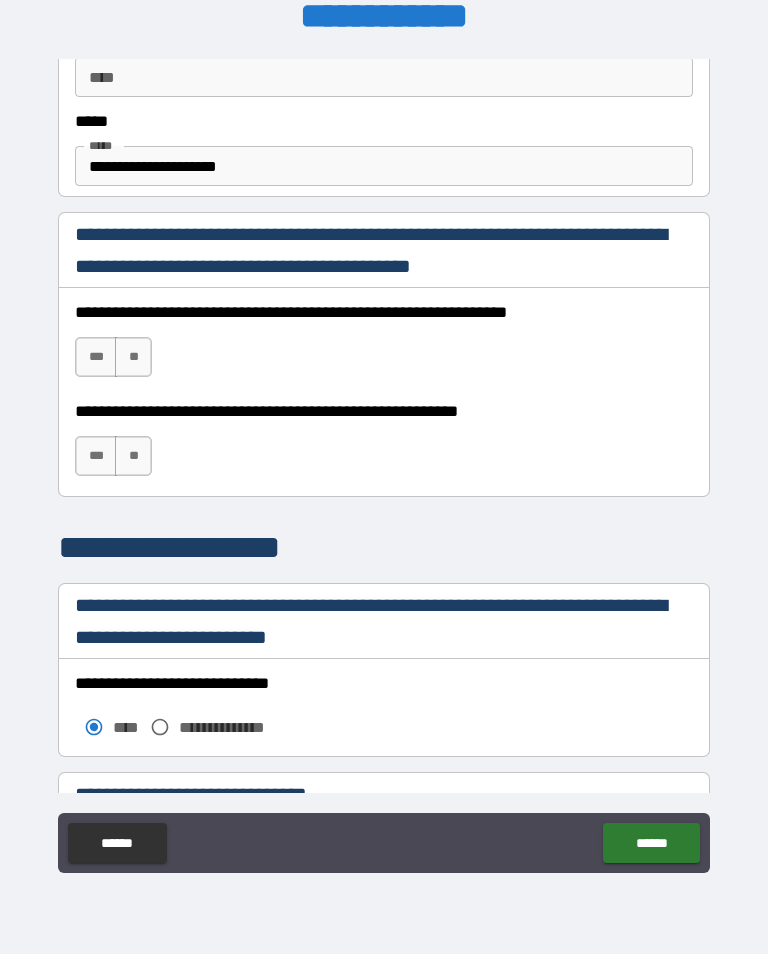 scroll, scrollTop: 1205, scrollLeft: 0, axis: vertical 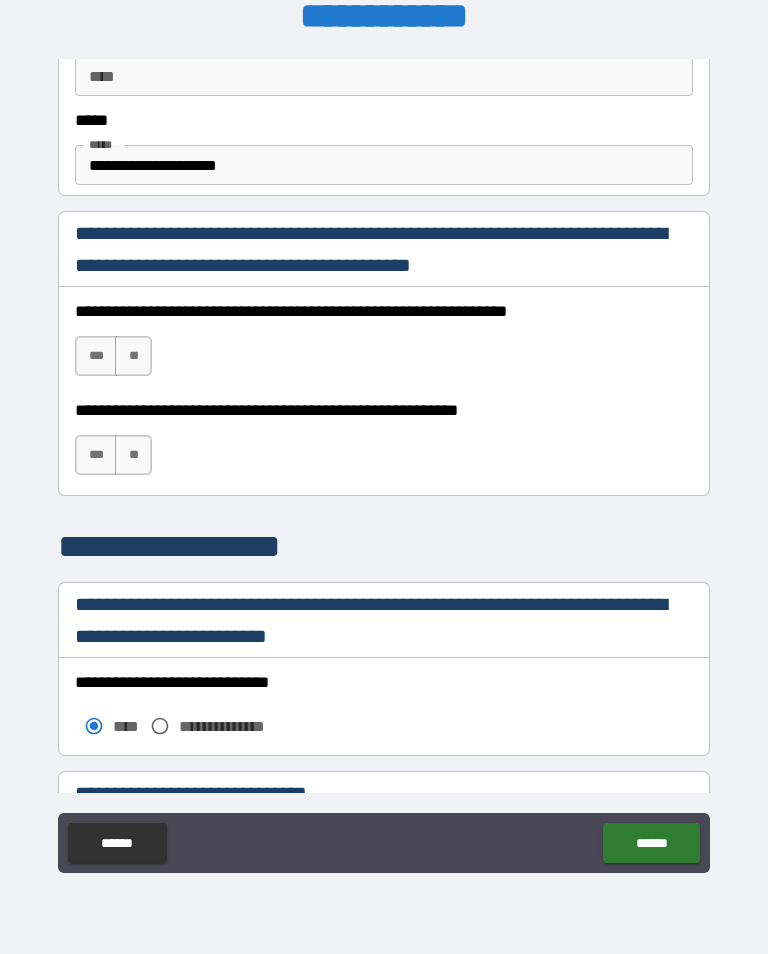 click on "**" at bounding box center (133, 356) 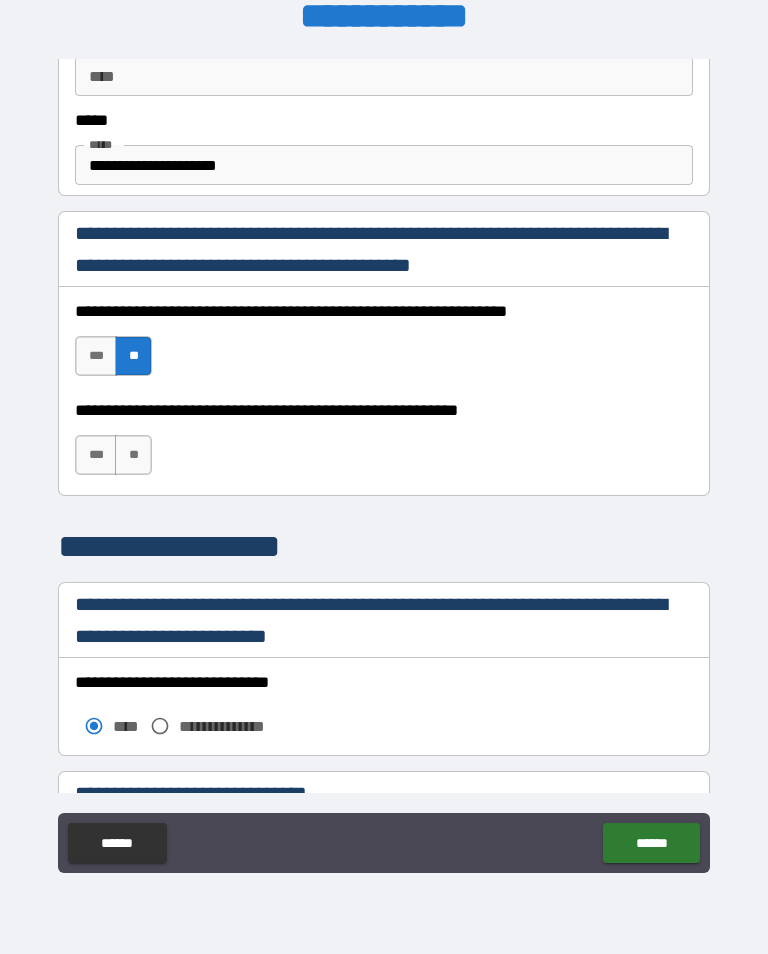 click on "***" at bounding box center (96, 455) 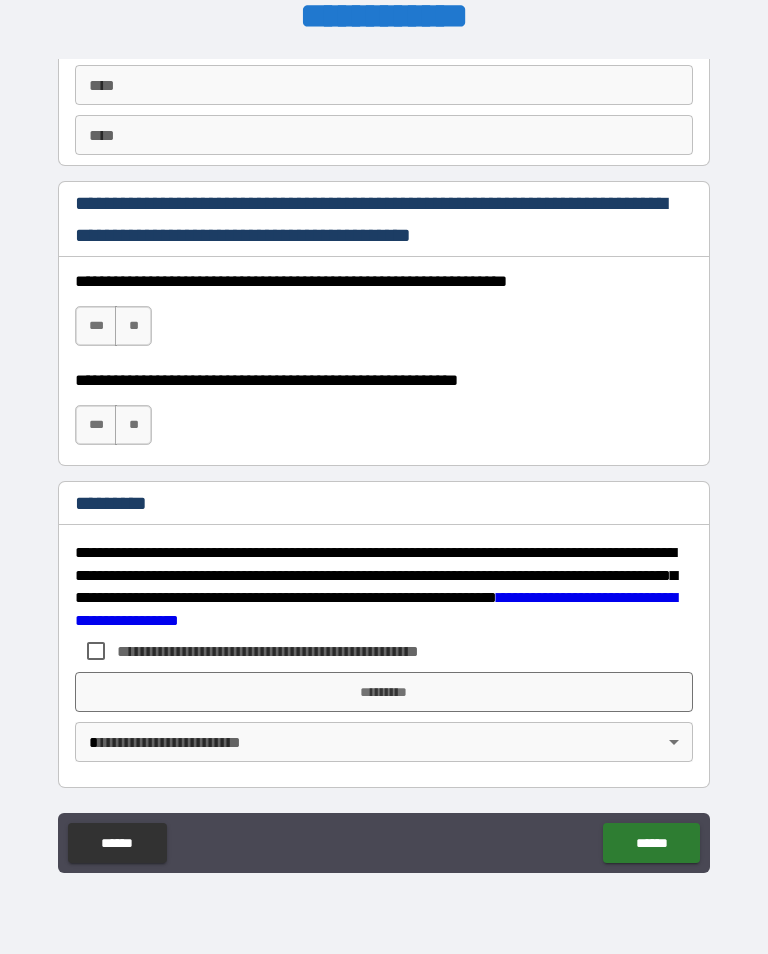 scroll, scrollTop: 2872, scrollLeft: 0, axis: vertical 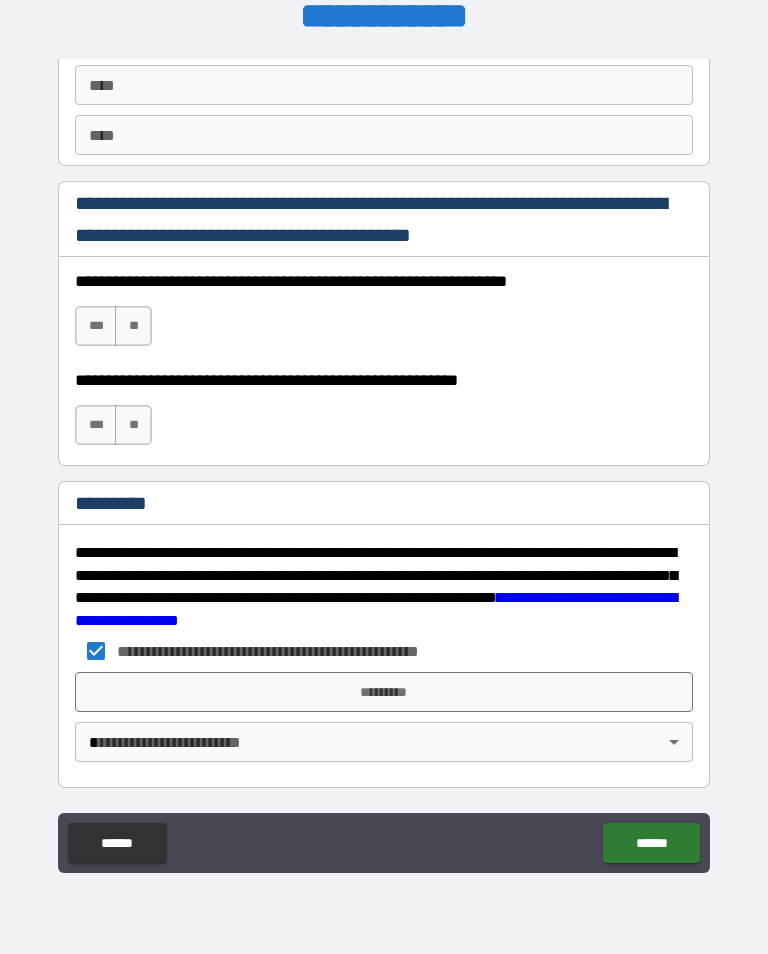 click on "**" at bounding box center [133, 326] 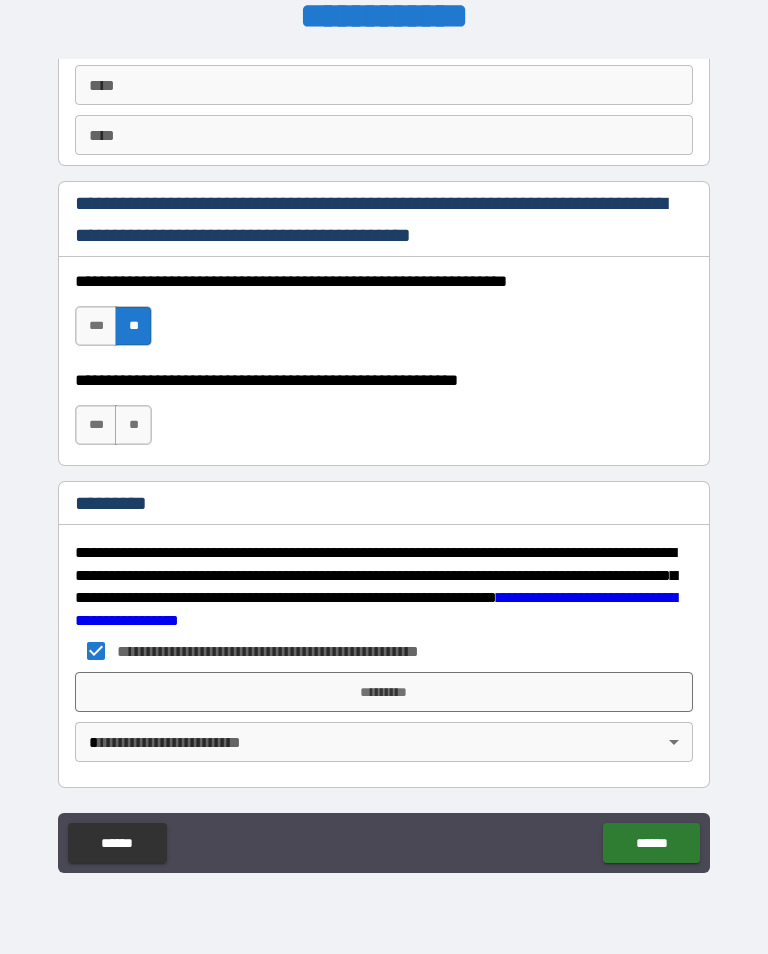 click on "**" at bounding box center (133, 425) 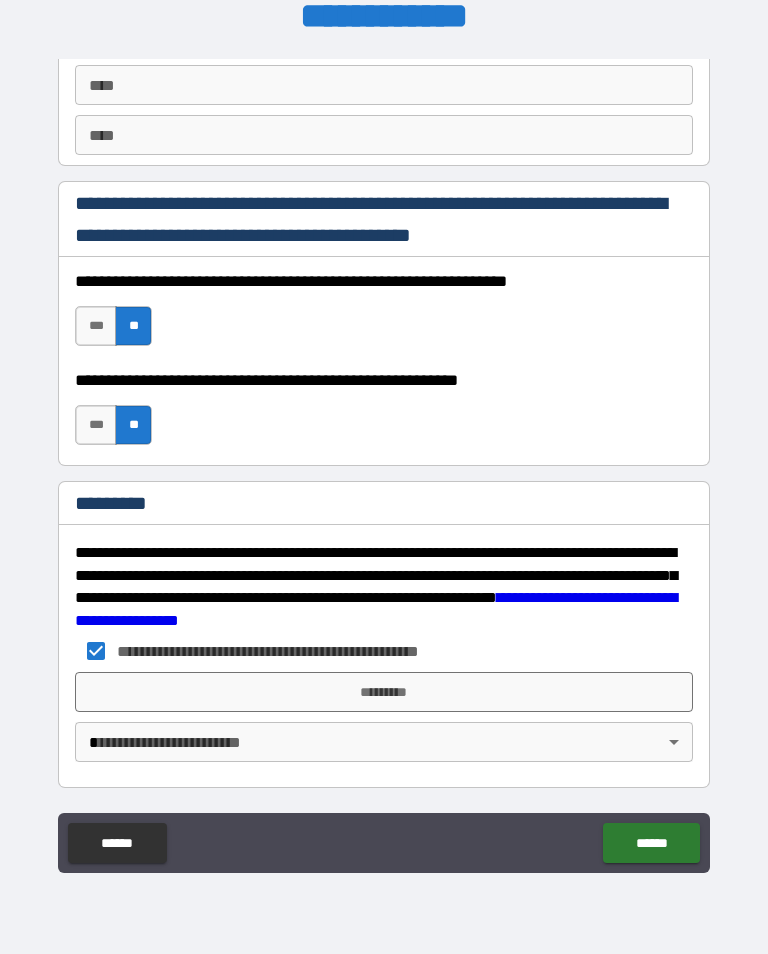 scroll, scrollTop: 2872, scrollLeft: 0, axis: vertical 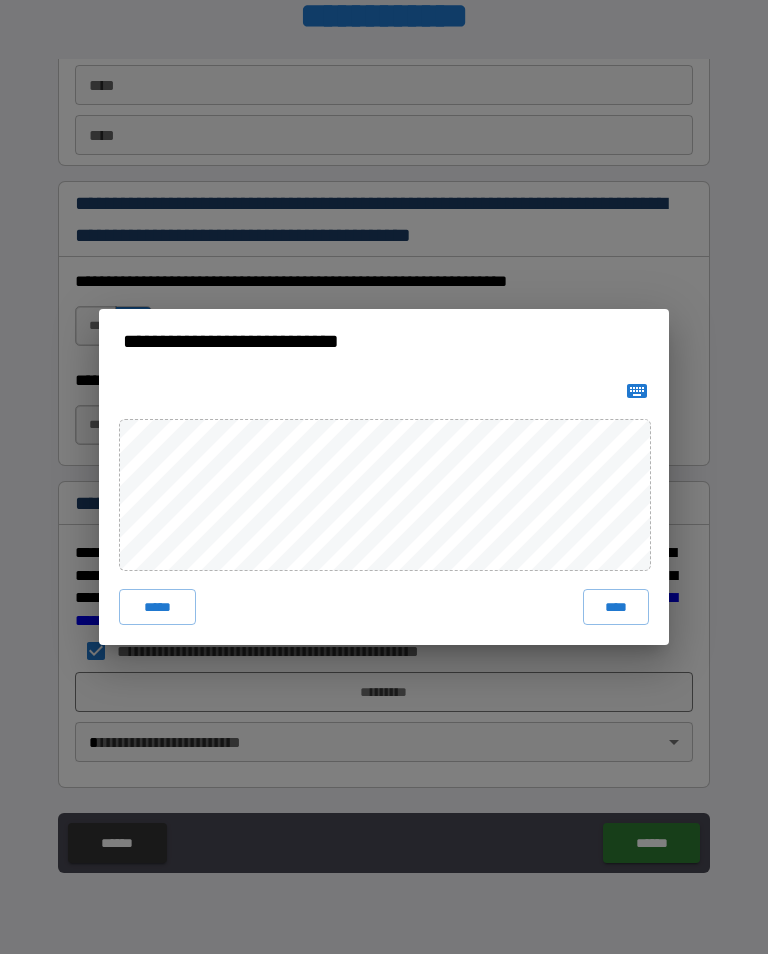 click on "****" at bounding box center [616, 607] 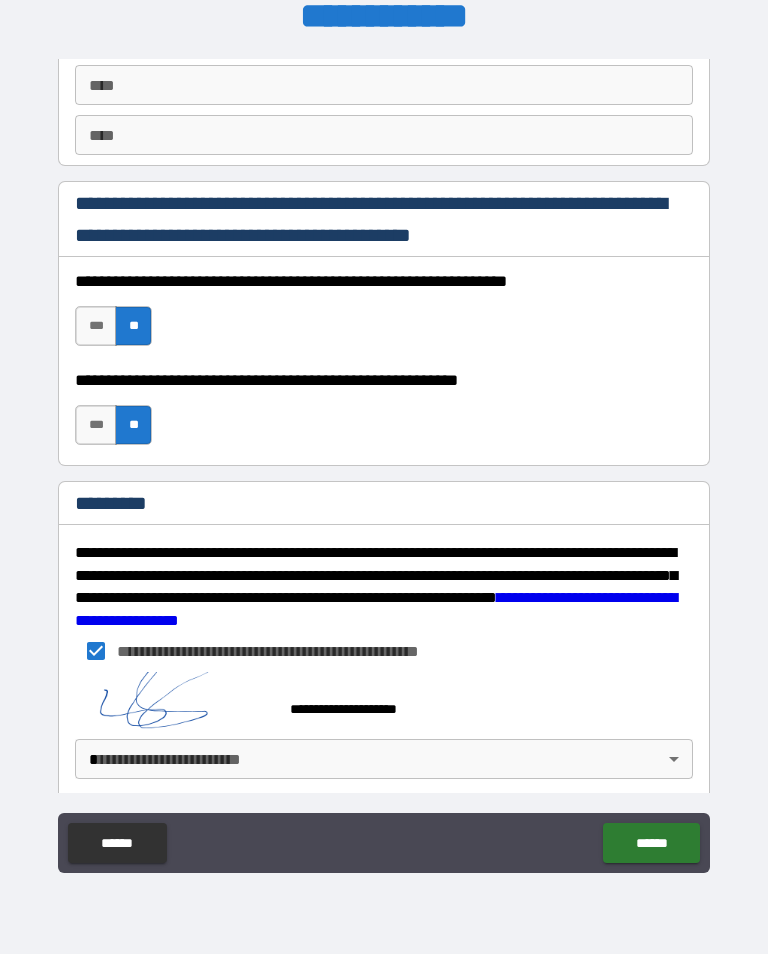 click on "**********" at bounding box center (384, 461) 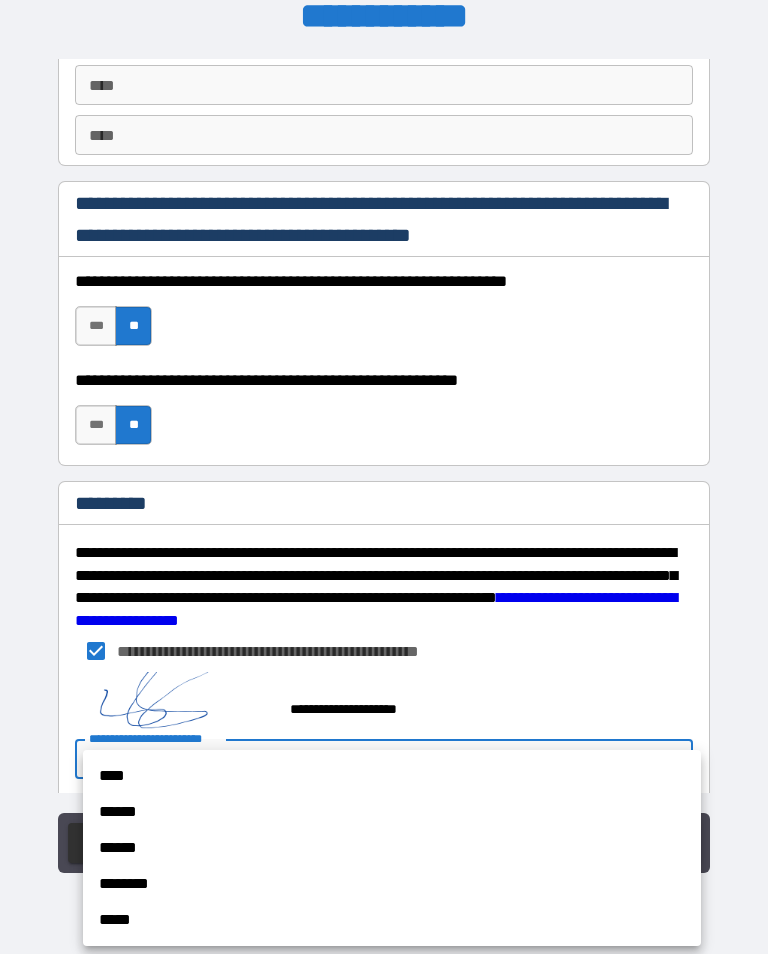 click on "****" at bounding box center (392, 776) 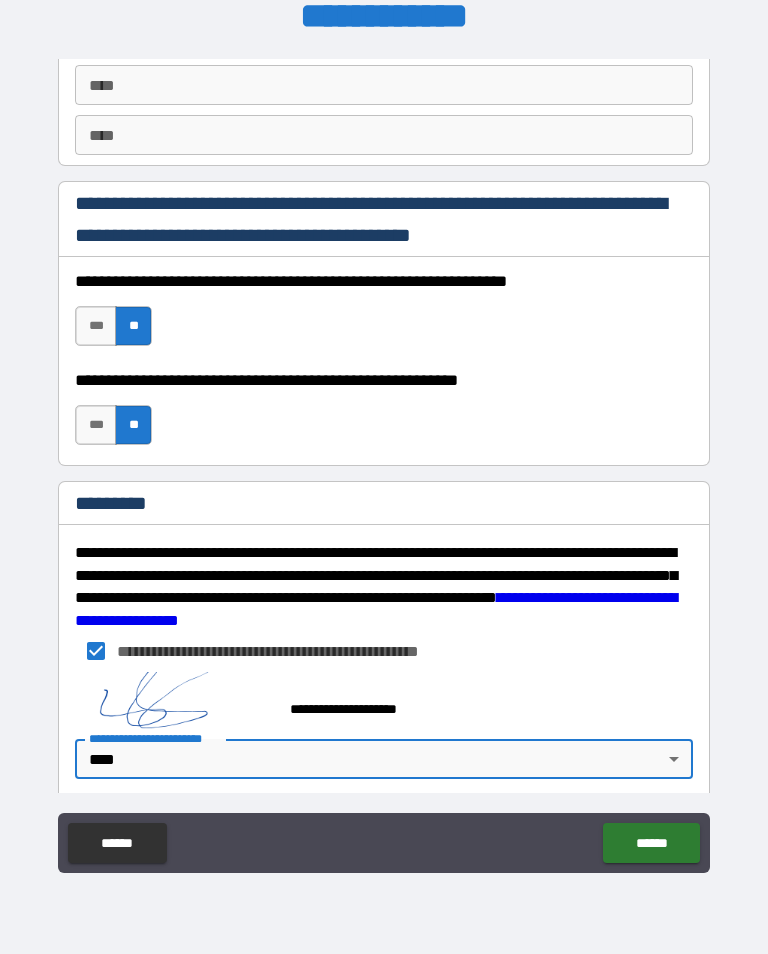 click on "******" at bounding box center [651, 843] 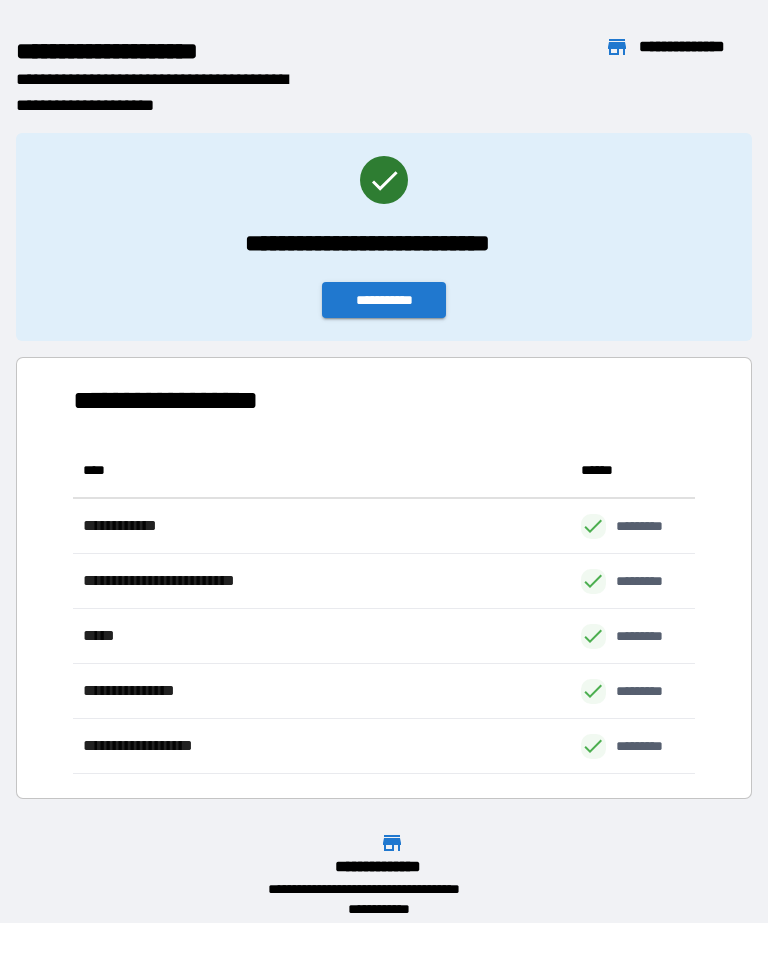 scroll, scrollTop: 331, scrollLeft: 622, axis: both 